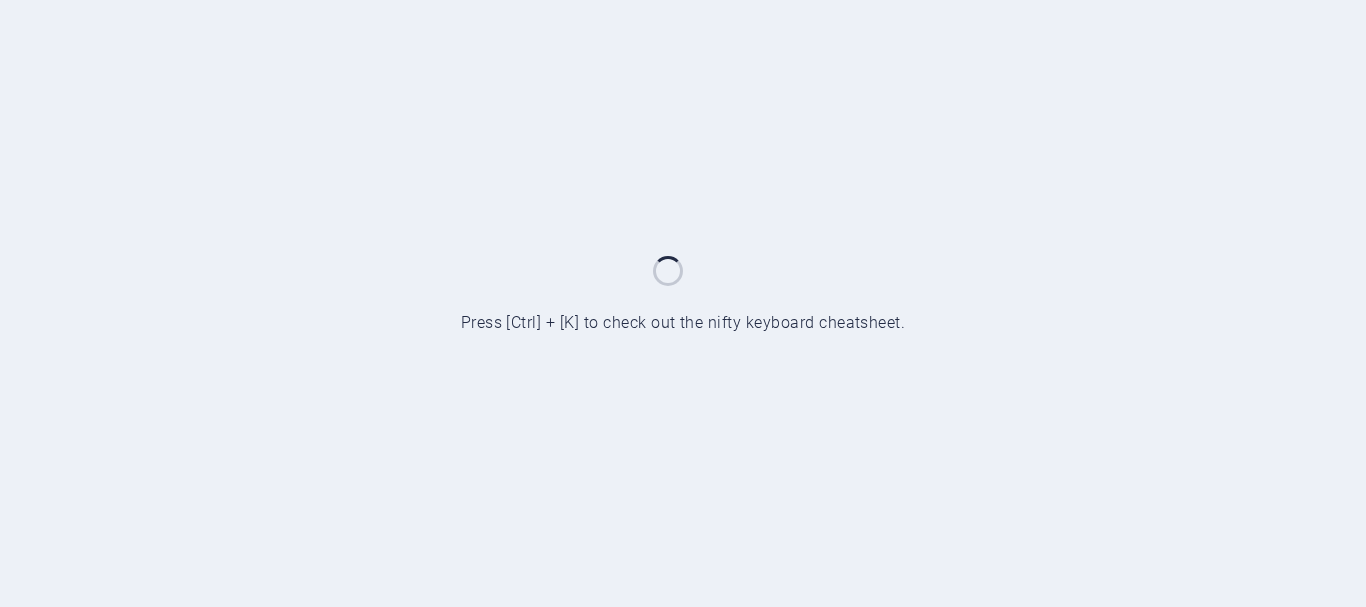 scroll, scrollTop: 0, scrollLeft: 0, axis: both 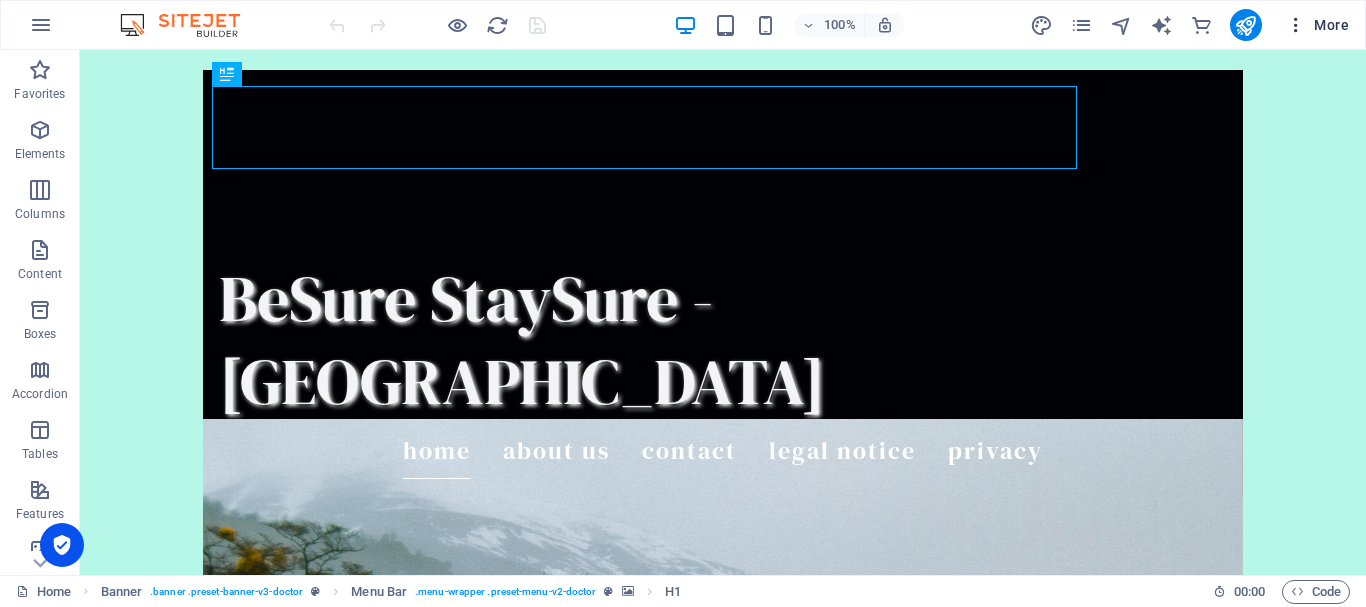 click on "More" at bounding box center (1317, 25) 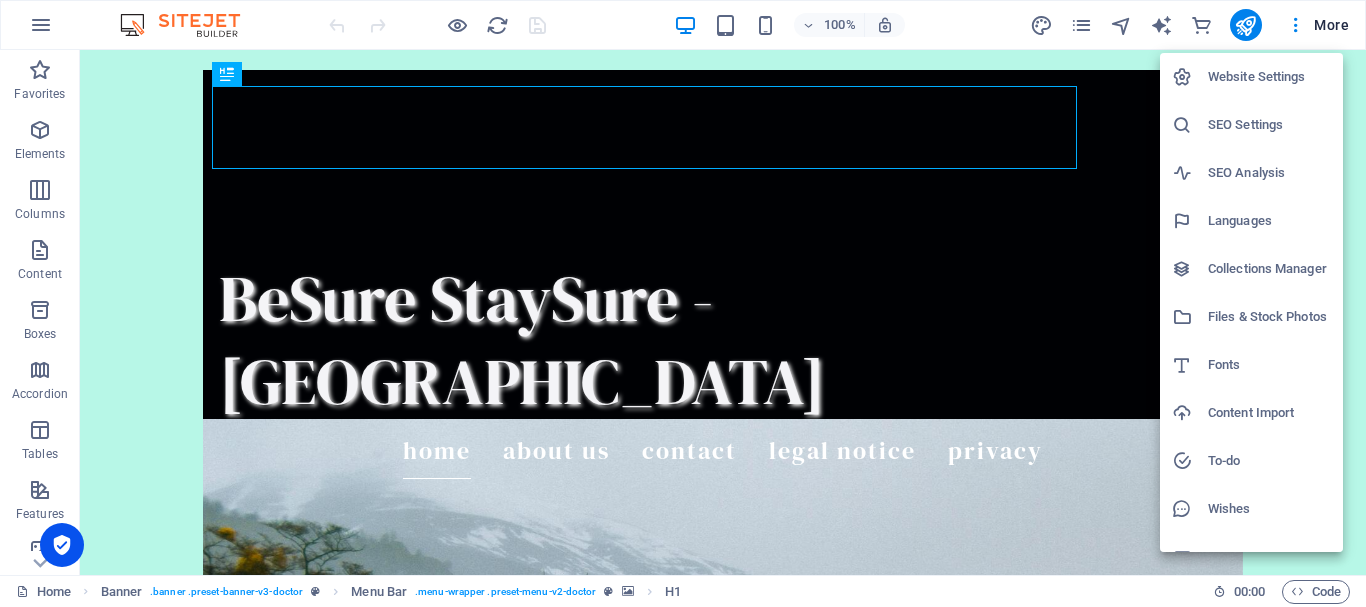 click on "Website Settings" at bounding box center [1269, 77] 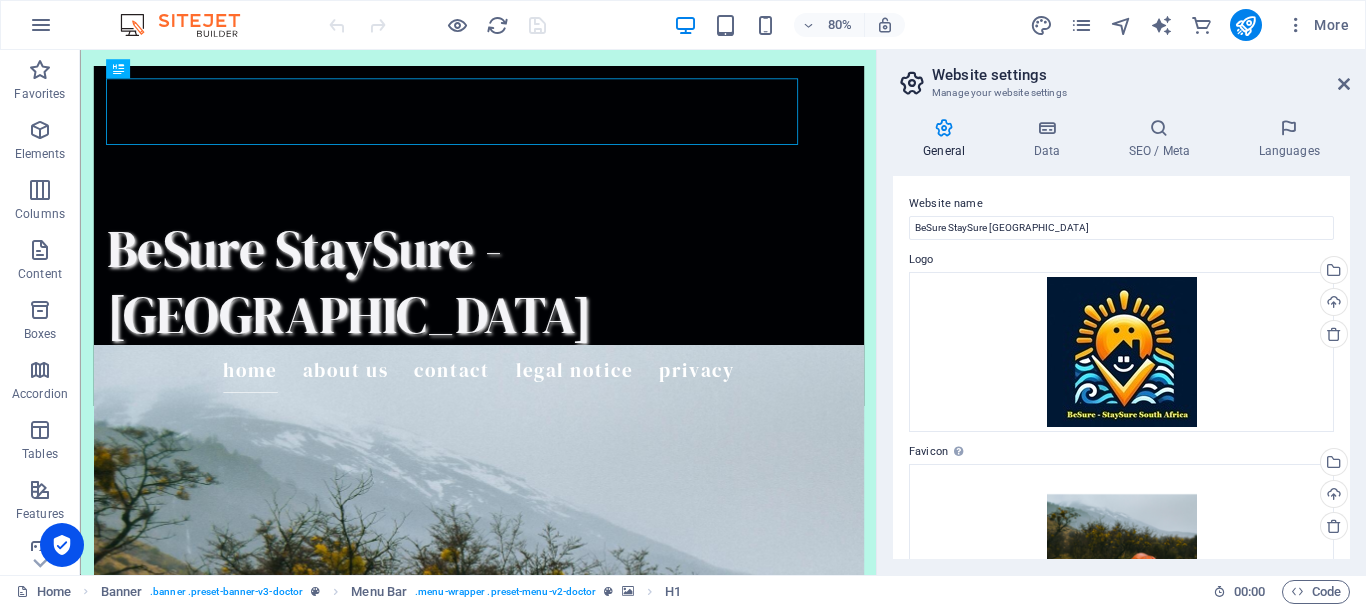 drag, startPoint x: 1352, startPoint y: 196, endPoint x: 1352, endPoint y: 218, distance: 22 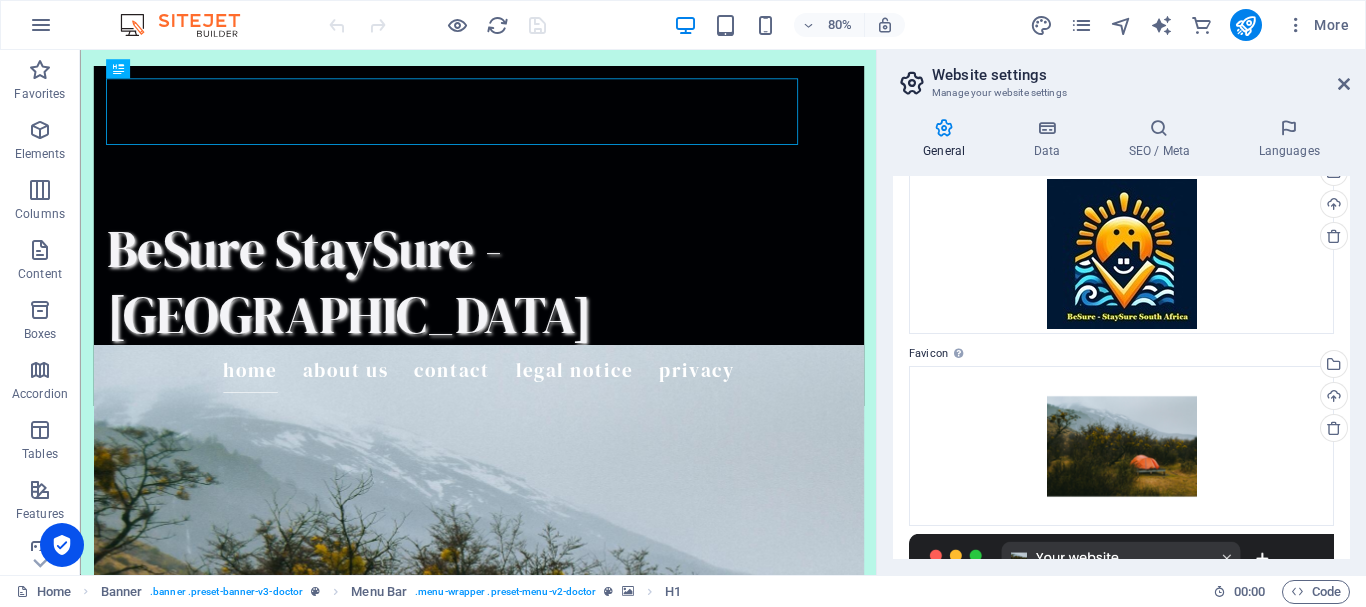 scroll, scrollTop: 0, scrollLeft: 0, axis: both 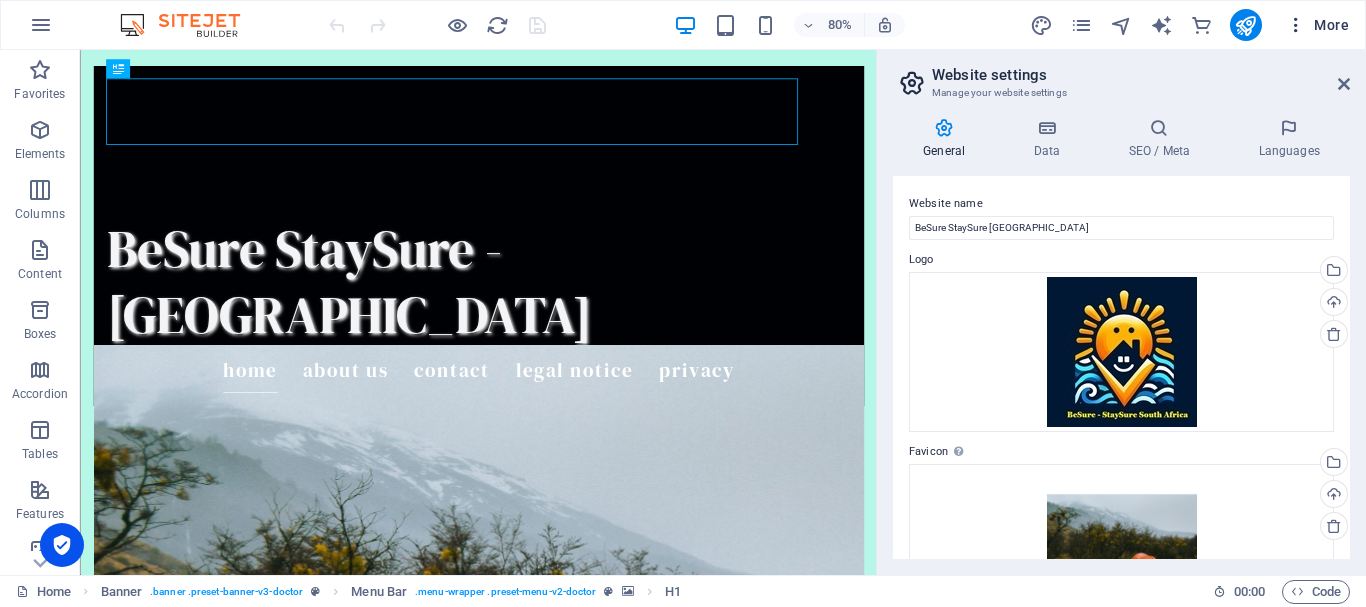 click on "More" at bounding box center [1317, 25] 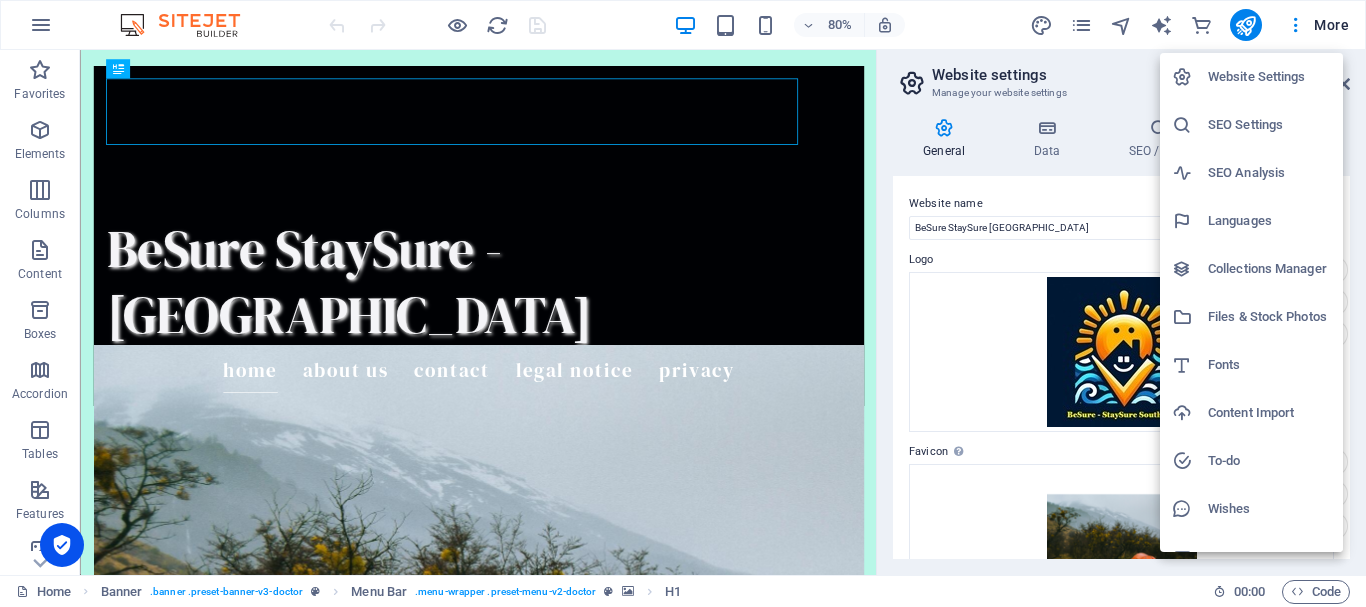 click on "Collections Manager" at bounding box center (1269, 269) 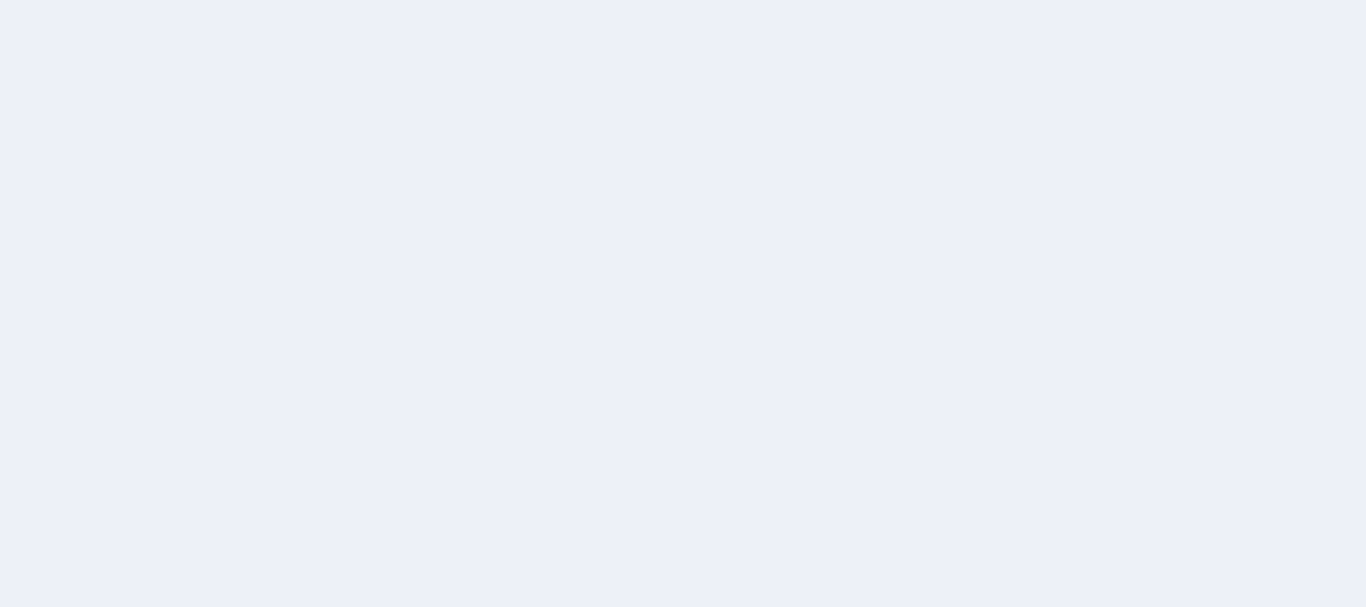 scroll, scrollTop: 0, scrollLeft: 0, axis: both 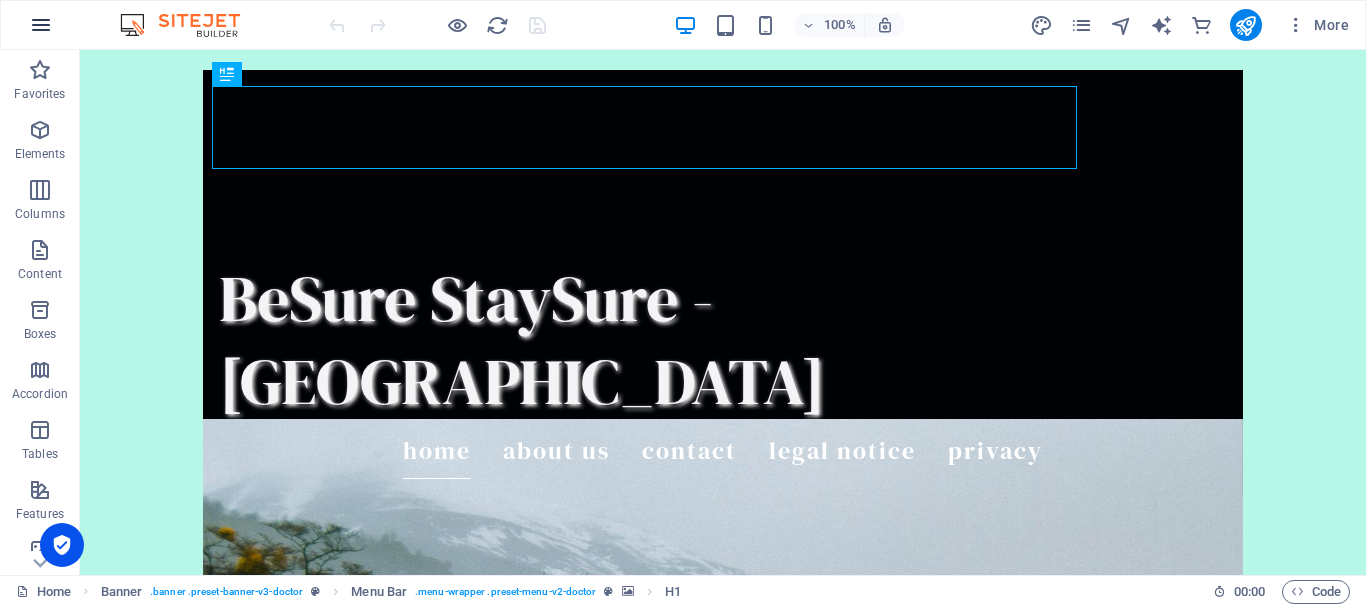 click at bounding box center [41, 25] 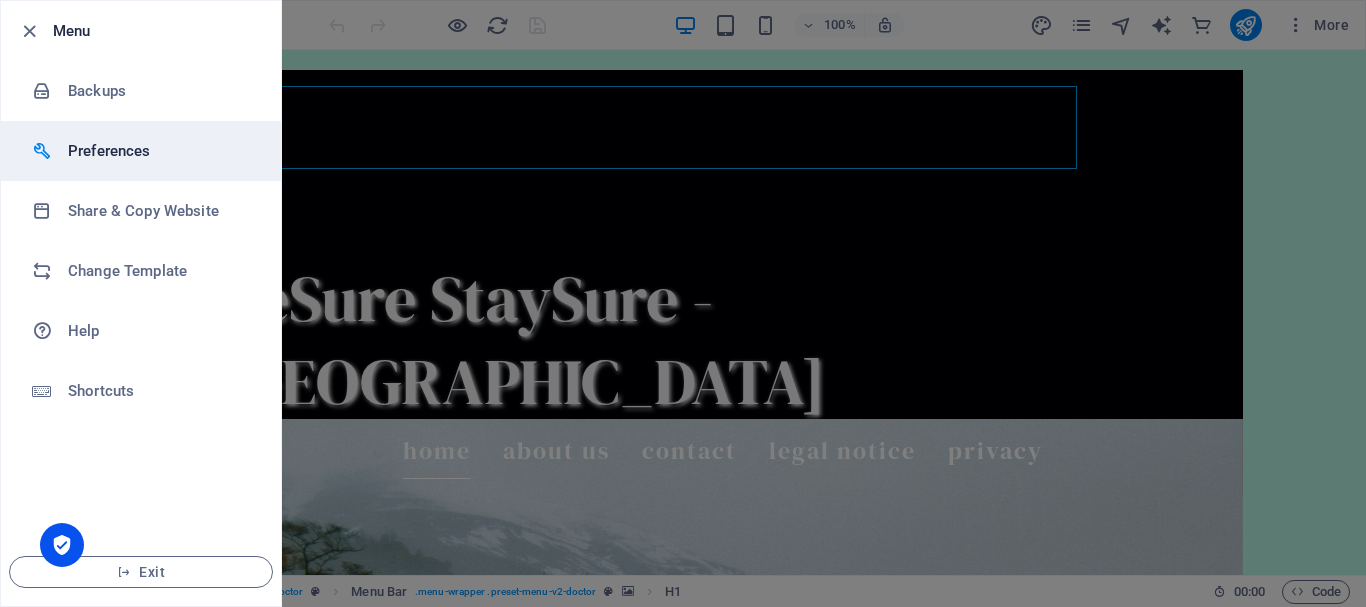 click on "Preferences" at bounding box center [160, 151] 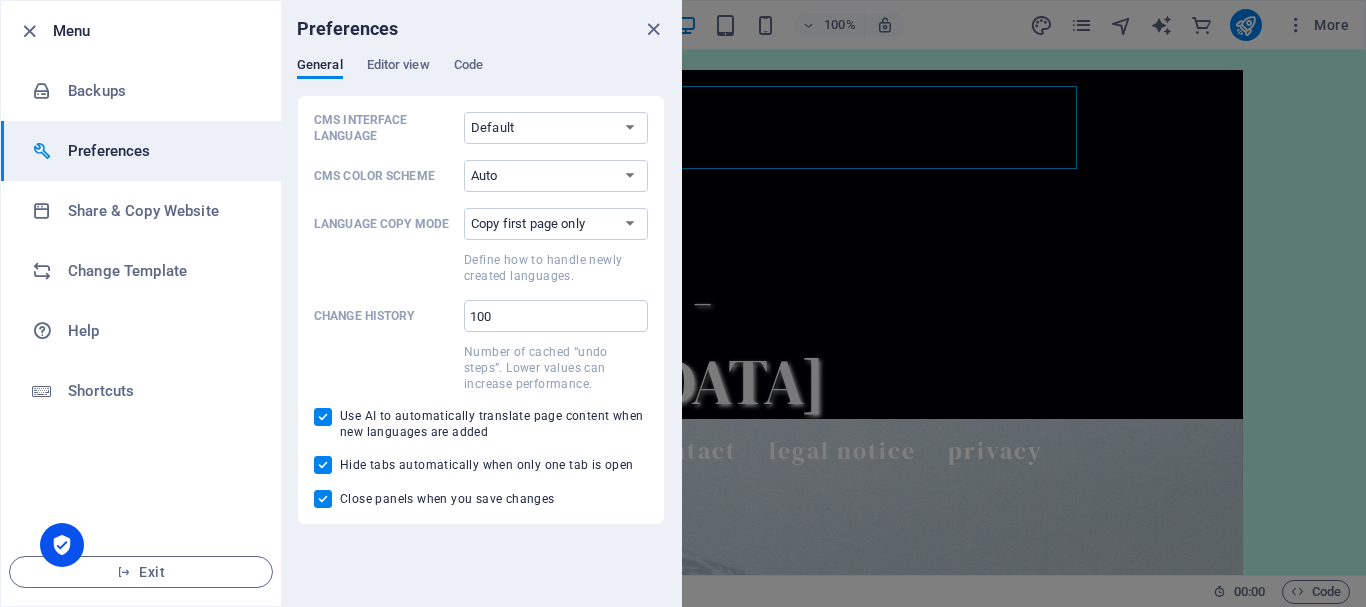 click on "Preferences" at bounding box center [160, 151] 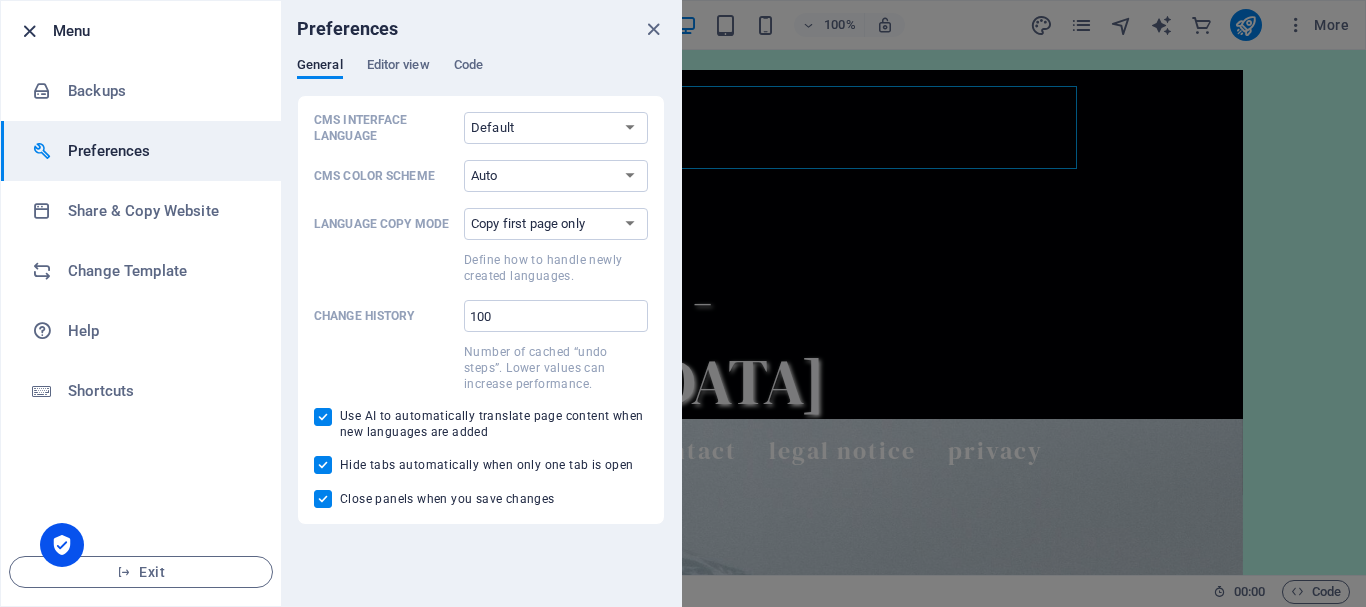 click at bounding box center [29, 31] 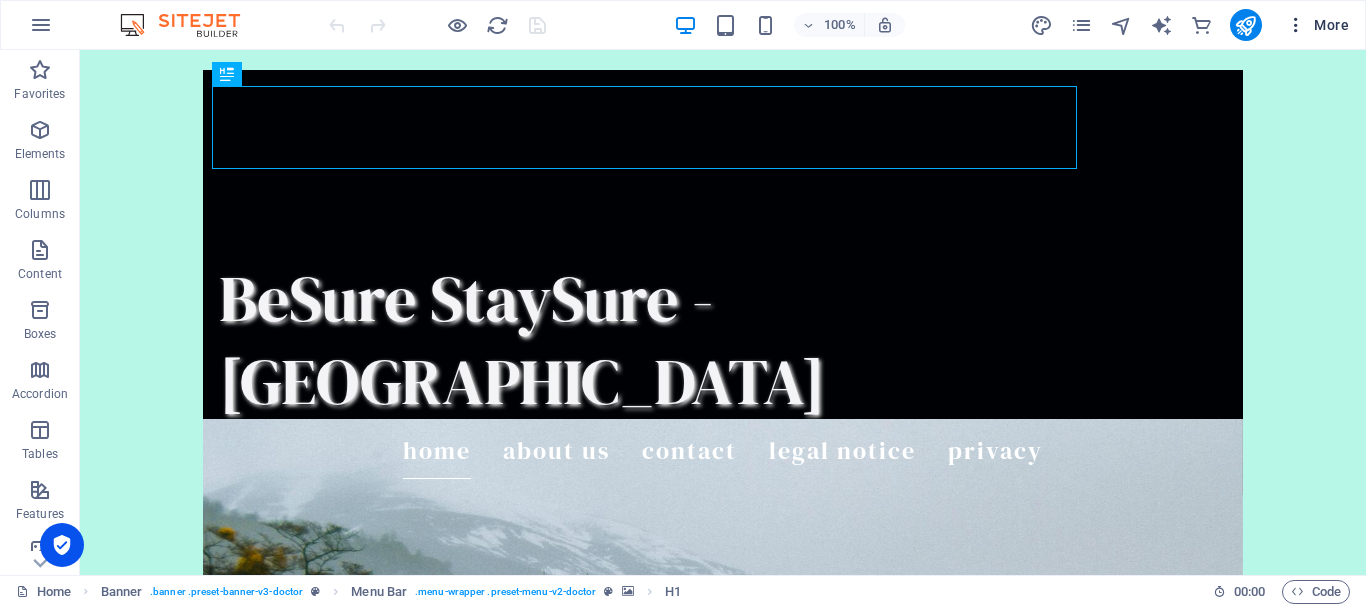 click at bounding box center (1296, 25) 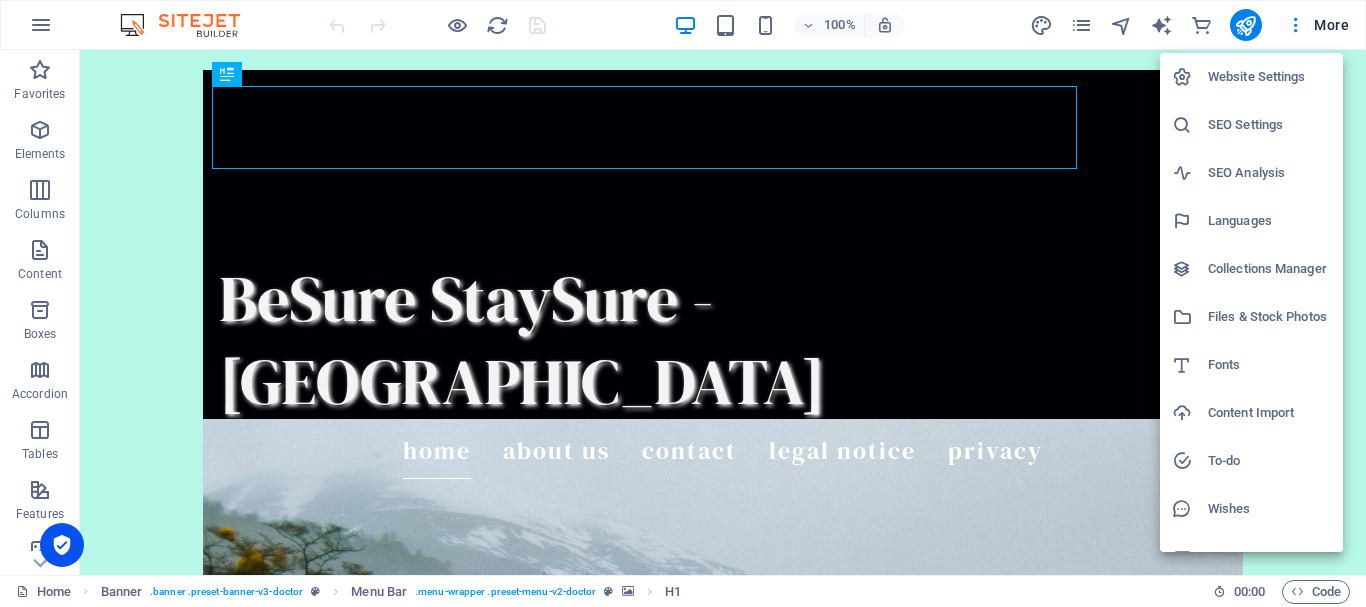 click on "Files & Stock Photos" at bounding box center [1269, 317] 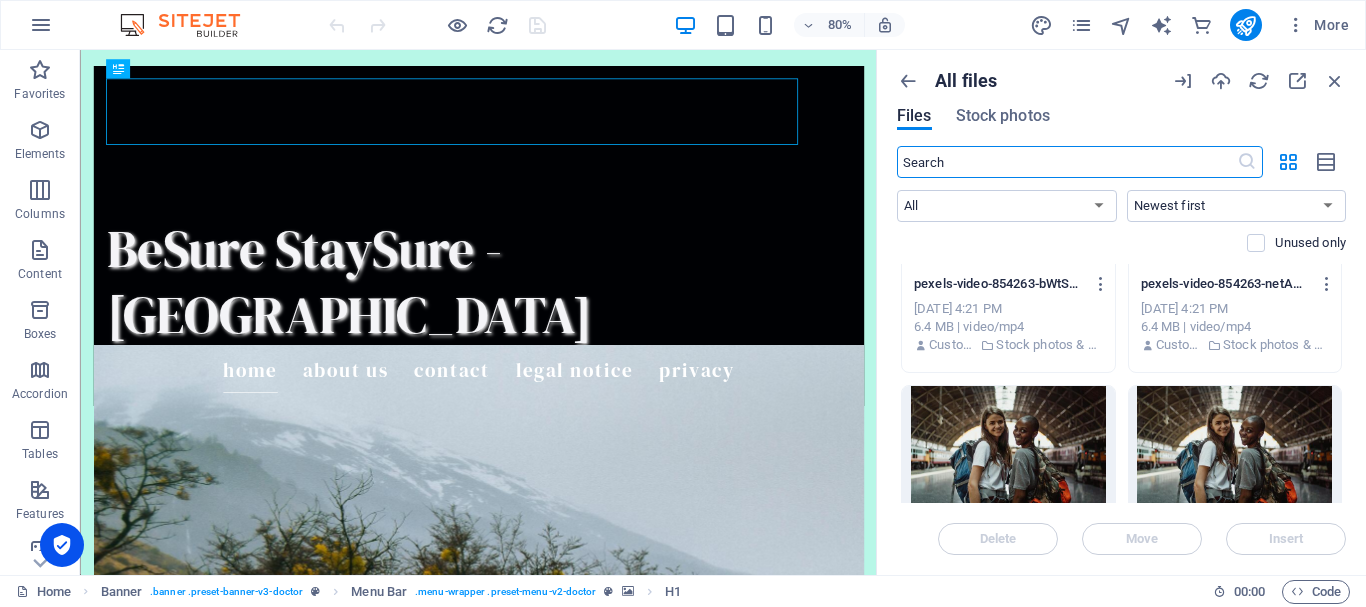 scroll, scrollTop: 0, scrollLeft: 0, axis: both 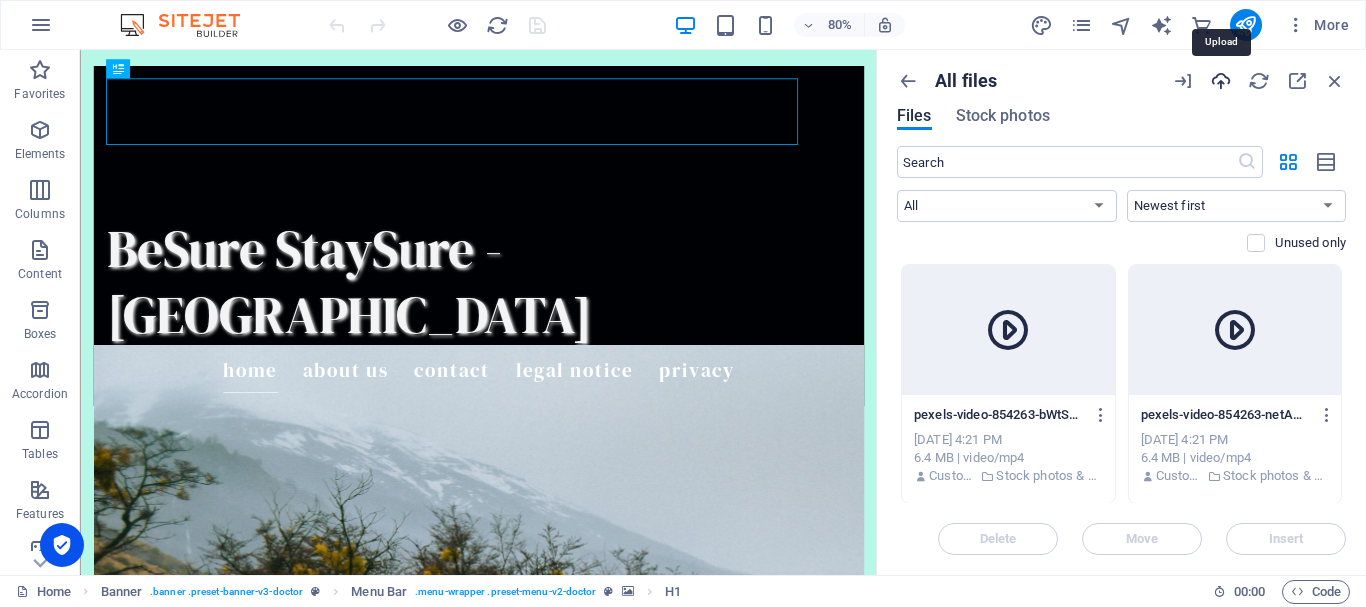 click at bounding box center (1221, 81) 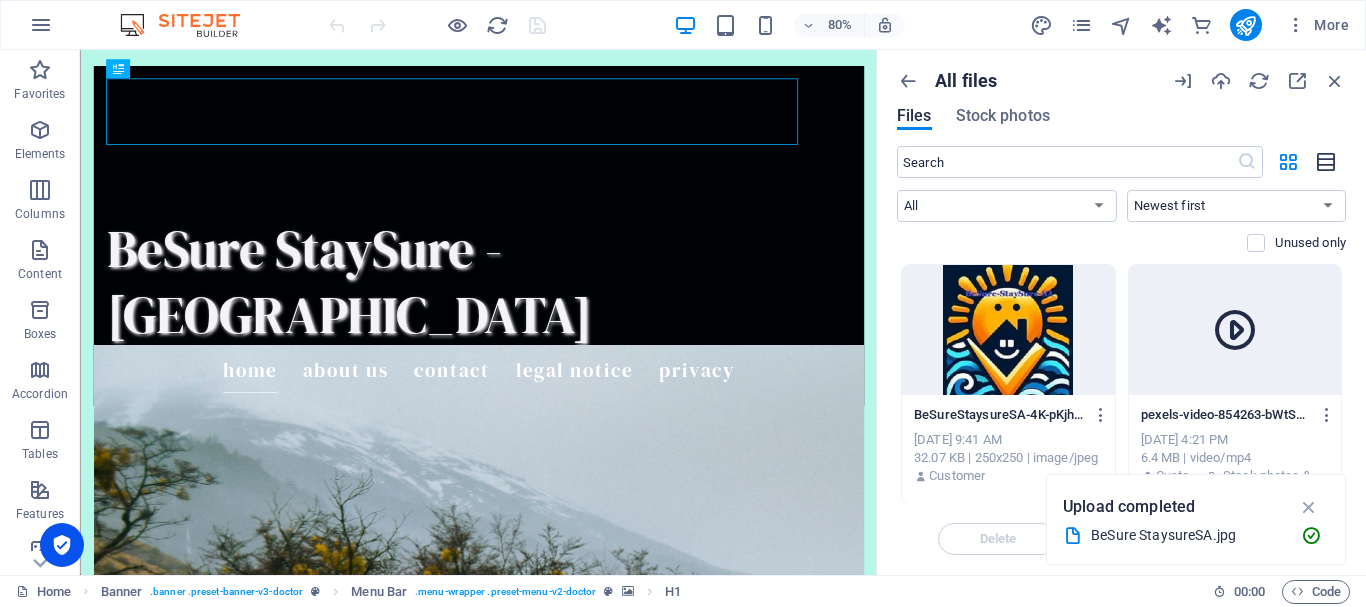 click at bounding box center (1327, 162) 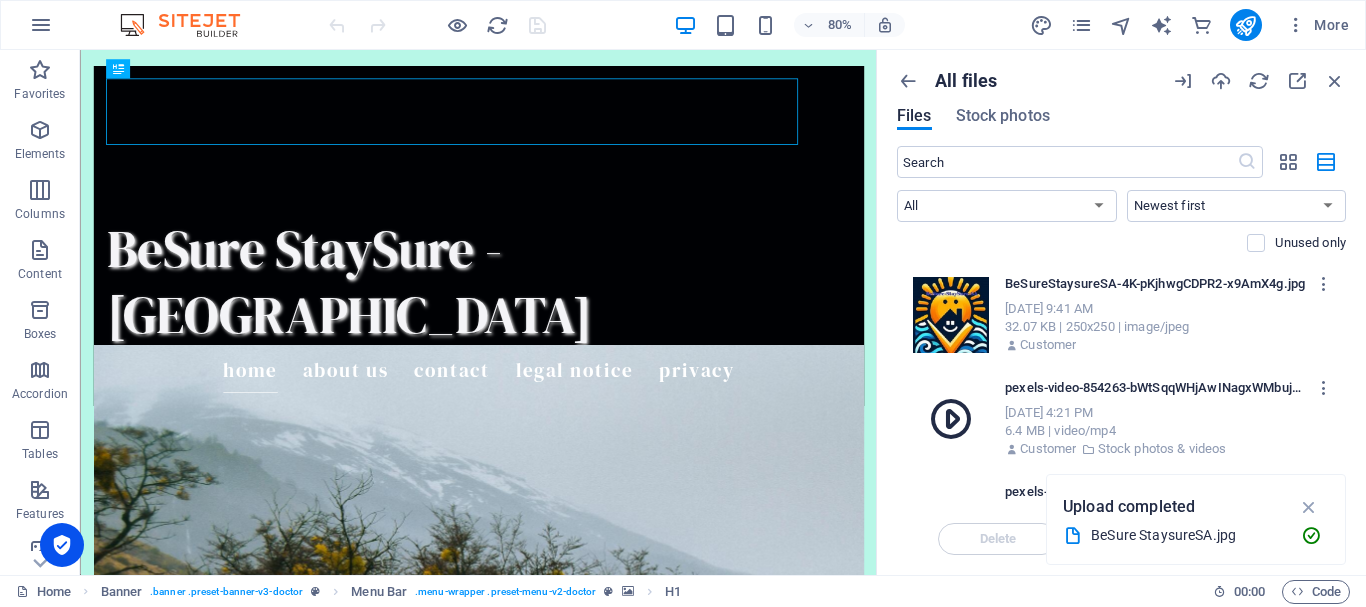 click on "All files Files Stock photos ​ All Images Documents Audio Video Vector Other Newest first Oldest first Name (A-Z) Name (Z-A) Size (0-9) Size (9-0) Resolution (0-9) Resolution (9-0) Unused only Drop files here to upload them instantly BeSureStaysureSA-4K-pKjhwgCDPR2-x9AmX4g.jpg BeSureStaysureSA-4K-pKjhwgCDPR2-x9AmX4g.jpg Jul 11, 2025 9:41 AM 32.07 KB | 250x250 | image/jpeg Customer pexels-video-854263-bWtSqqWHjAwINagxWMbujA.mp4 pexels-video-854263-bWtSqqWHjAwINagxWMbujA.mp4 Jul 9, 2025 4:21 PM 6.4 MB | video/mp4 Customer Stock photos & videos pexels-video-854263-netAwUALC5SByp3g33dW-g.mp4 pexels-video-854263-netAwUALC5SByp3g33dW-g.mp4 Jul 9, 2025 4:21 PM 6.4 MB | video/mp4 Customer Stock photos & videos two-women-with-backpacks-smiling-at-a-train-station-ready-for-their-travel-adventure-XtpVOtQdO7AJxUBG60fTIQ.jpeg two-women-with-backpacks-smiling-at-a-train-station-ready-for-their-travel-adventure-XtpVOtQdO7AJxUBG60fTIQ.jpeg Jul 9, 2025 12:29 PM 2.59 MB | 6000x4000 | image/jpeg Customer Stock photos & videos" at bounding box center (1121, 312) 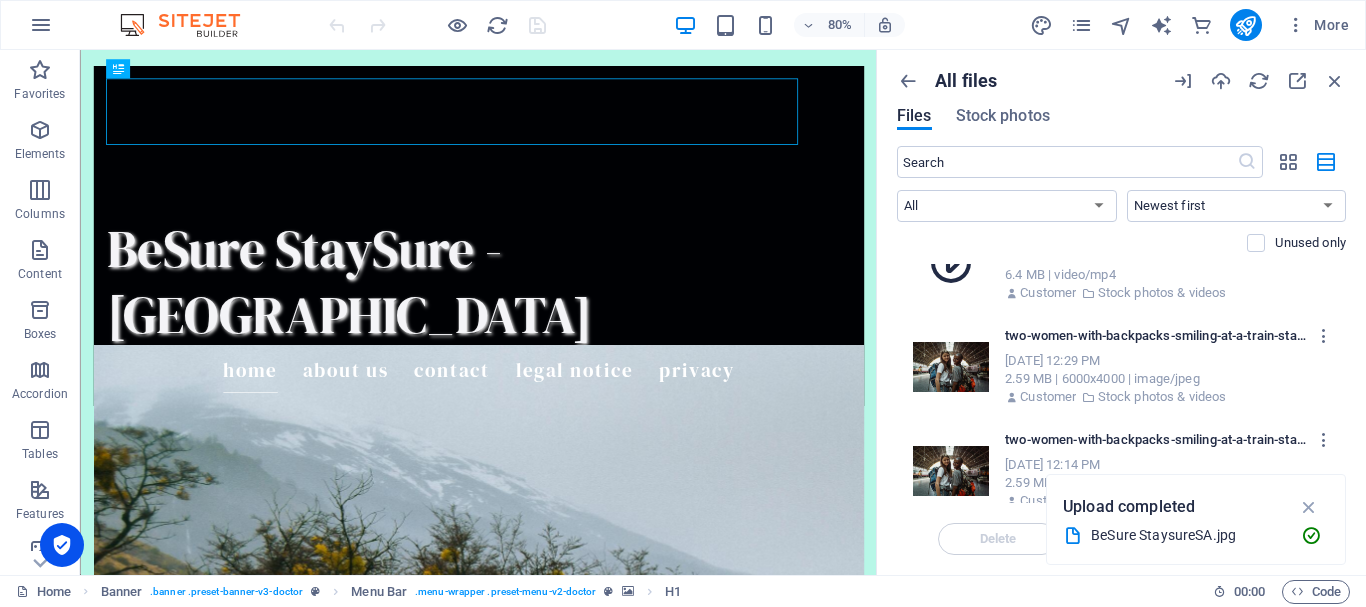 scroll, scrollTop: 300, scrollLeft: 0, axis: vertical 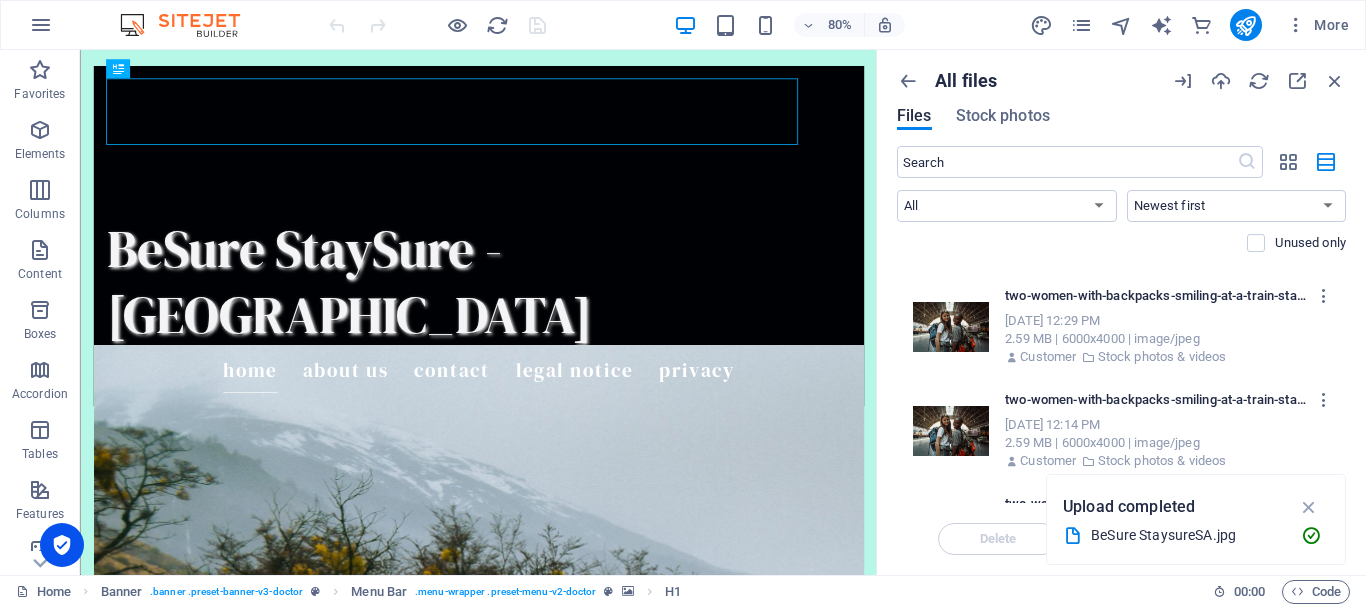 drag, startPoint x: 1347, startPoint y: 292, endPoint x: 1345, endPoint y: 302, distance: 10.198039 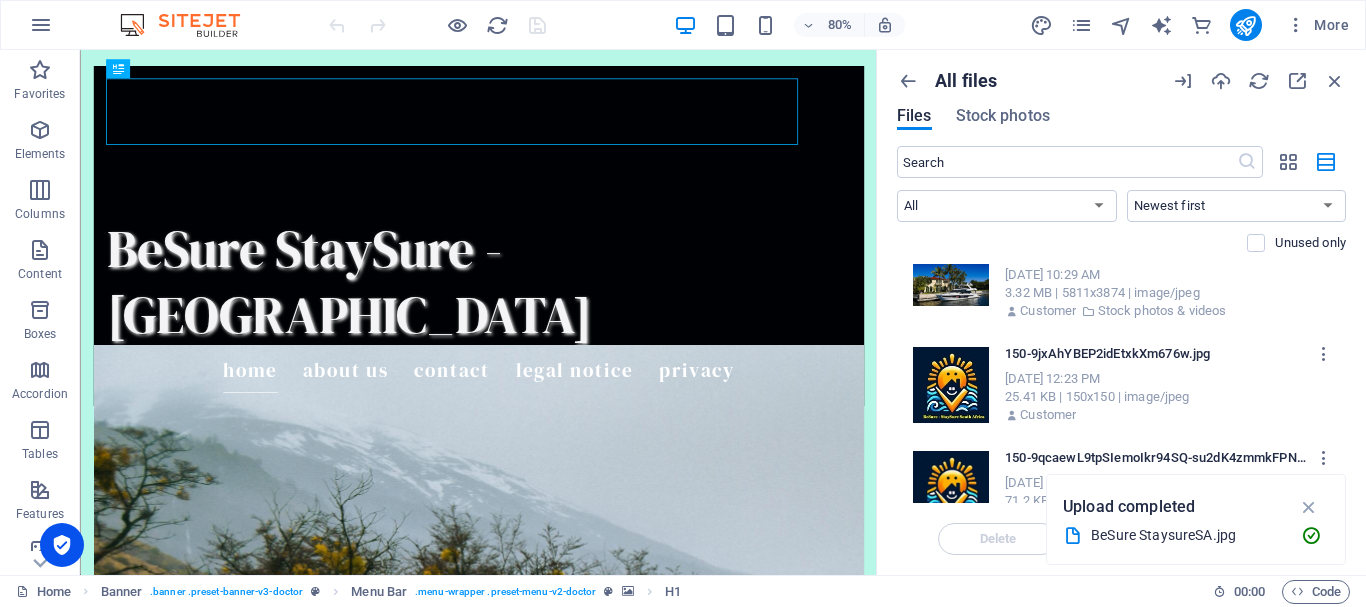 scroll, scrollTop: 8386, scrollLeft: 0, axis: vertical 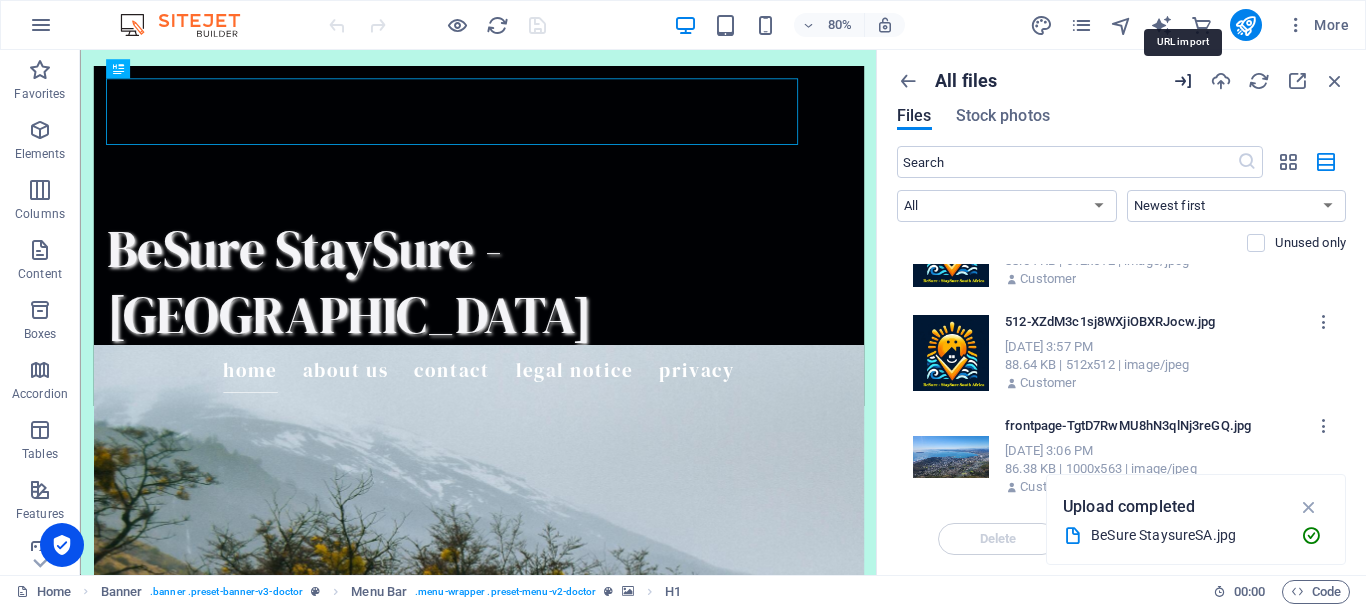 click at bounding box center [1183, 81] 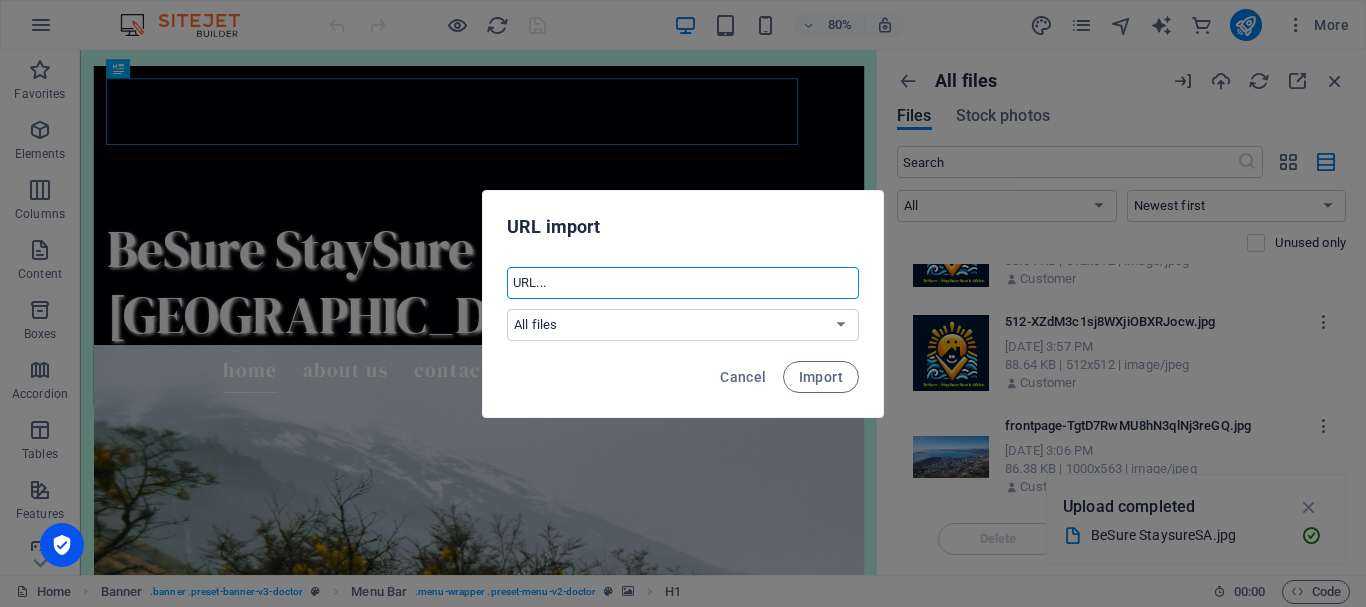 click at bounding box center [683, 283] 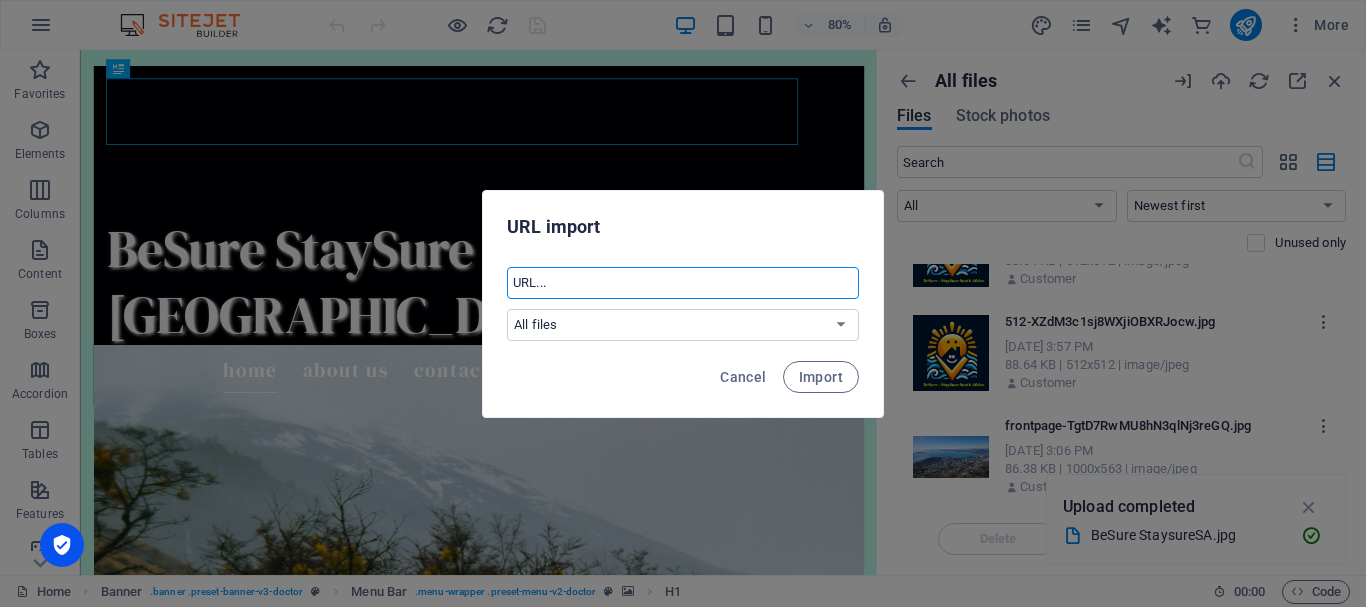 paste on "User-agent: * Allow: /blog/ Allow: /products/ Allow: /collections/  Disallow: /checkout/ Disallow: /account/  Sitemap: https://www.besurestaysuresa.co.za/sitemap.xml" 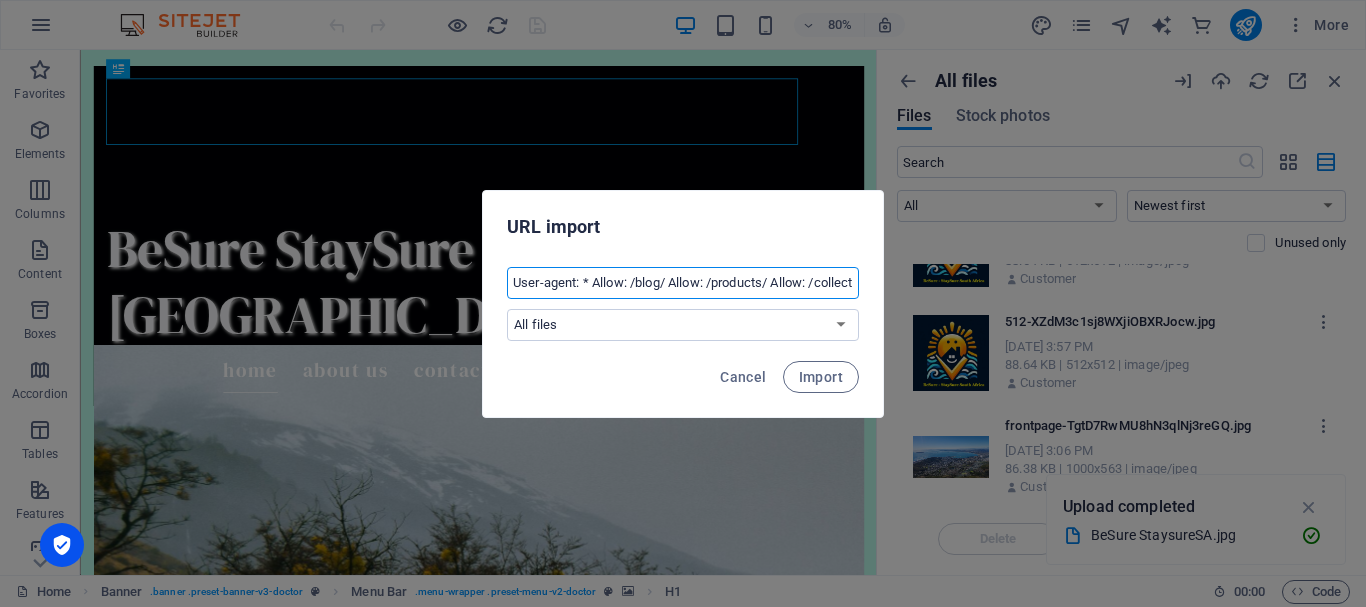 scroll, scrollTop: 0, scrollLeft: 643, axis: horizontal 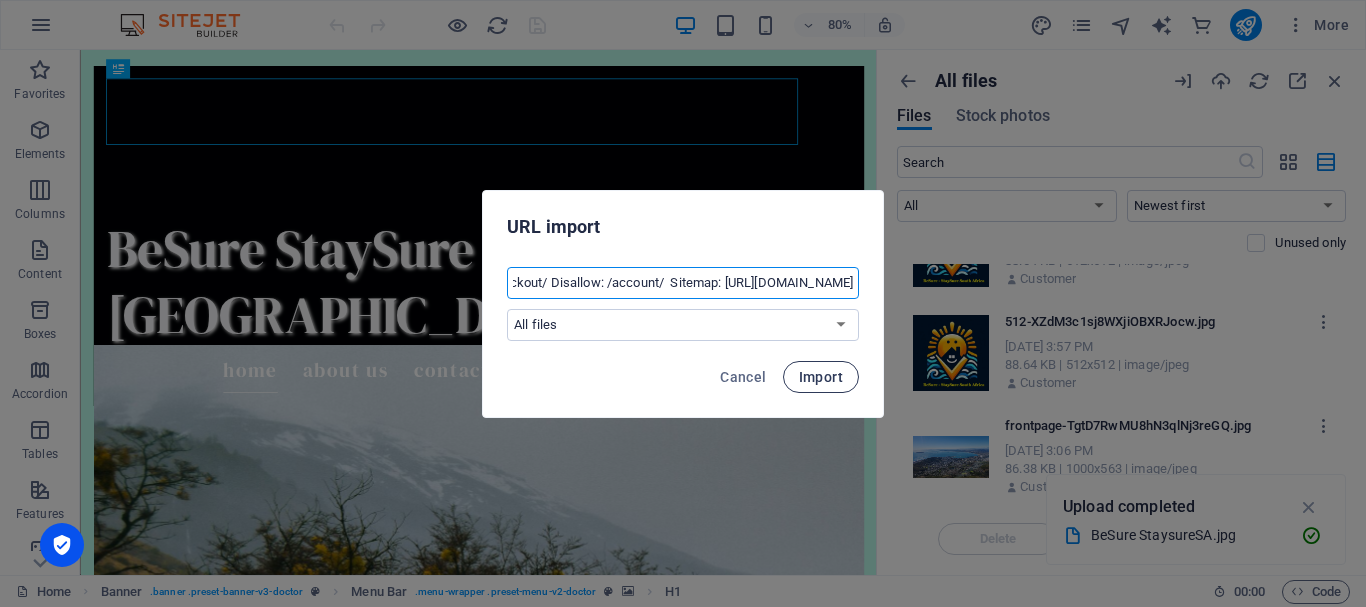 type on "User-agent: * Allow: /blog/ Allow: /products/ Allow: /collections/  Disallow: /checkout/ Disallow: /account/  Sitemap: https://www.besurestaysuresa.co.za/sitemap.xml" 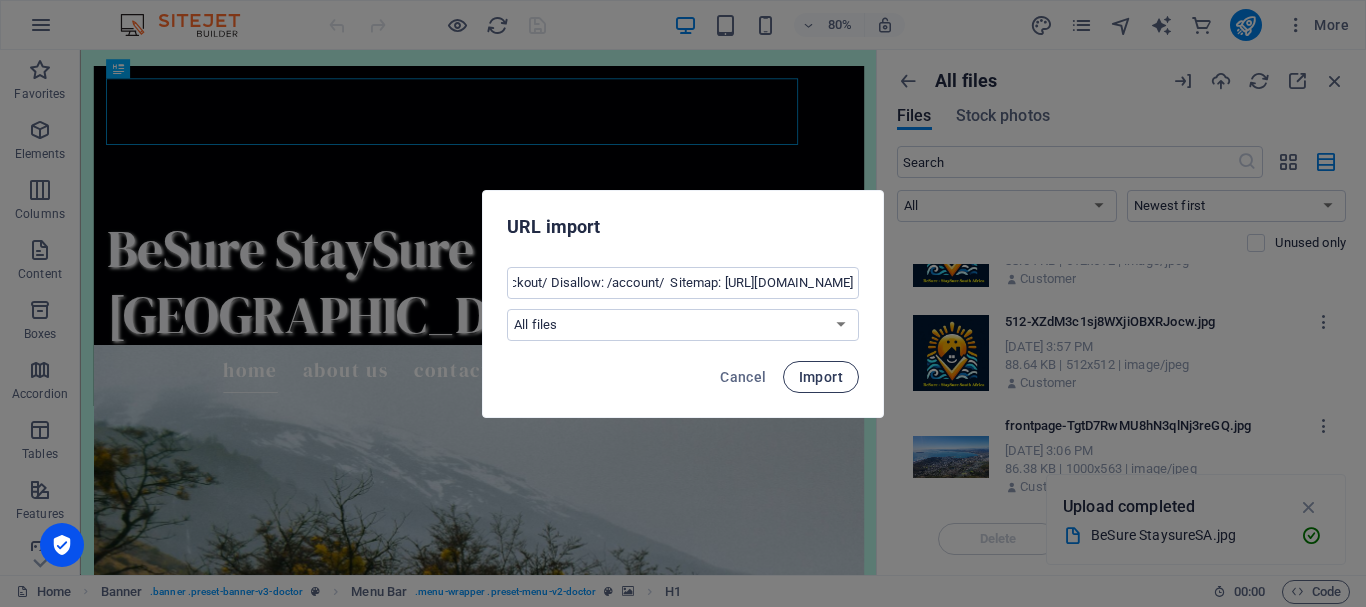 scroll, scrollTop: 0, scrollLeft: 0, axis: both 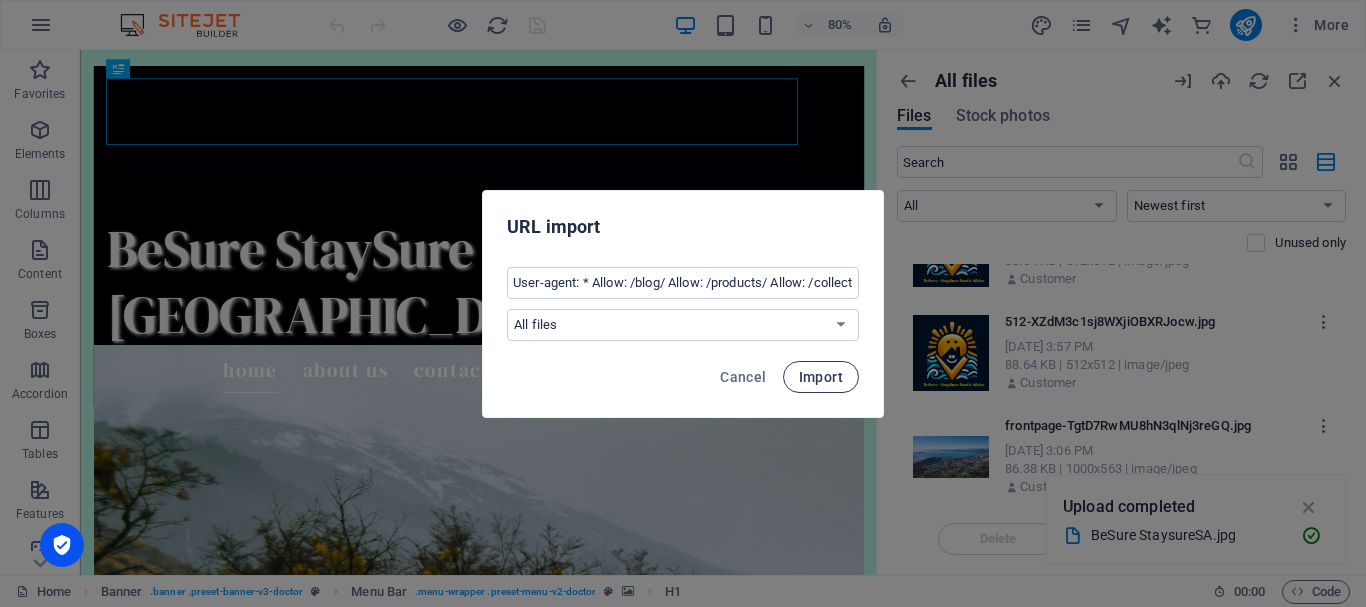 click on "Import" at bounding box center (821, 377) 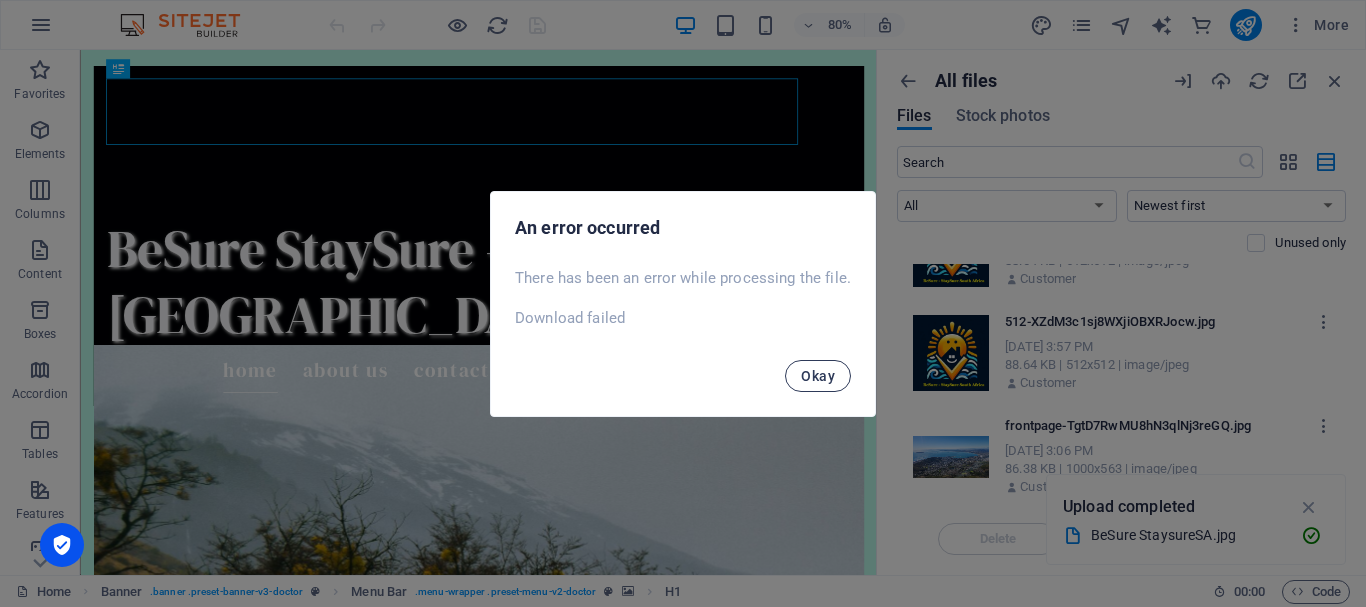 click on "Okay" at bounding box center [818, 376] 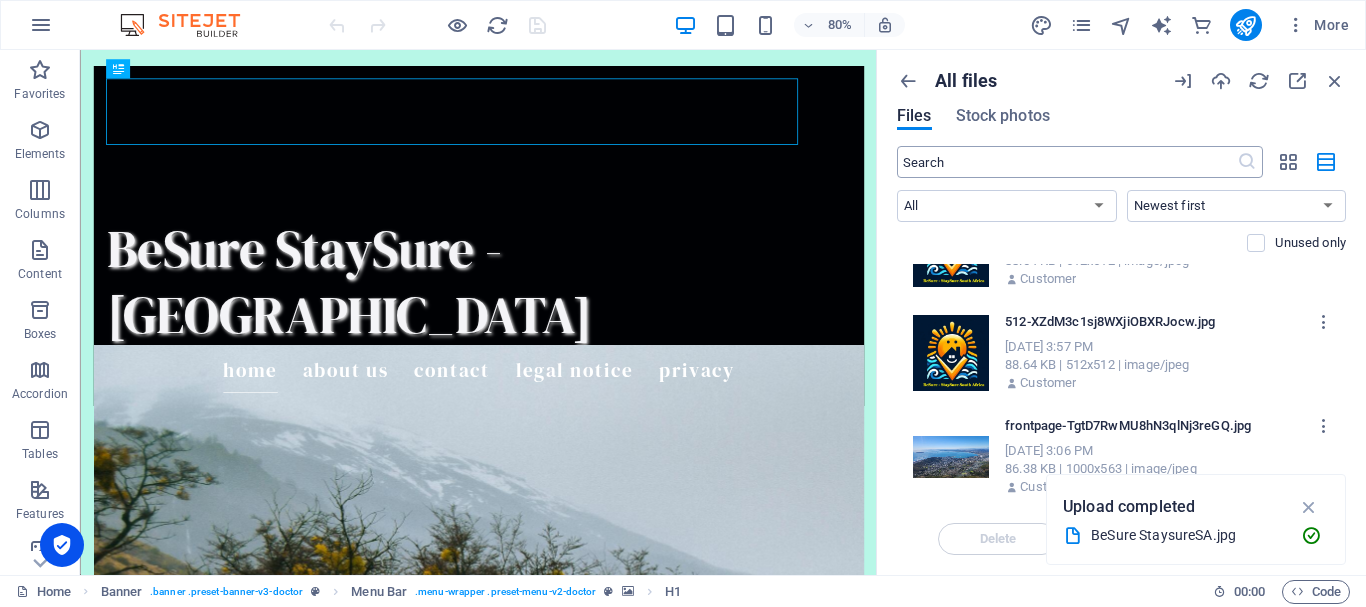 click at bounding box center (1067, 162) 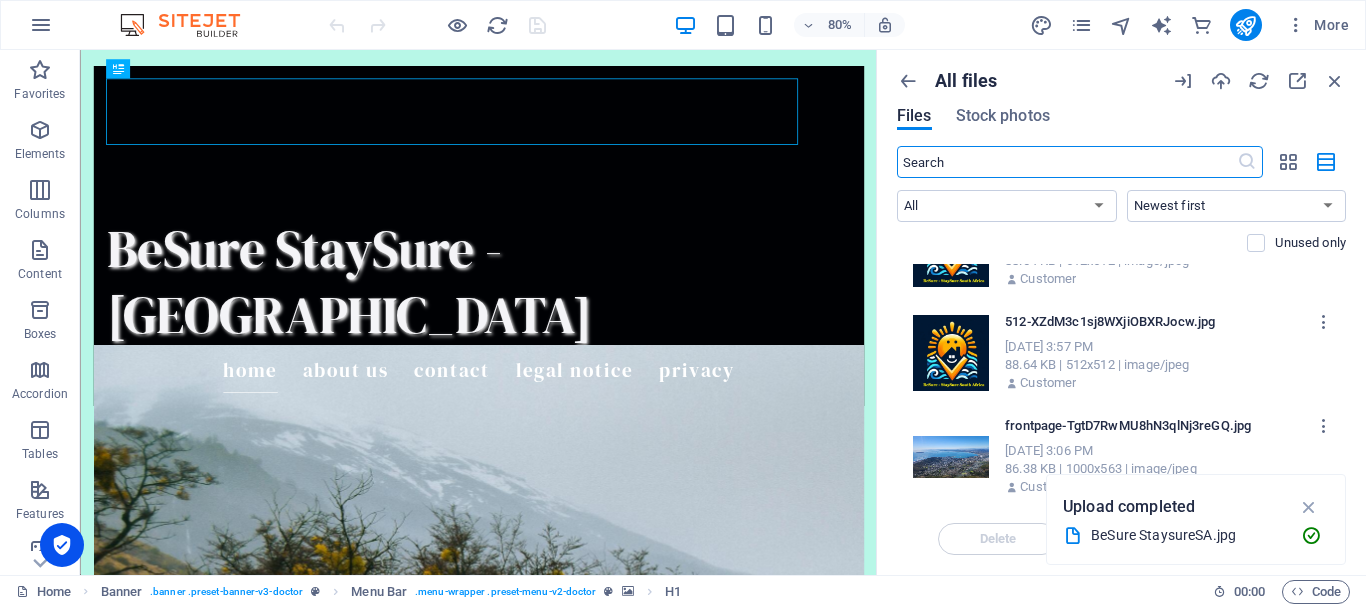 click at bounding box center [1067, 162] 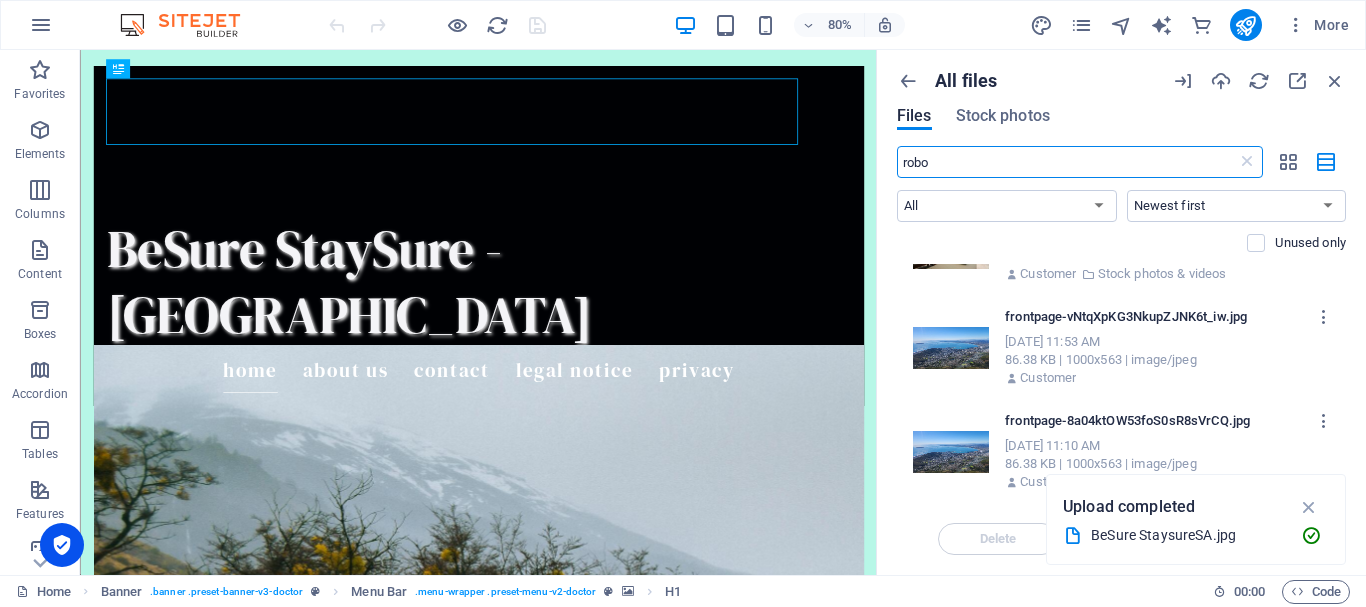 scroll, scrollTop: 3602, scrollLeft: 0, axis: vertical 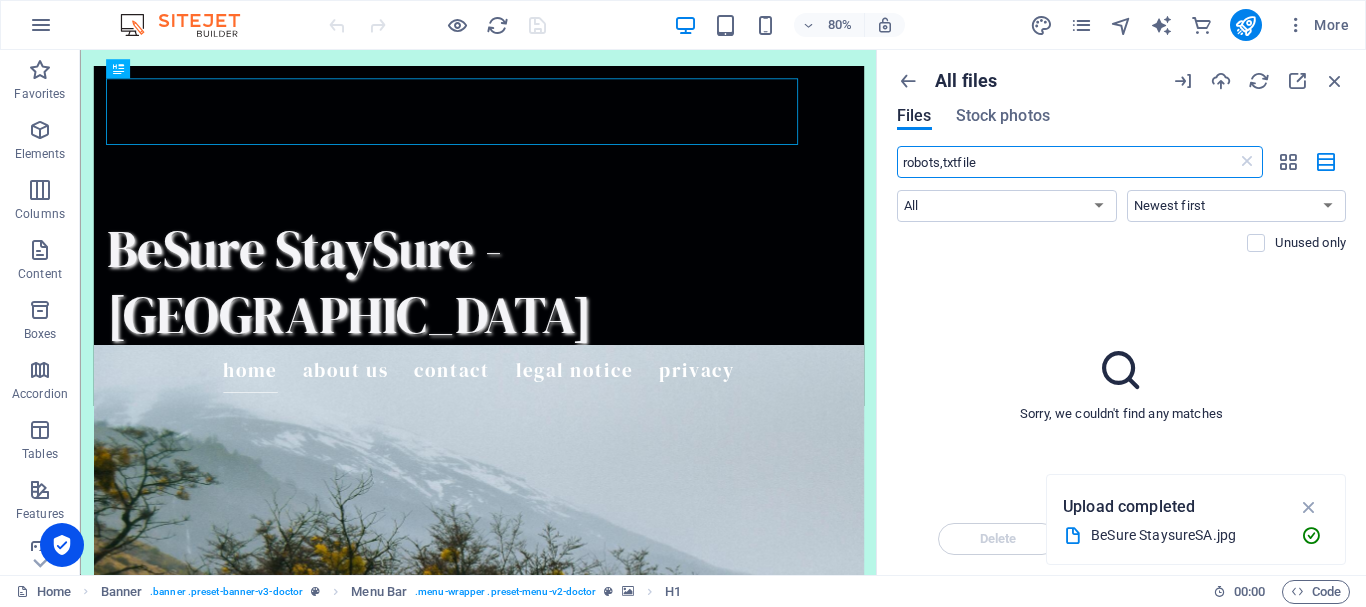 click on "robots,txtfile" at bounding box center [1067, 162] 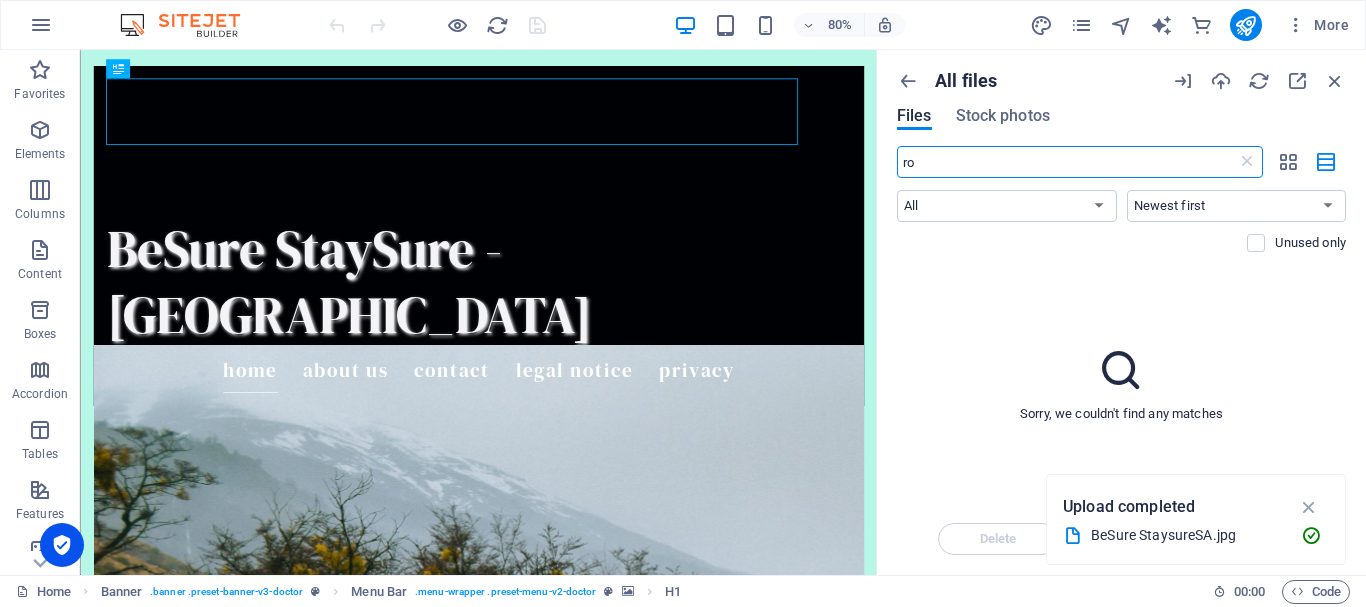 type on "r" 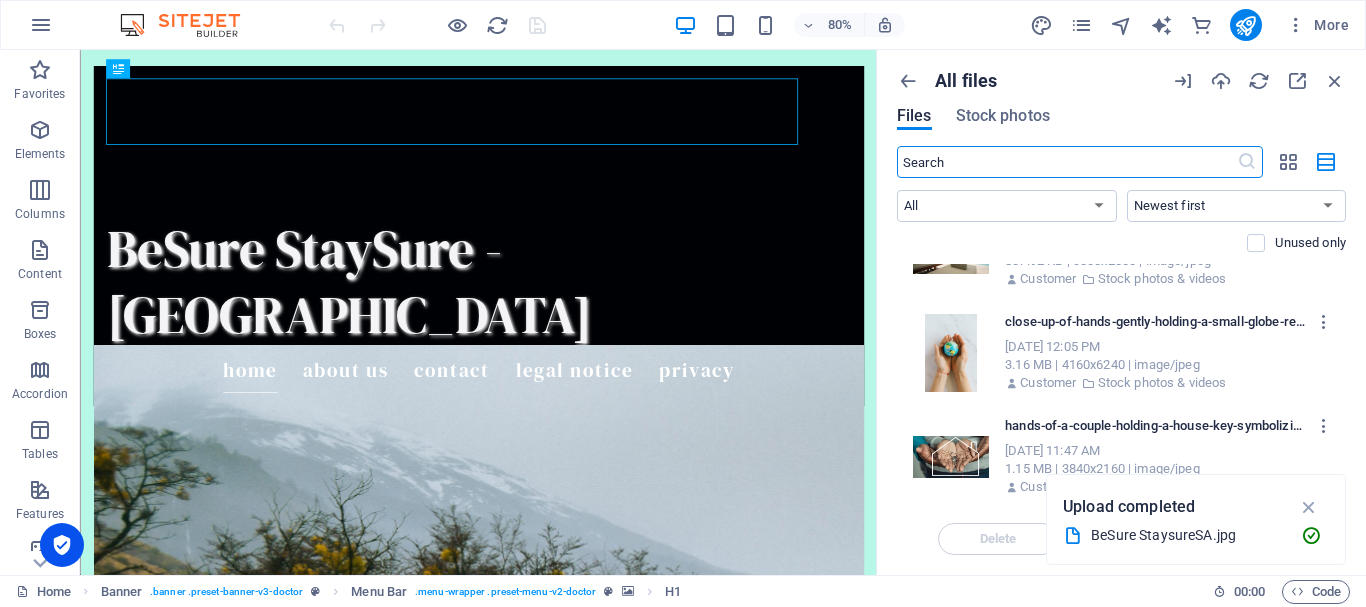 scroll, scrollTop: 2879, scrollLeft: 0, axis: vertical 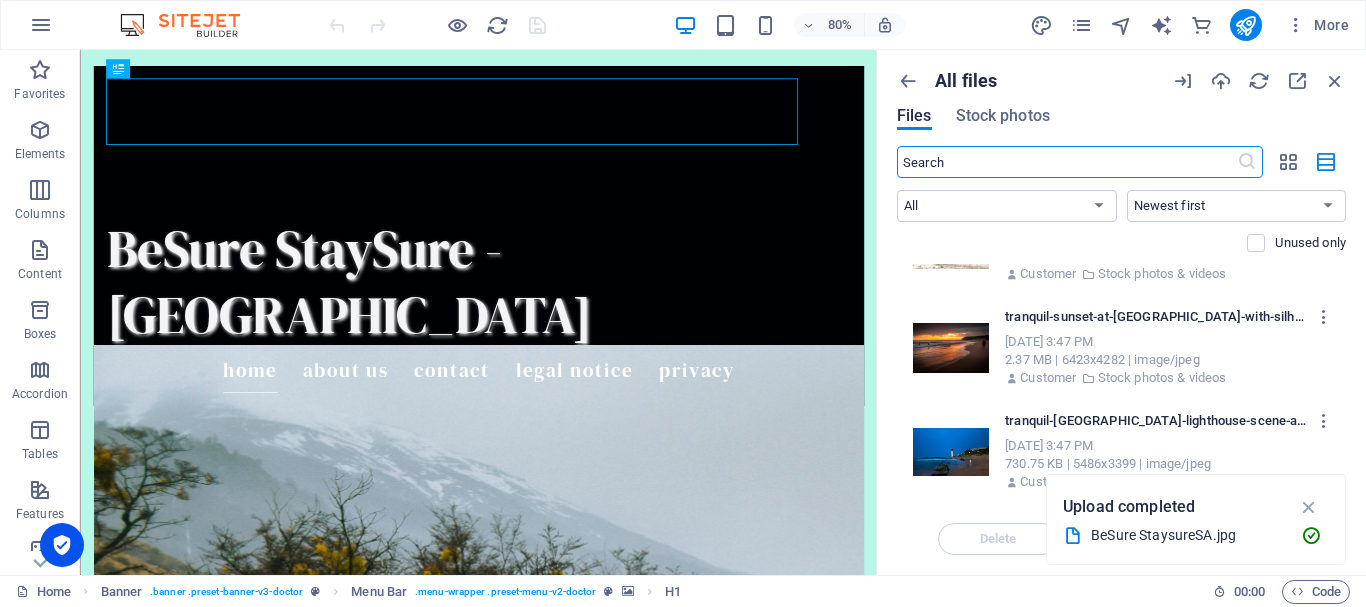 type 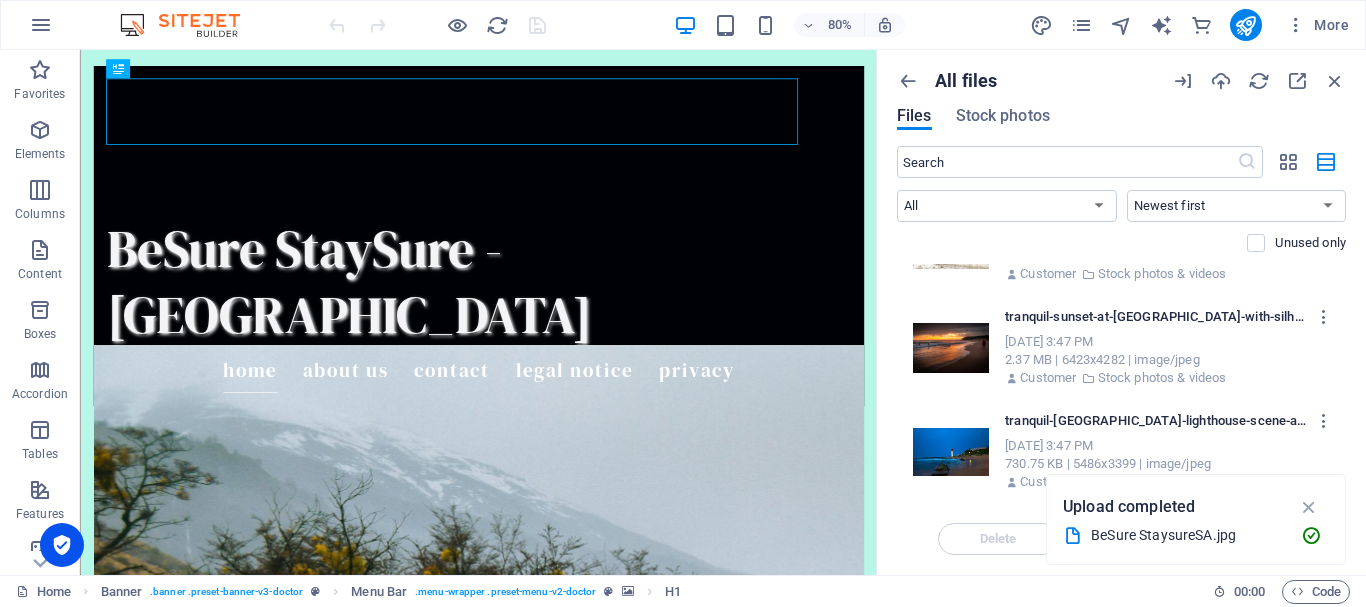 drag, startPoint x: 1347, startPoint y: 375, endPoint x: 1349, endPoint y: 418, distance: 43.046486 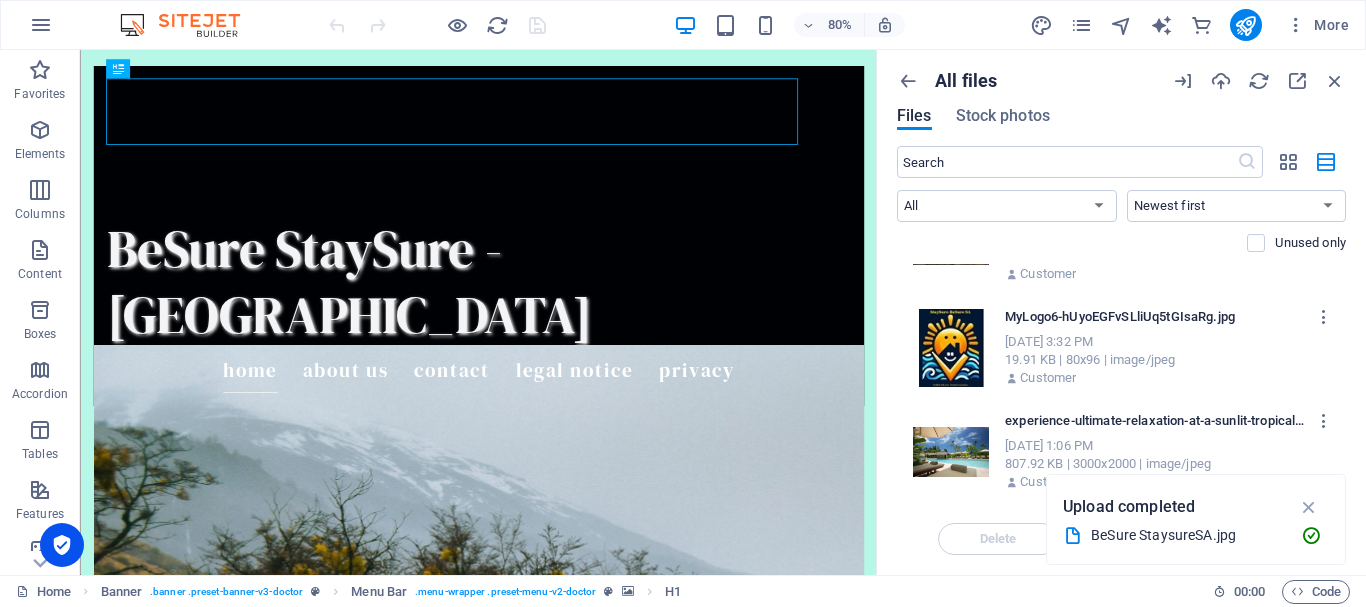 scroll, scrollTop: 9743, scrollLeft: 0, axis: vertical 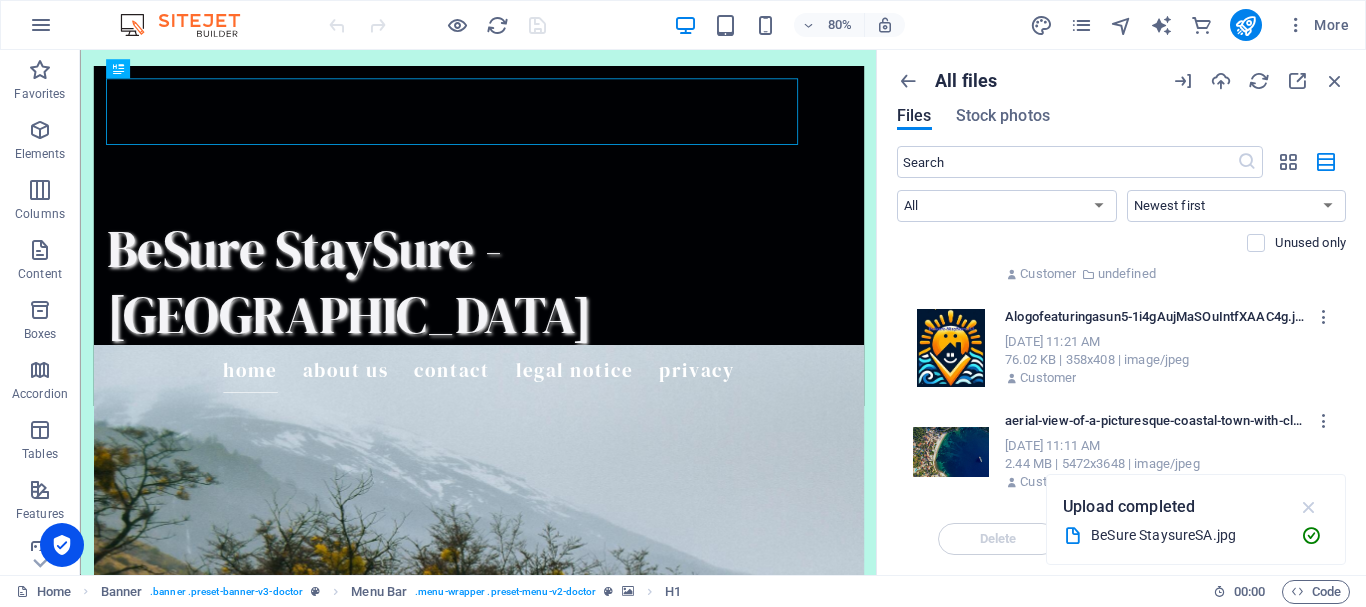 click at bounding box center [1309, 507] 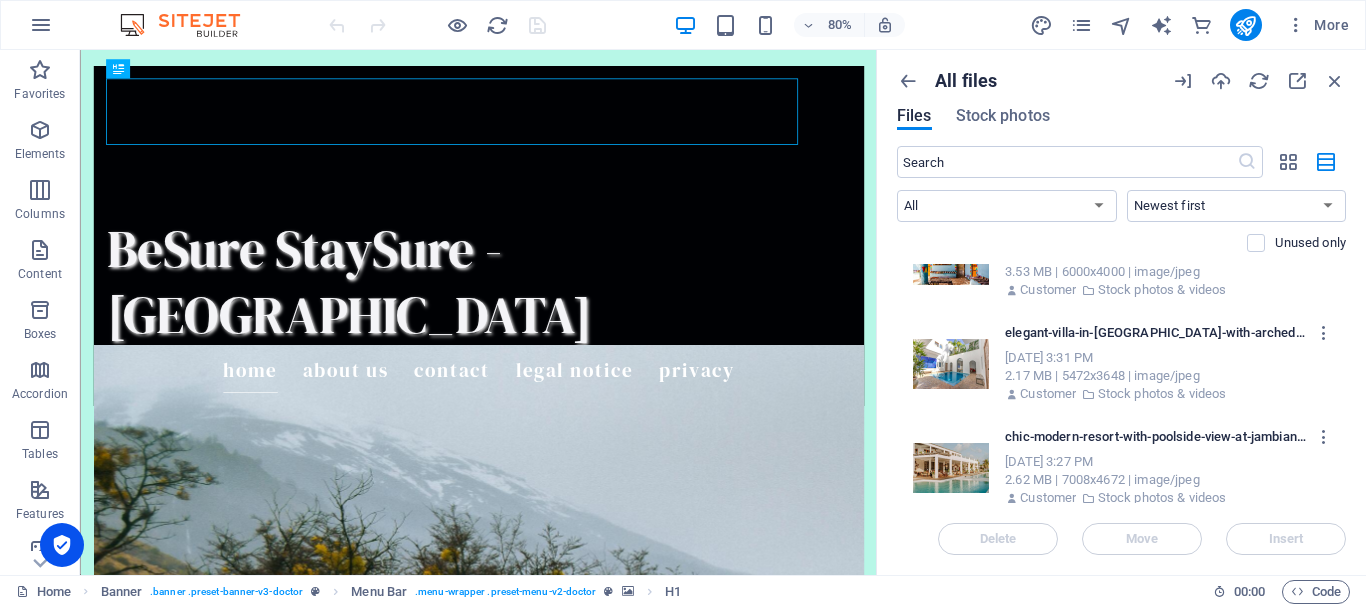 scroll, scrollTop: 0, scrollLeft: 0, axis: both 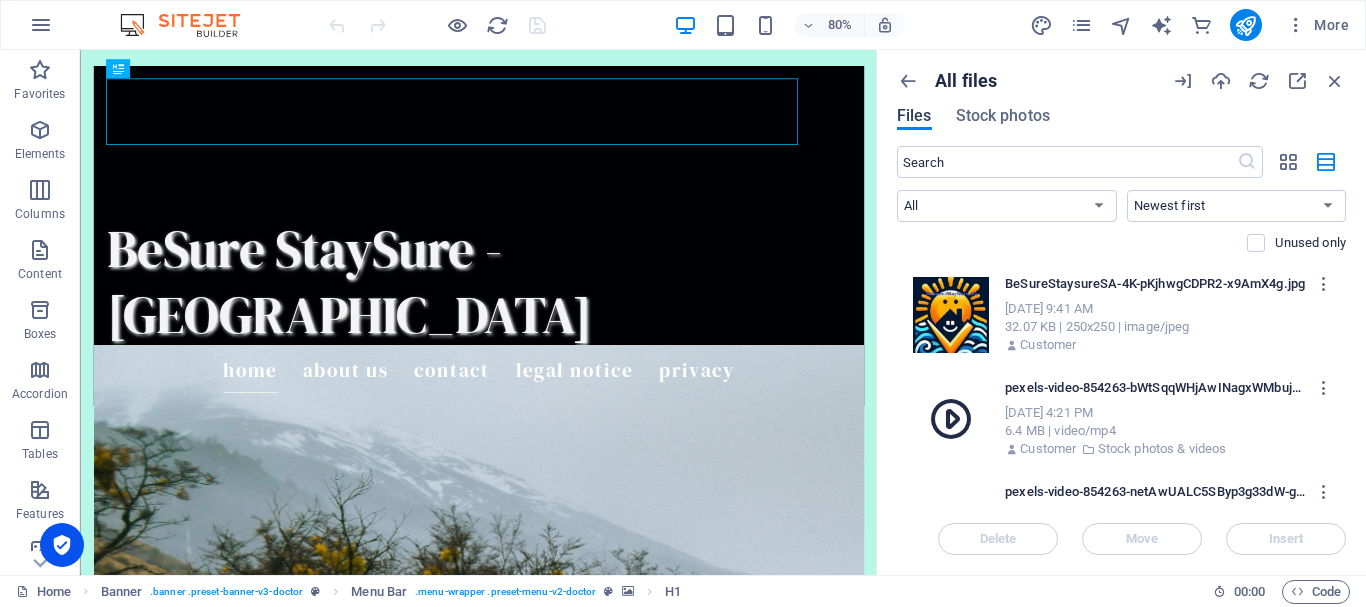 click on "Files" at bounding box center (914, 116) 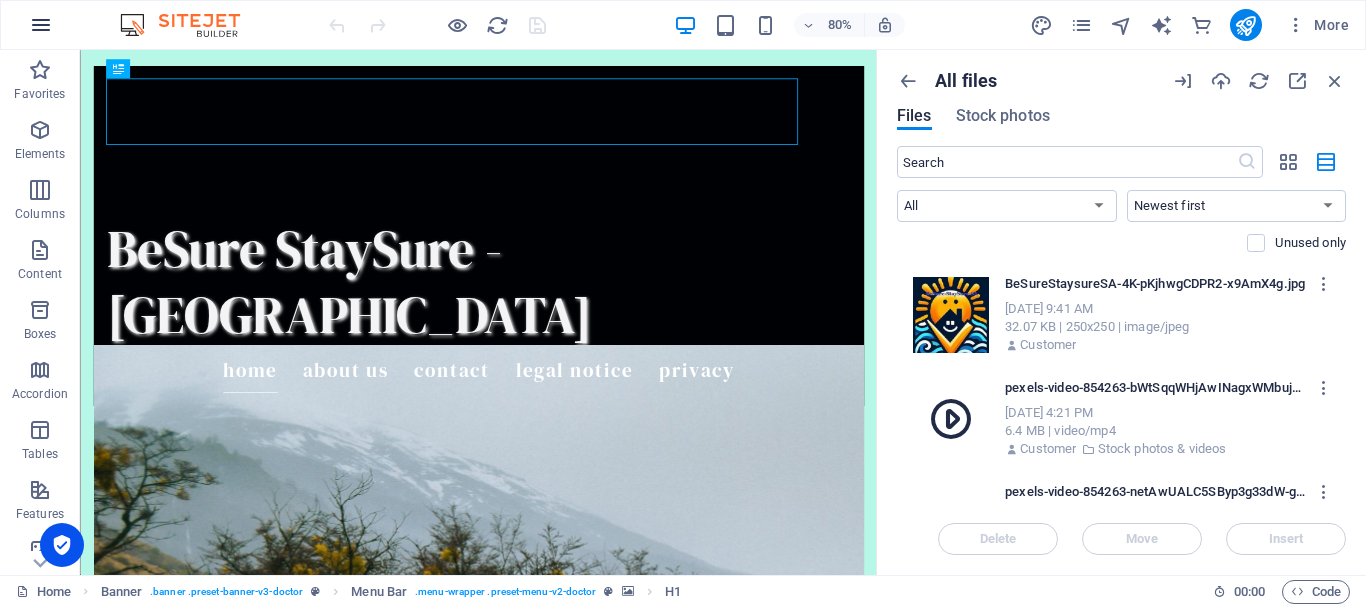 click at bounding box center [41, 25] 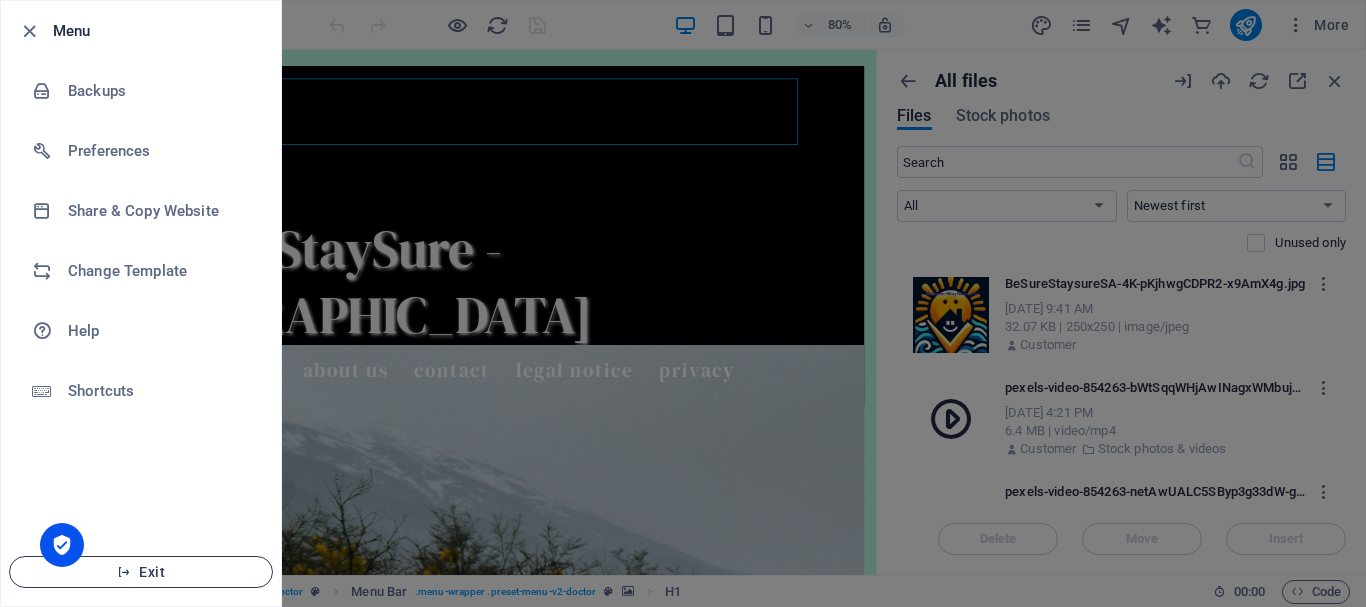 click on "Exit" at bounding box center (141, 572) 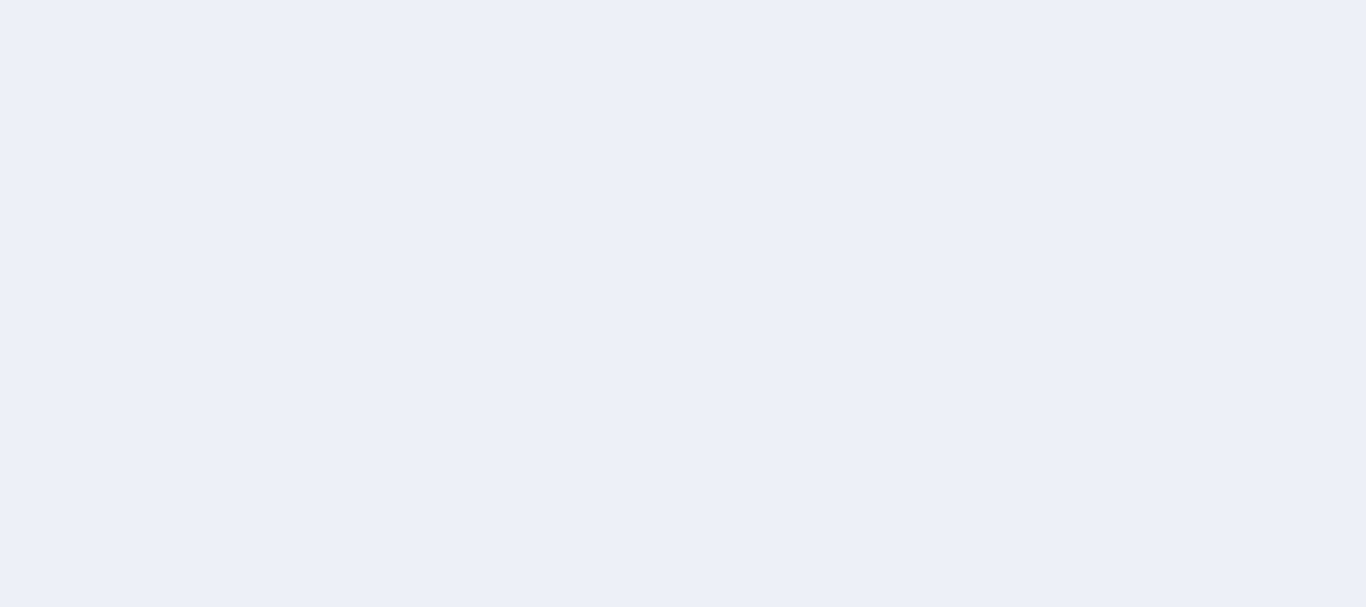 scroll, scrollTop: 0, scrollLeft: 0, axis: both 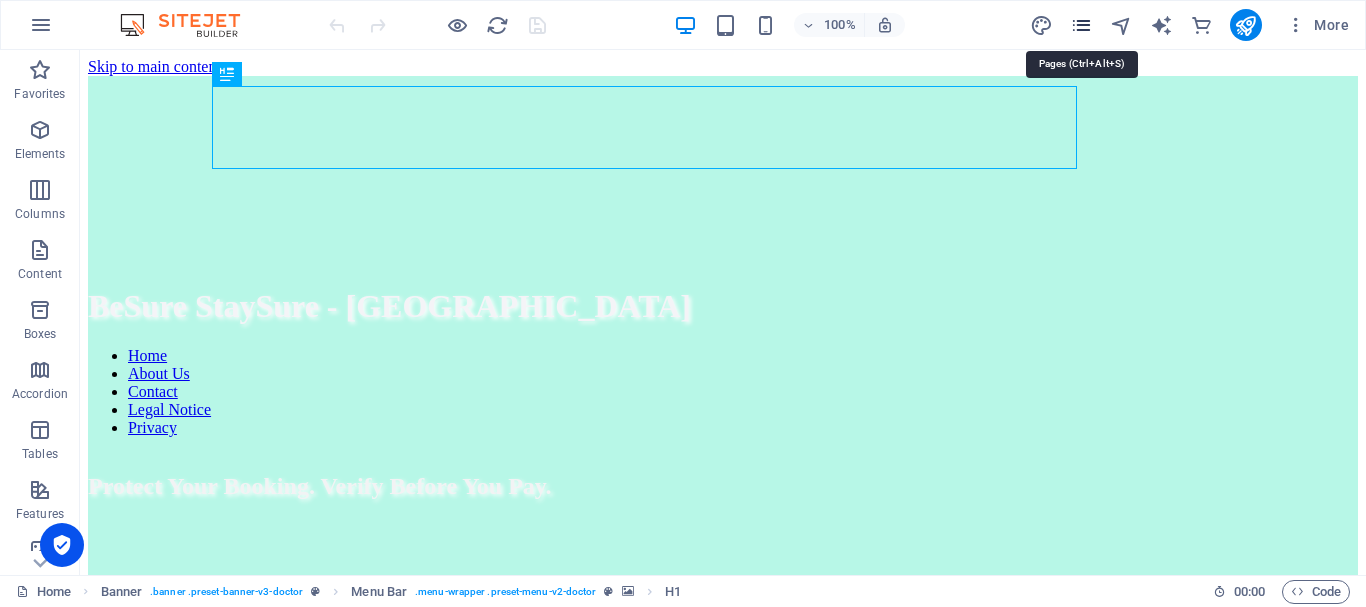 click at bounding box center (1081, 25) 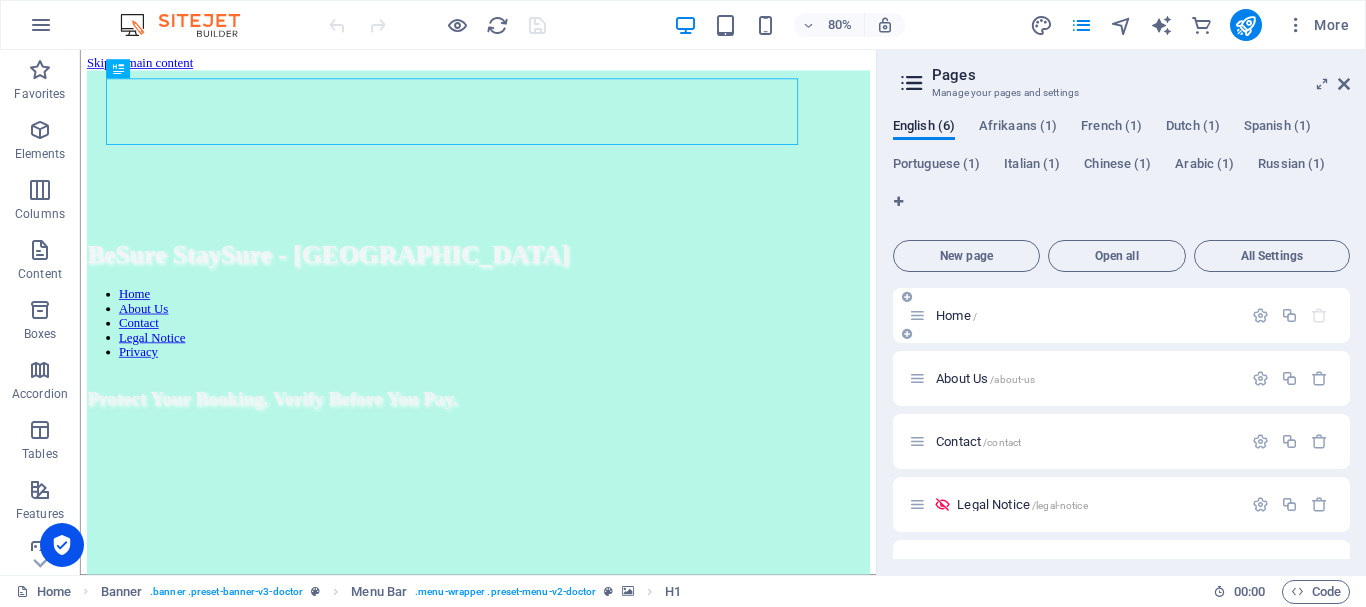 click on "Home /" at bounding box center [1086, 315] 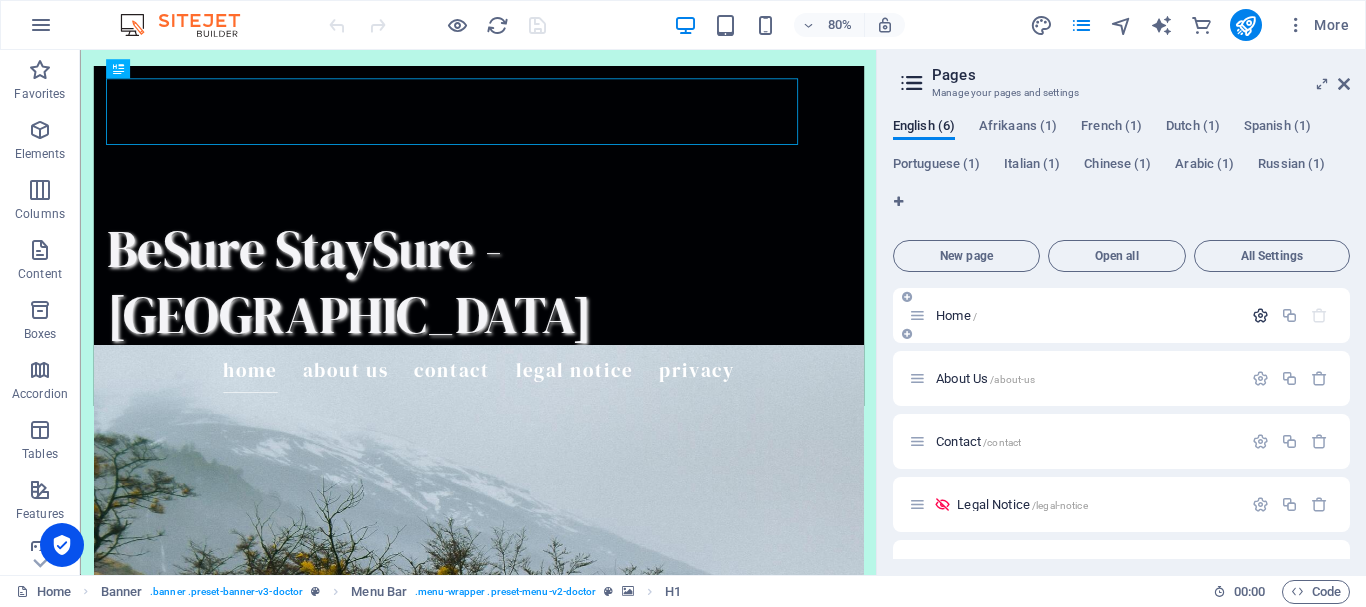 click at bounding box center [1260, 315] 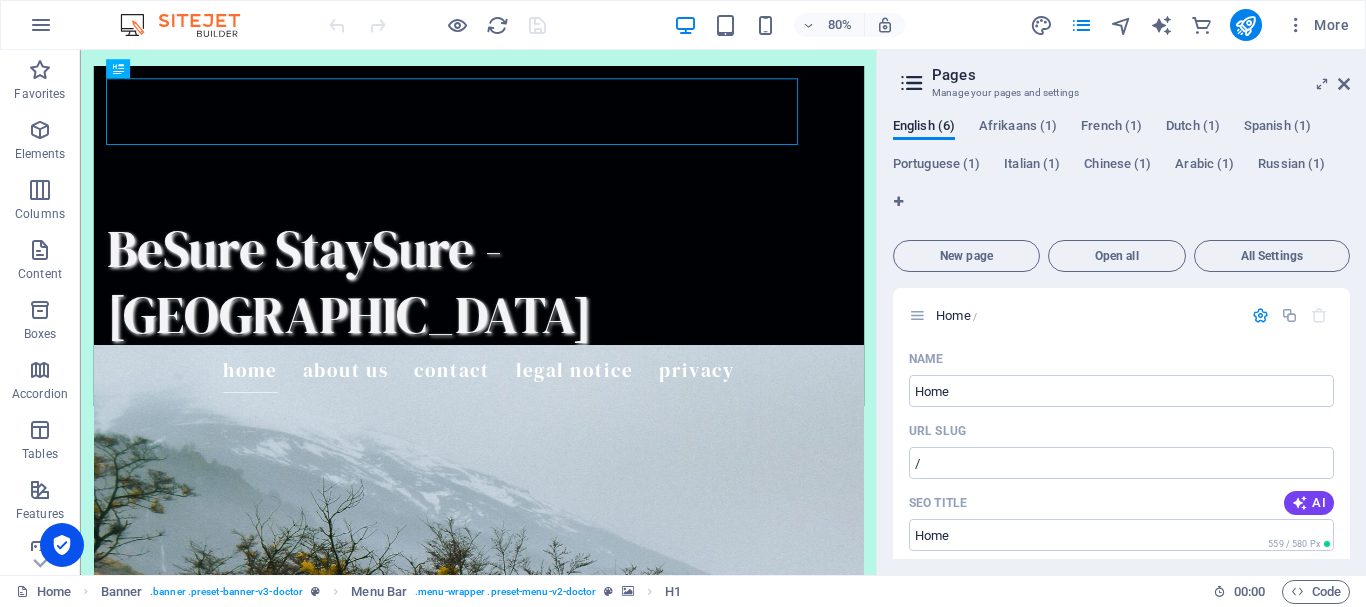 drag, startPoint x: 1350, startPoint y: 310, endPoint x: 1352, endPoint y: 337, distance: 27.073973 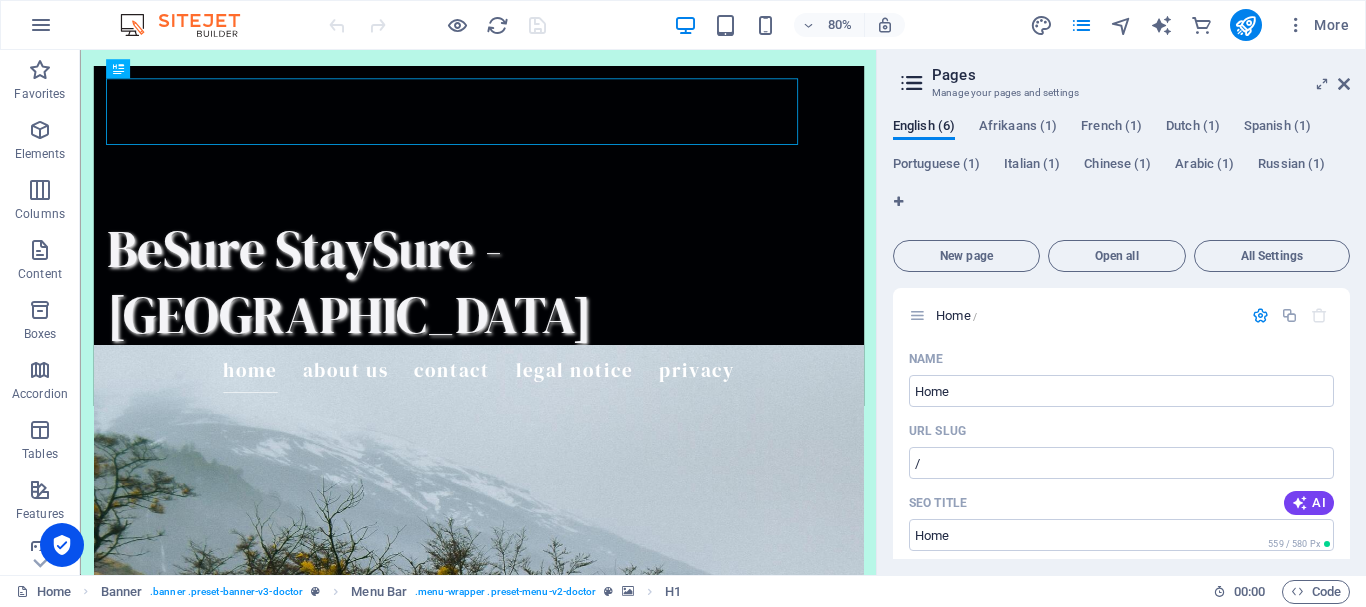drag, startPoint x: 1351, startPoint y: 324, endPoint x: 1350, endPoint y: 347, distance: 23.021729 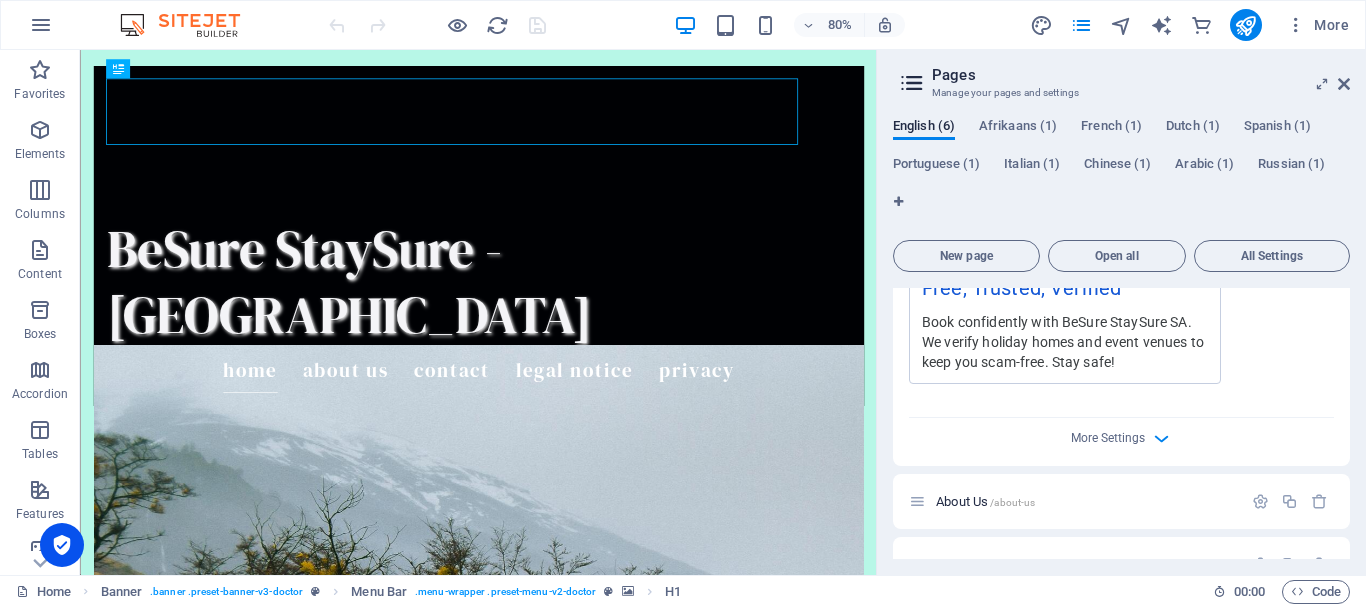 scroll, scrollTop: 687, scrollLeft: 0, axis: vertical 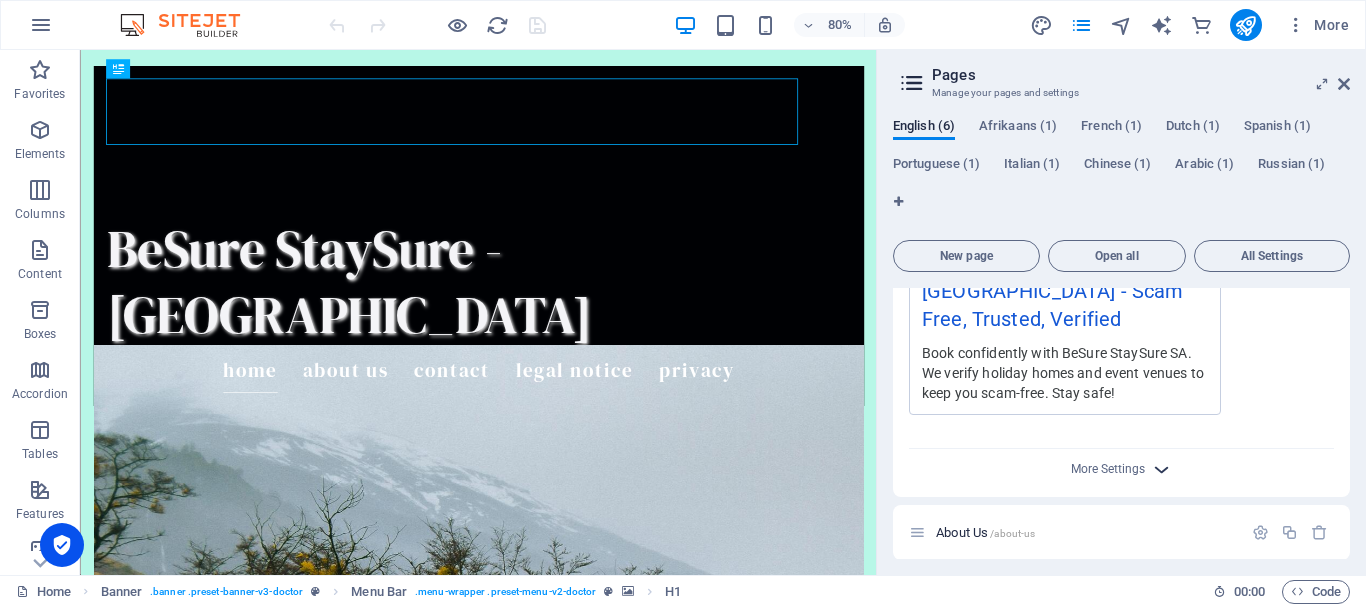 click at bounding box center (1161, 469) 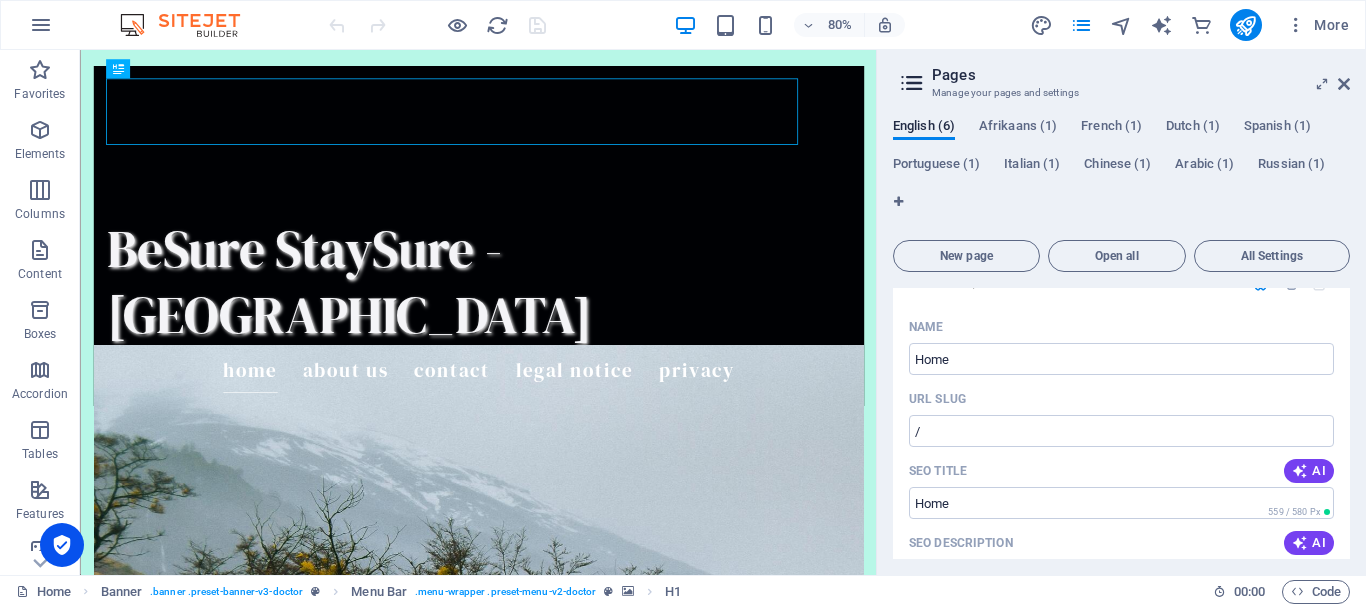 scroll, scrollTop: 0, scrollLeft: 0, axis: both 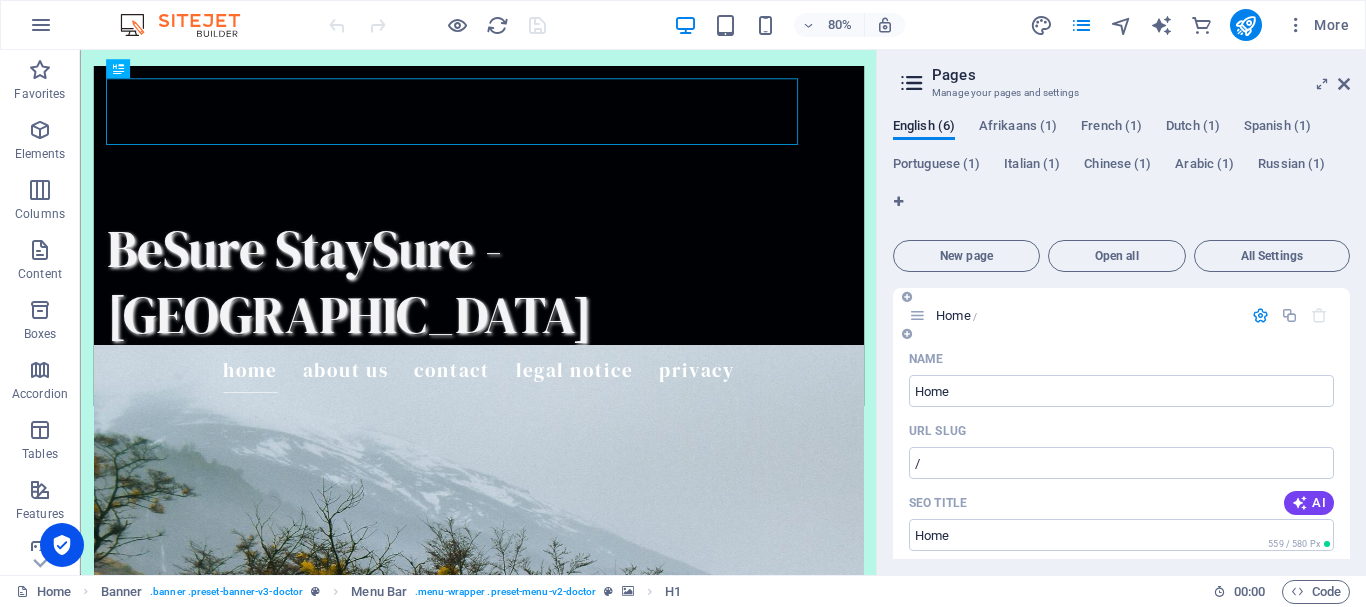 click at bounding box center (917, 315) 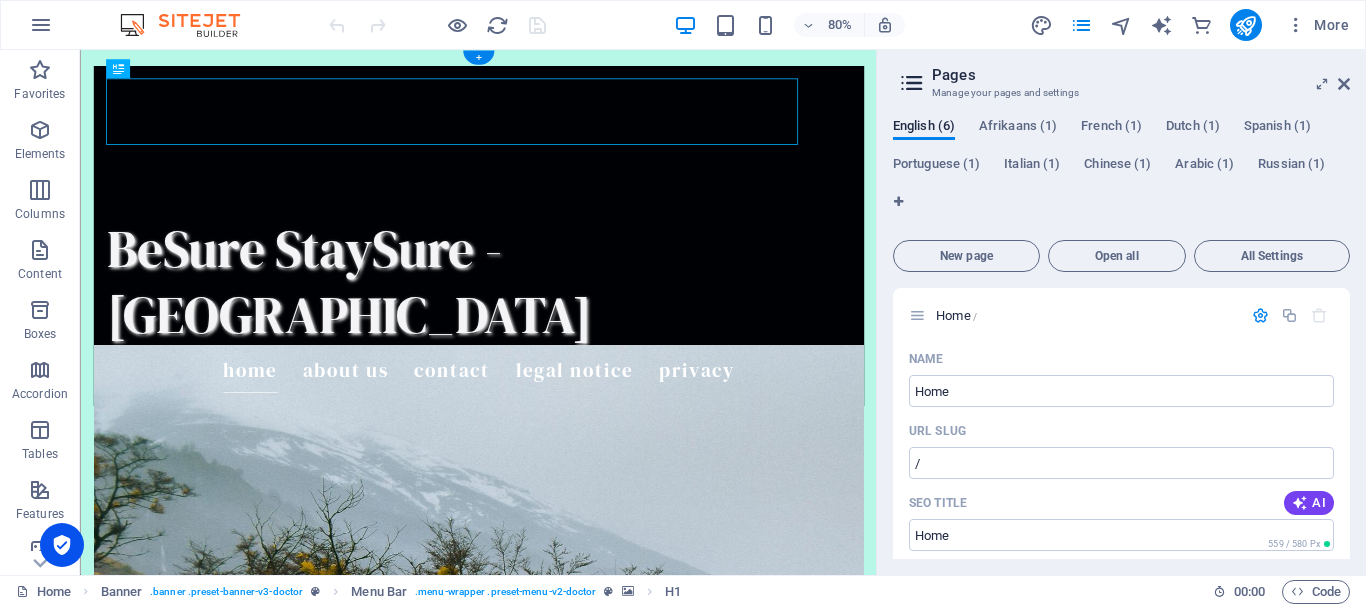 click at bounding box center [577, 851] 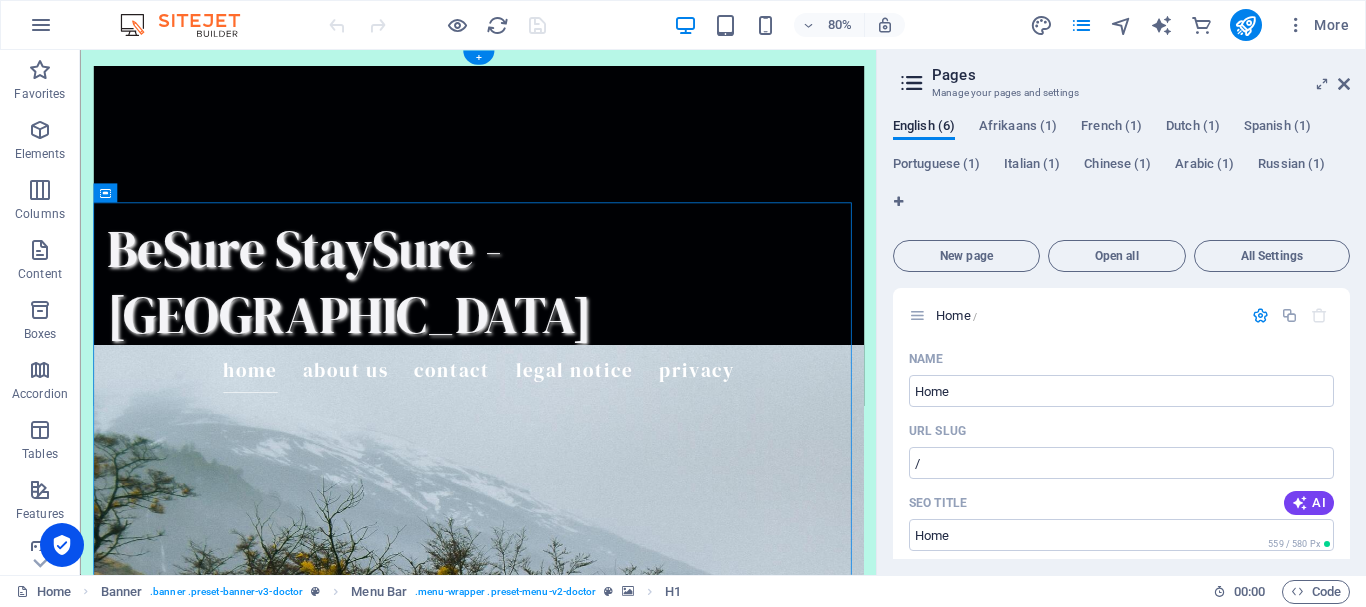 click at bounding box center (577, 851) 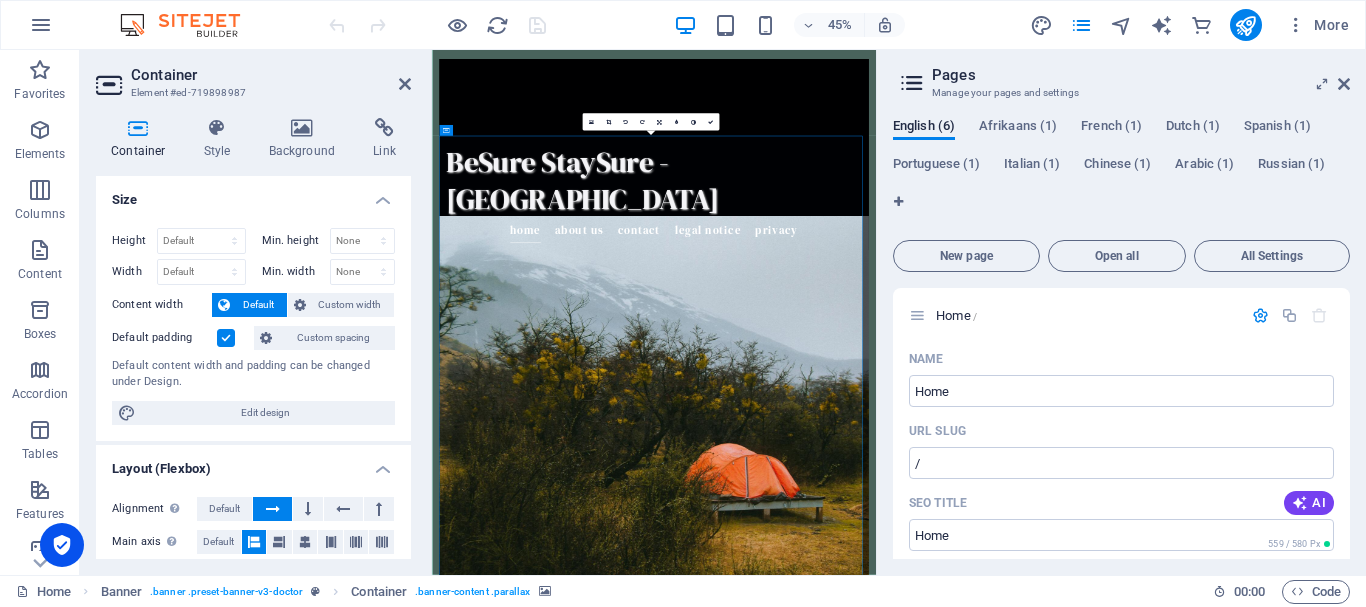 drag, startPoint x: 412, startPoint y: 220, endPoint x: 409, endPoint y: 264, distance: 44.102154 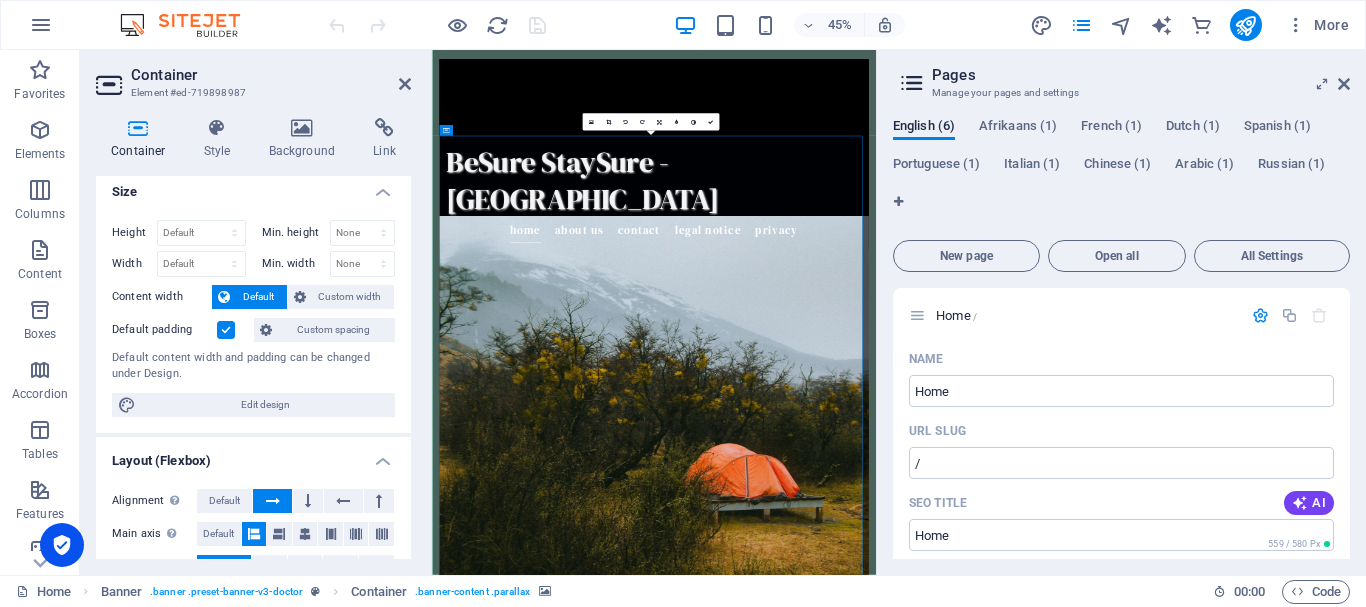 scroll, scrollTop: 0, scrollLeft: 0, axis: both 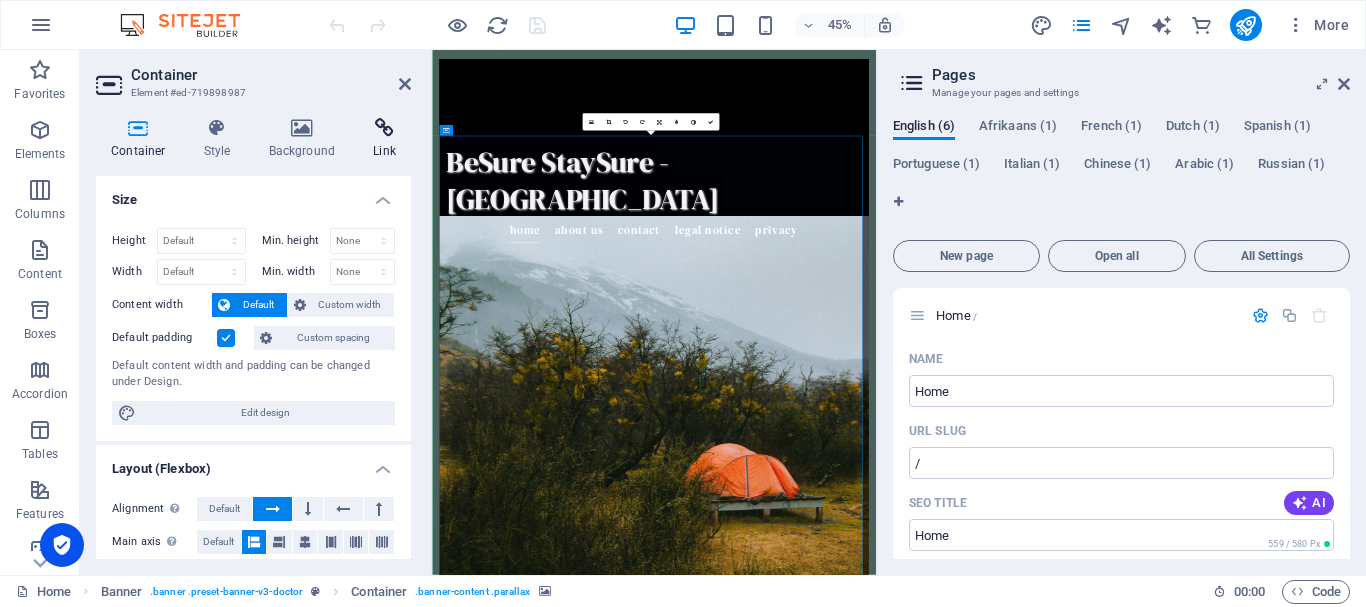click on "Link" at bounding box center (384, 139) 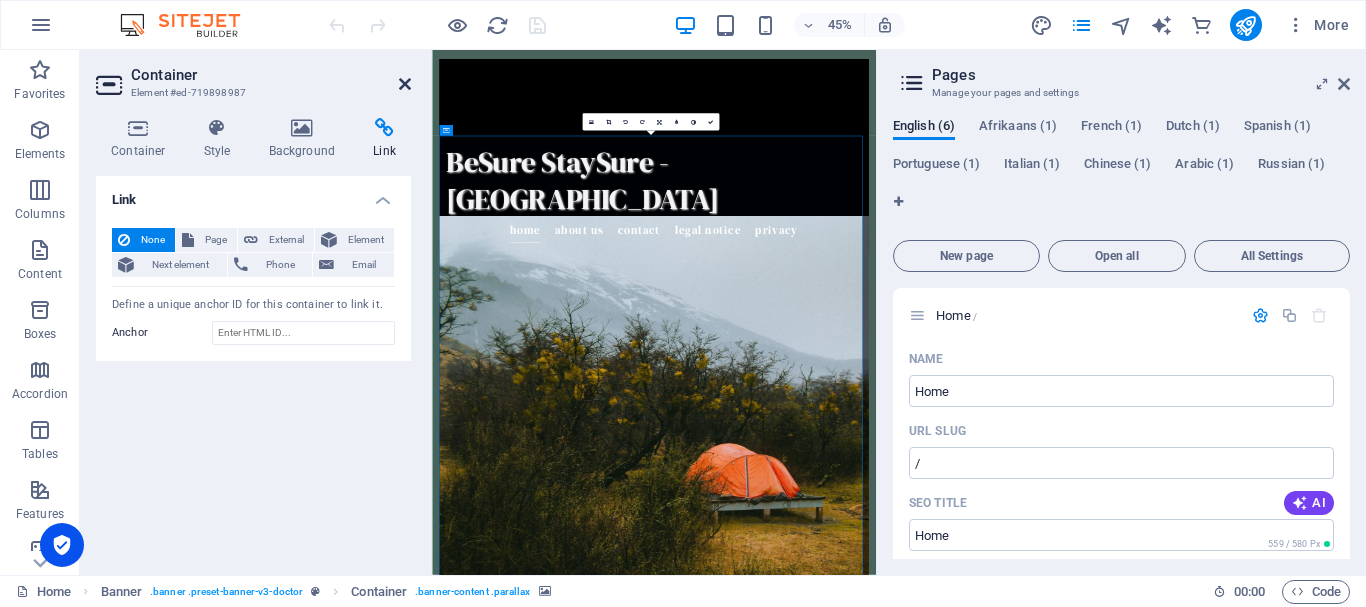 click at bounding box center (405, 84) 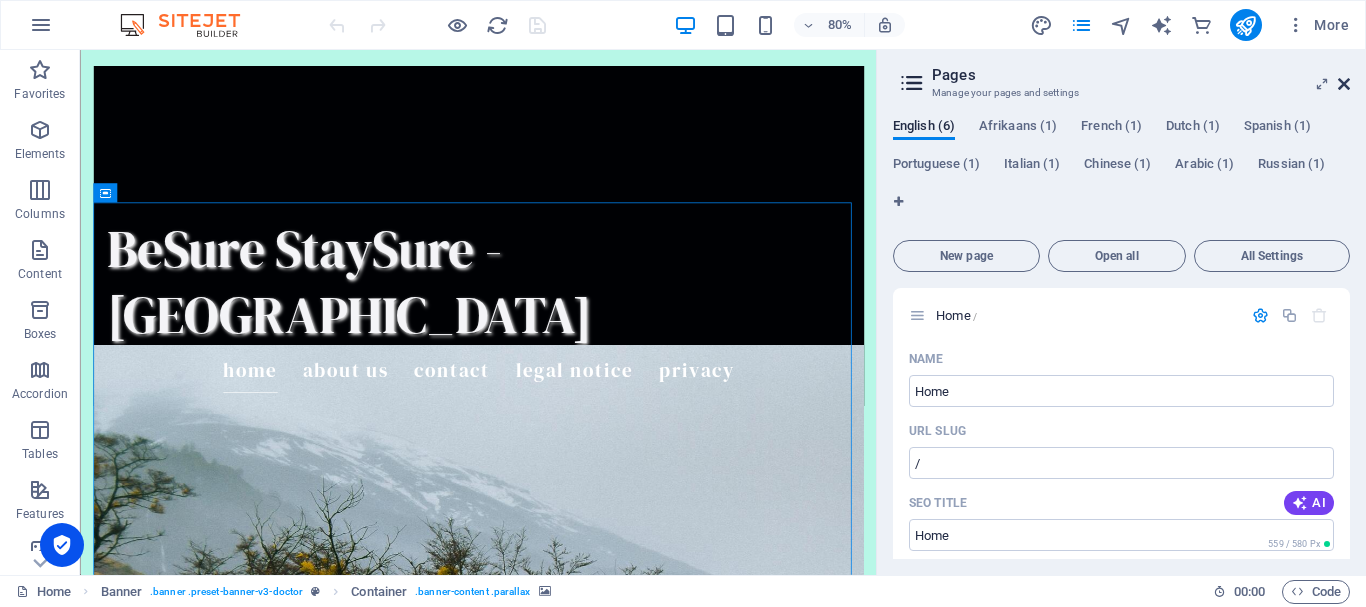 click at bounding box center [1344, 84] 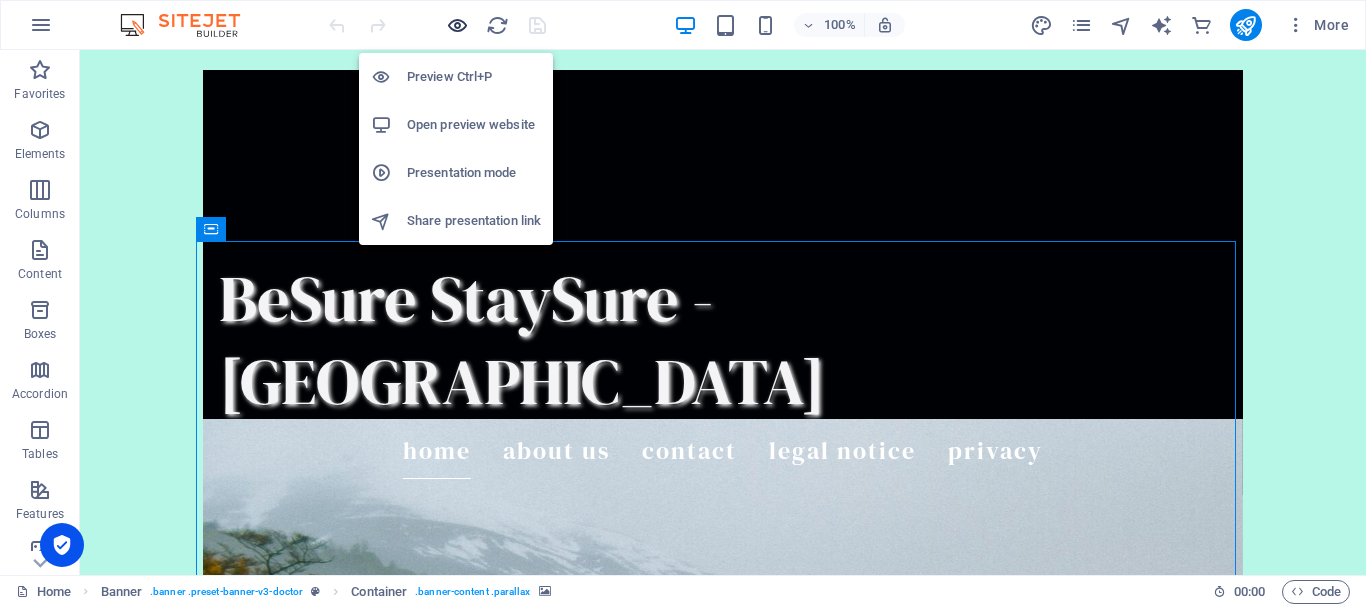 click at bounding box center [457, 25] 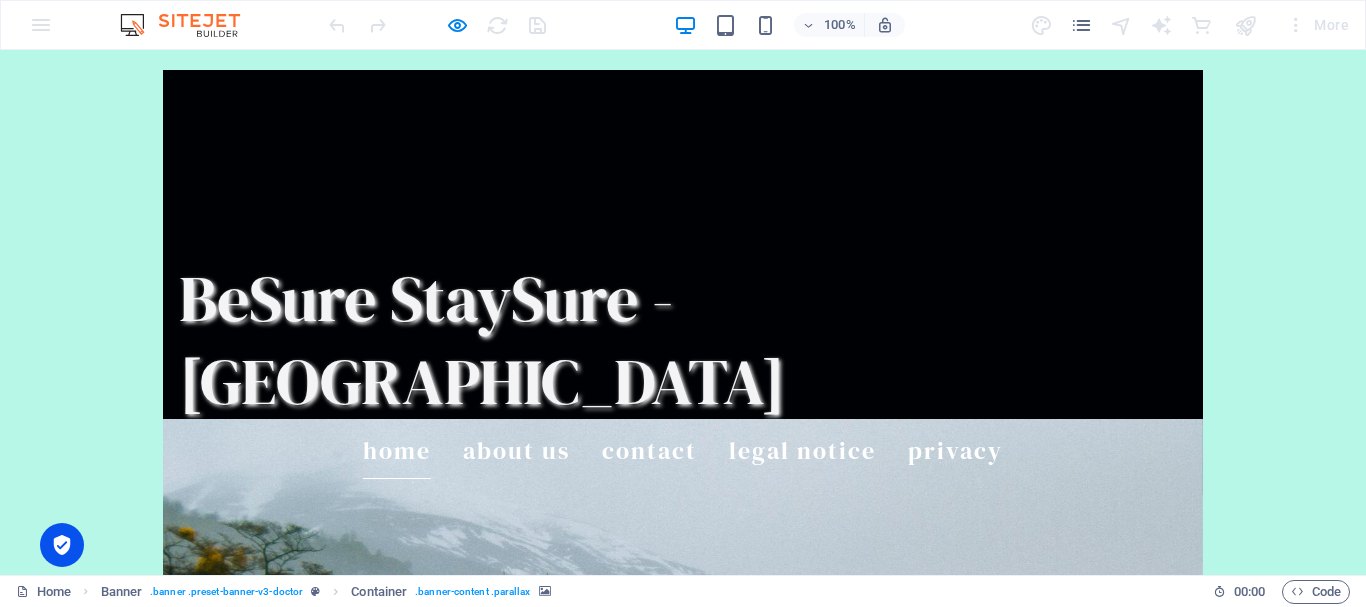 click on "BeSure StaySure - [GEOGRAPHIC_DATA]" at bounding box center [482, 340] 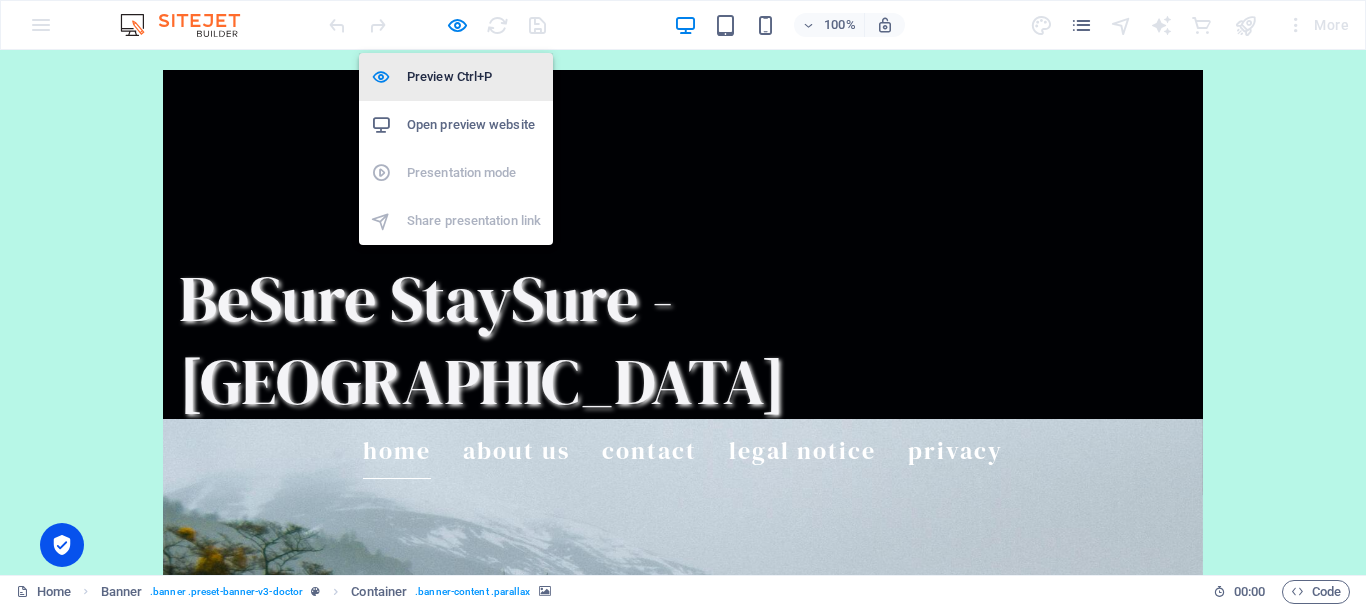 click on "Preview Ctrl+P" at bounding box center (474, 77) 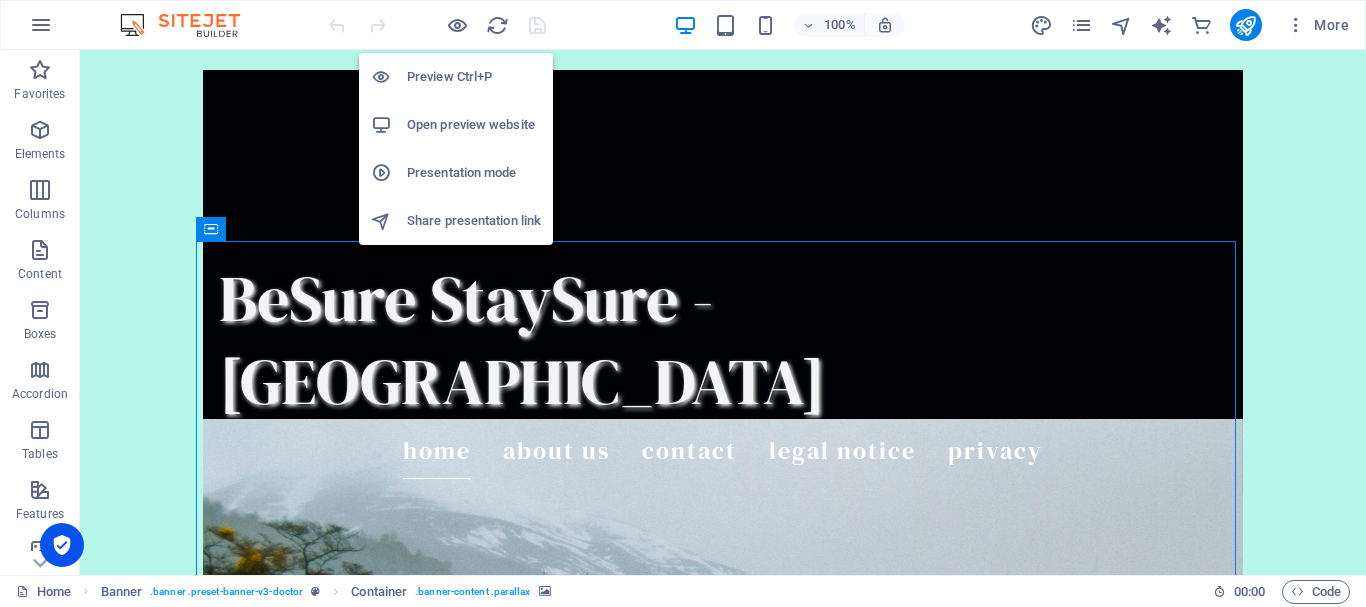 click on "Share presentation link" at bounding box center [474, 221] 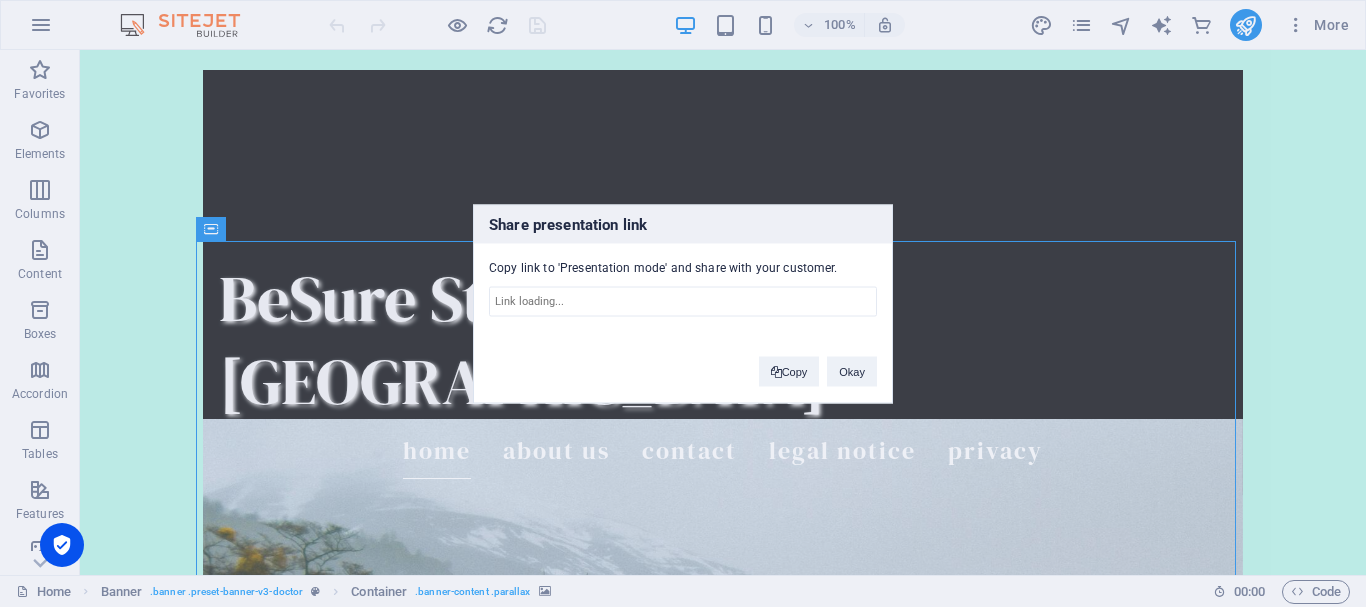 type on "[URL][DOMAIN_NAME]" 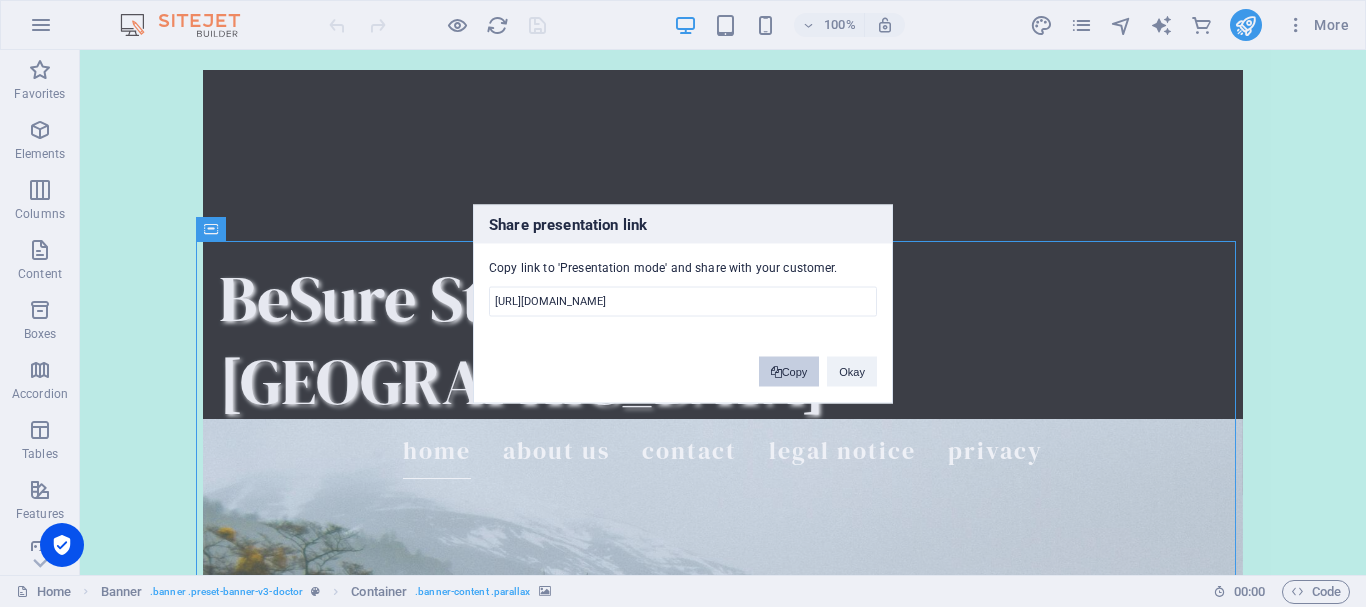 click on "Copy" at bounding box center (789, 371) 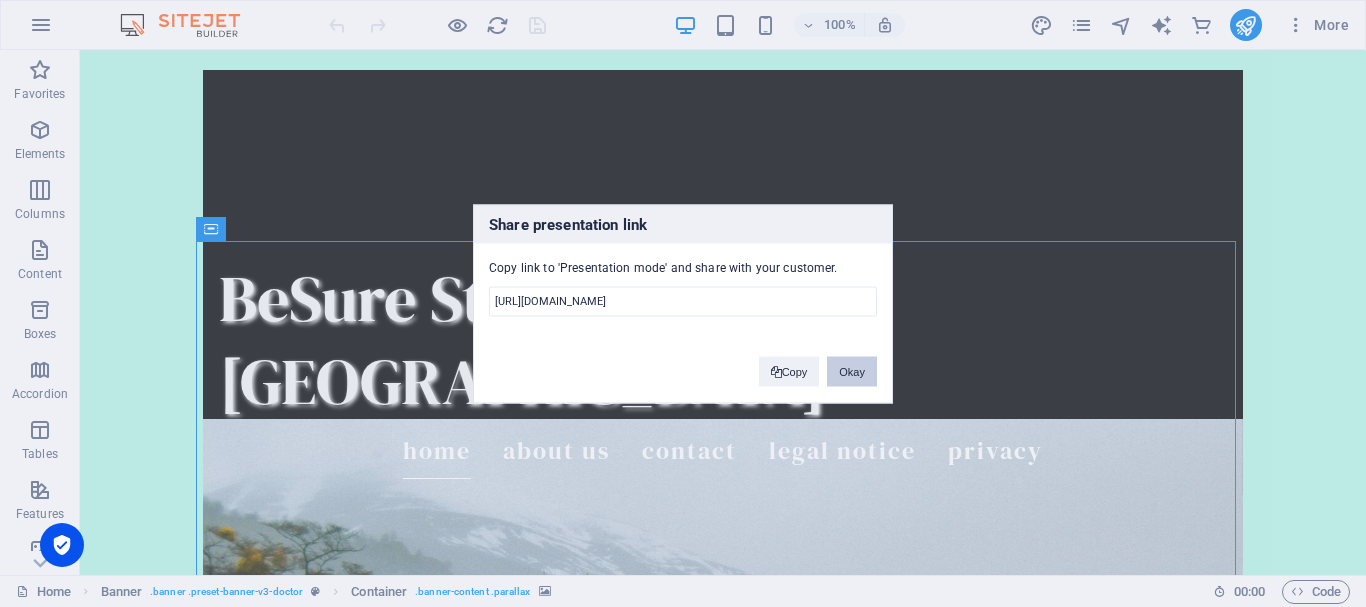 click on "Okay" at bounding box center [852, 371] 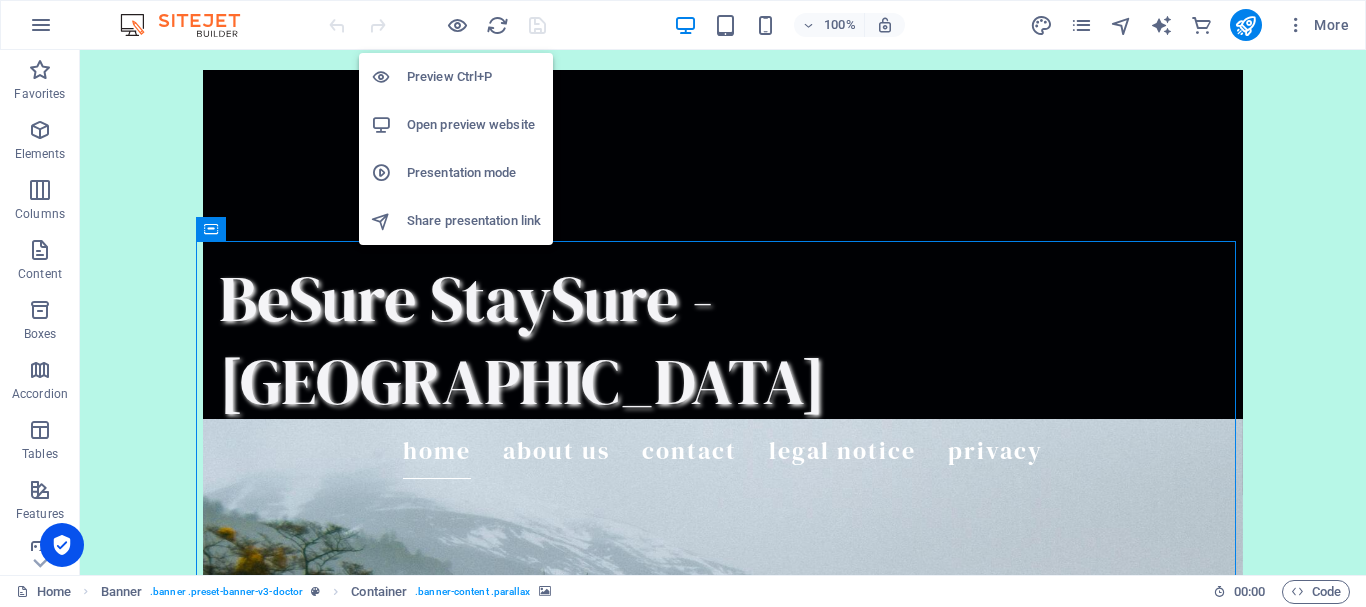click on "Presentation mode" at bounding box center (474, 173) 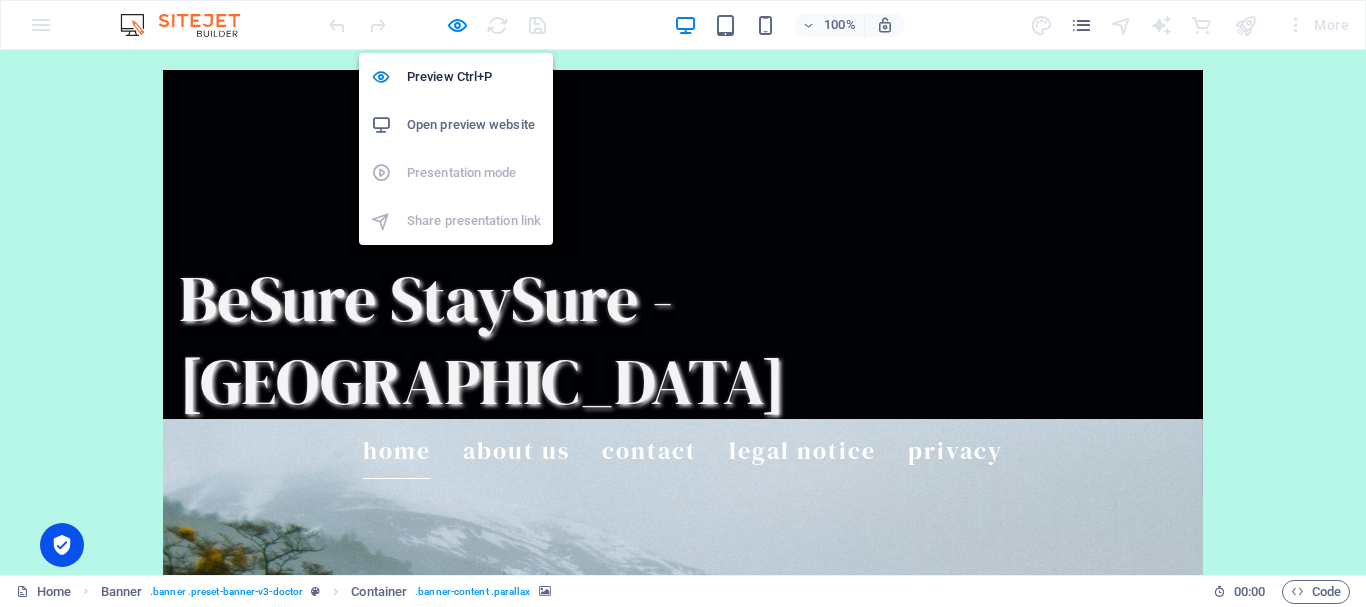 click on "Open preview website" at bounding box center [474, 125] 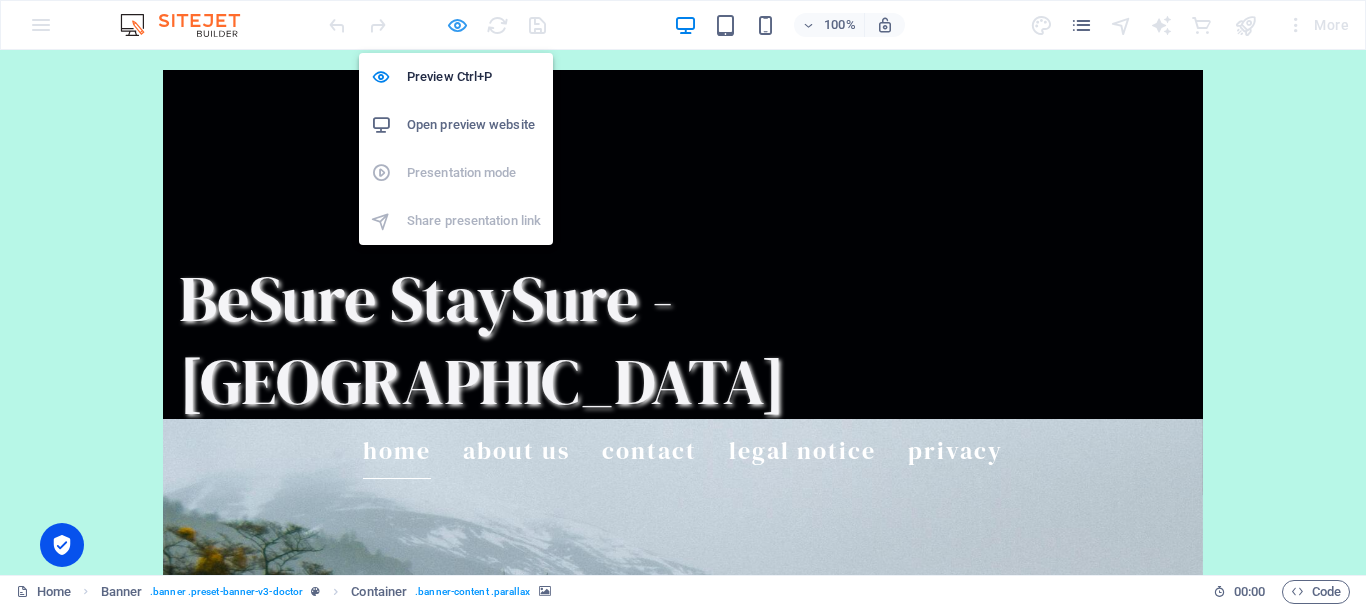 click at bounding box center (457, 25) 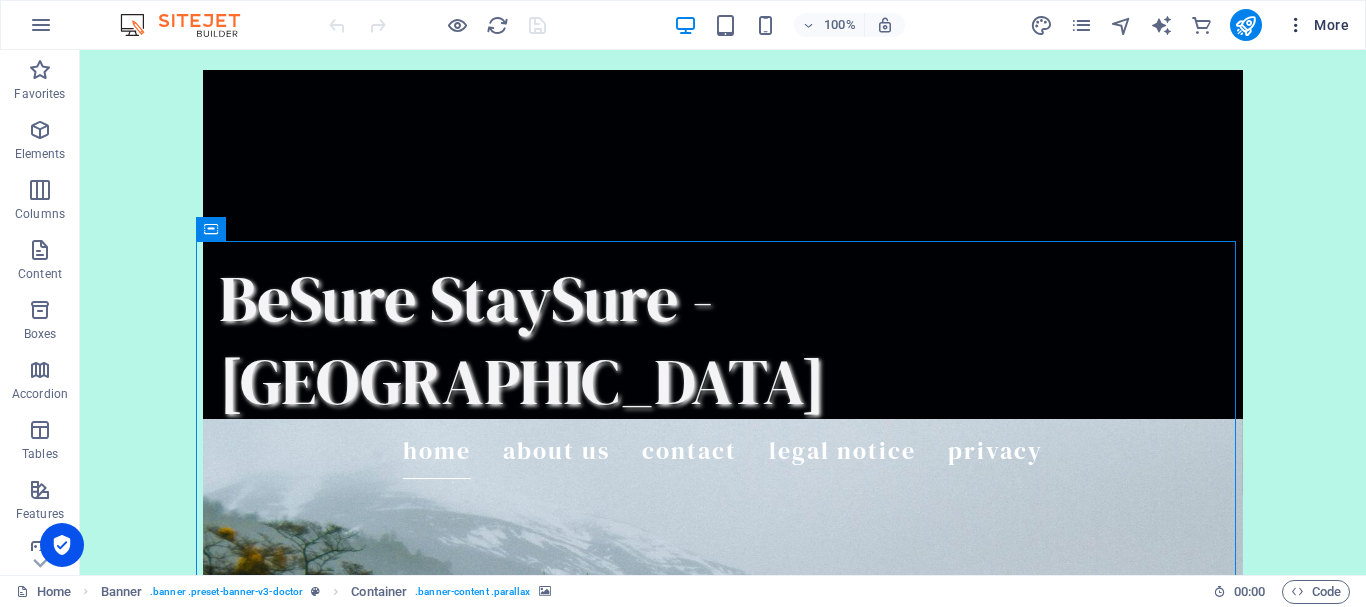 click on "More" at bounding box center [1317, 25] 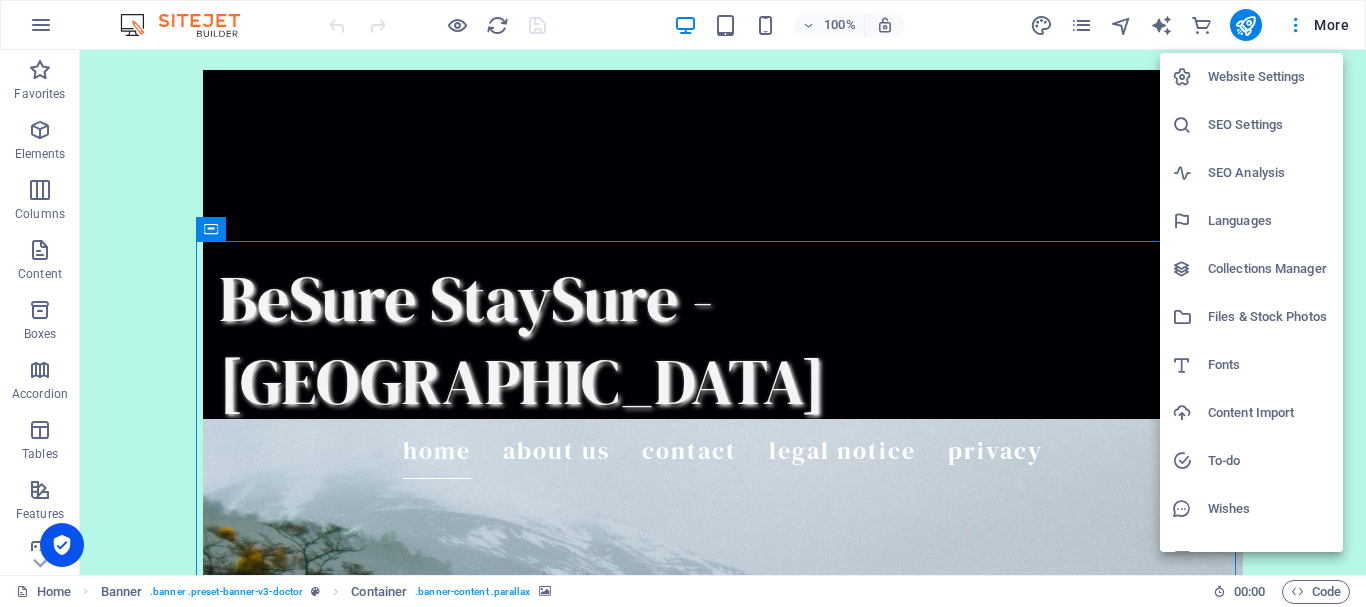 click at bounding box center (683, 303) 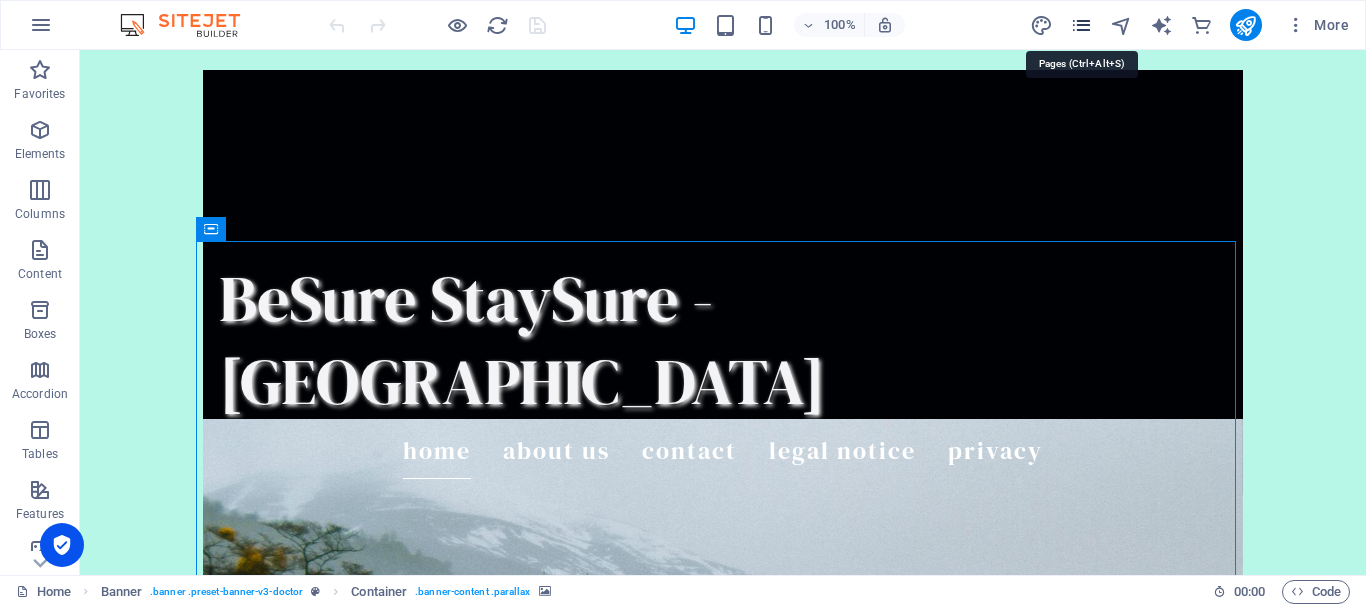 click at bounding box center [1081, 25] 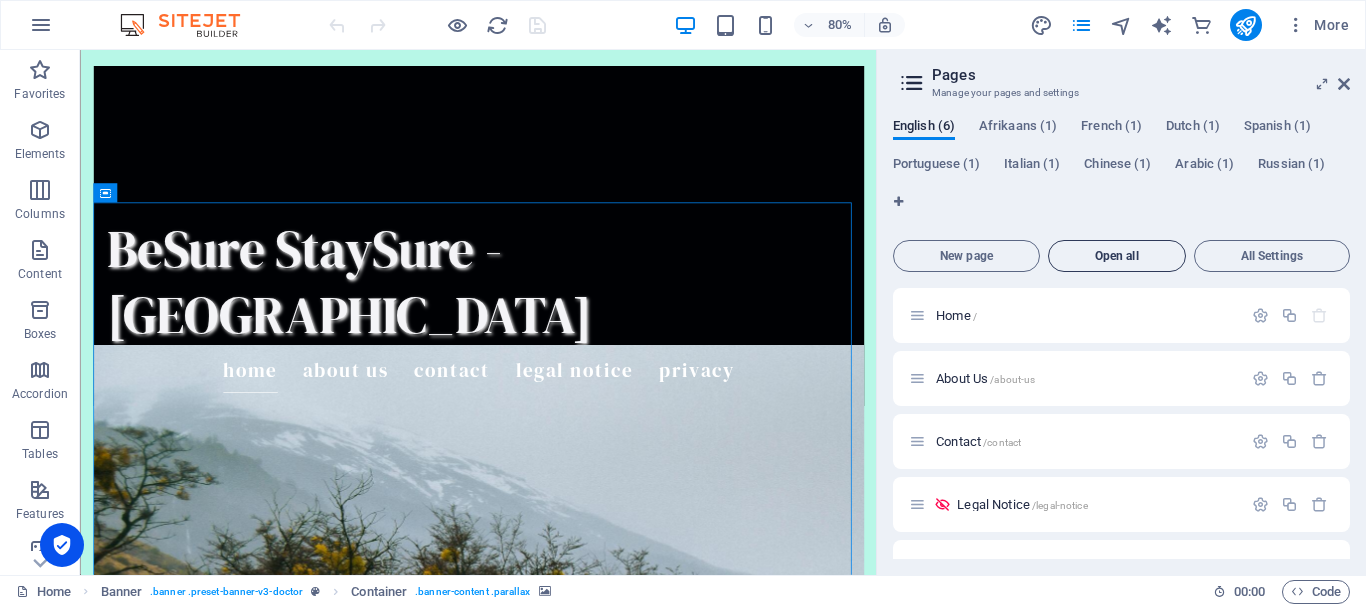 click on "Open all" at bounding box center [1117, 256] 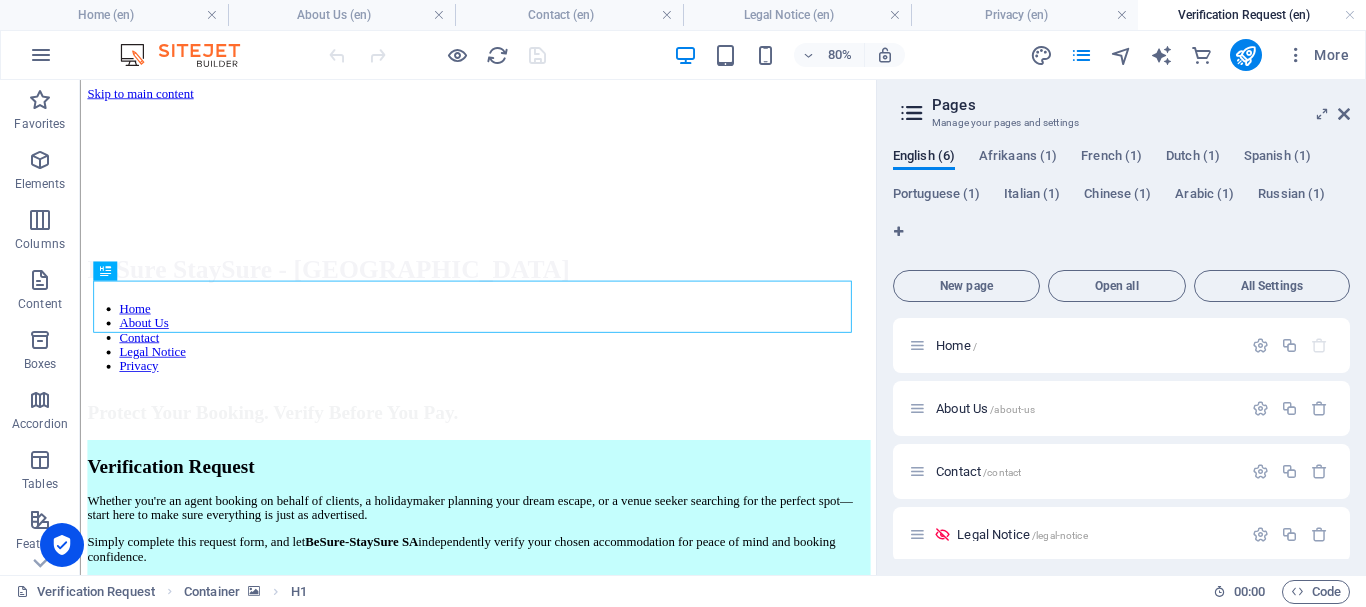 scroll, scrollTop: 0, scrollLeft: 0, axis: both 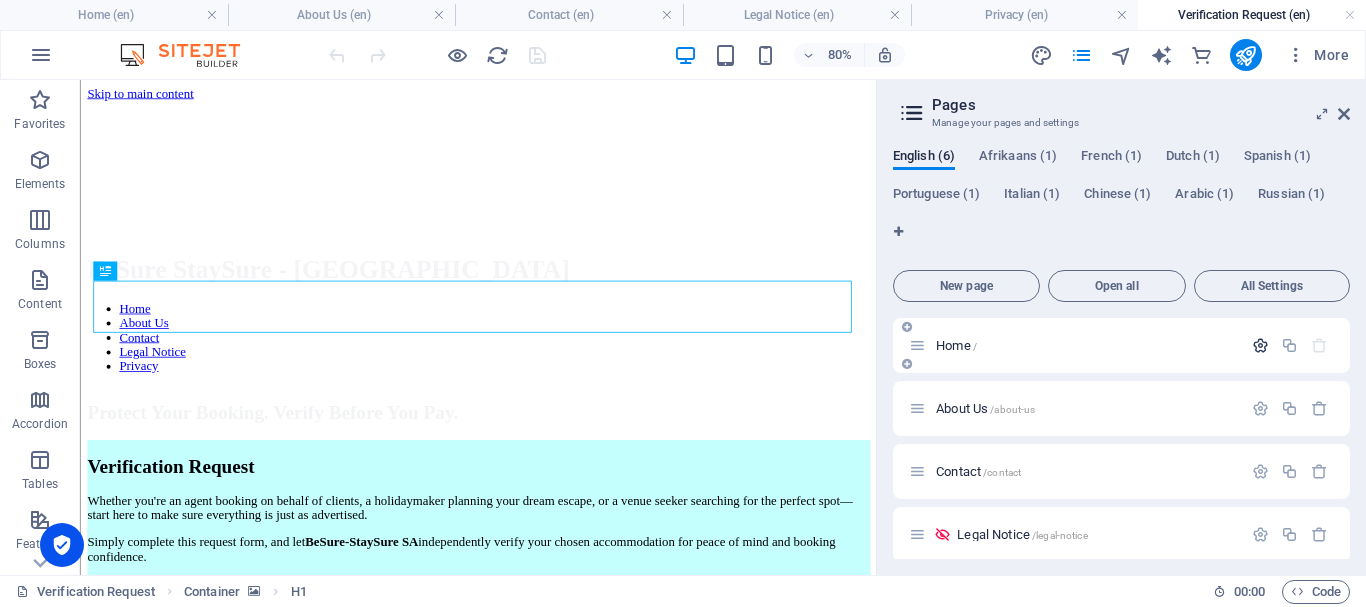 click at bounding box center [1260, 345] 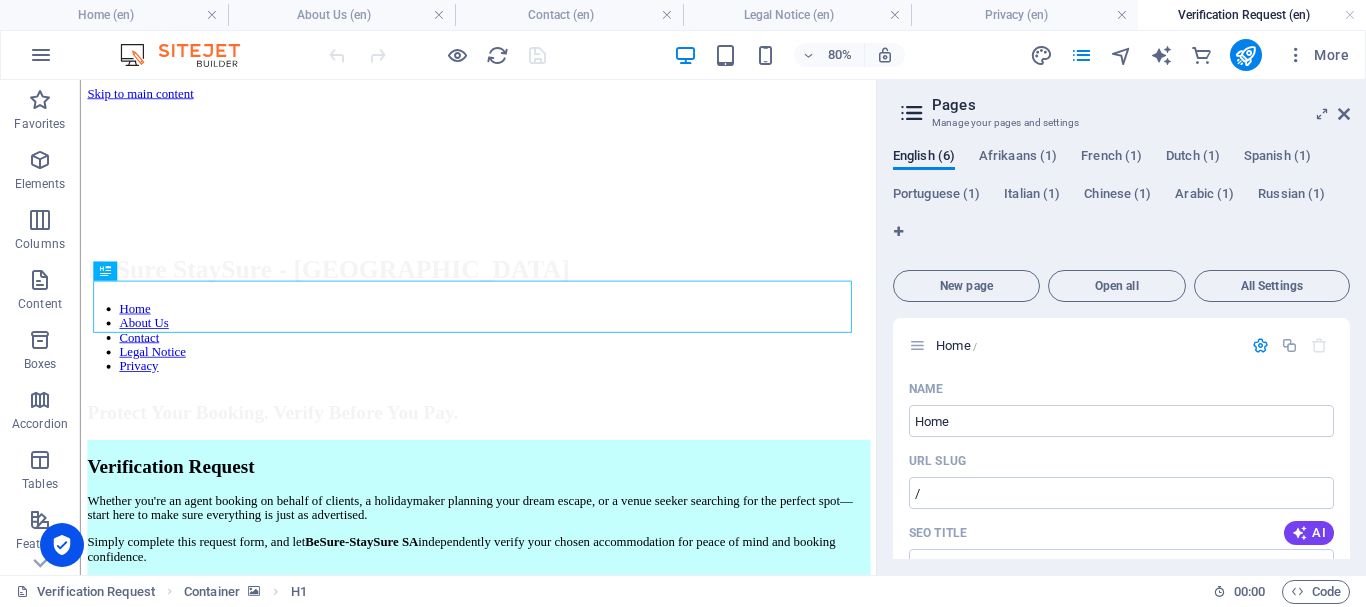 drag, startPoint x: 1352, startPoint y: 349, endPoint x: 1352, endPoint y: 365, distance: 16 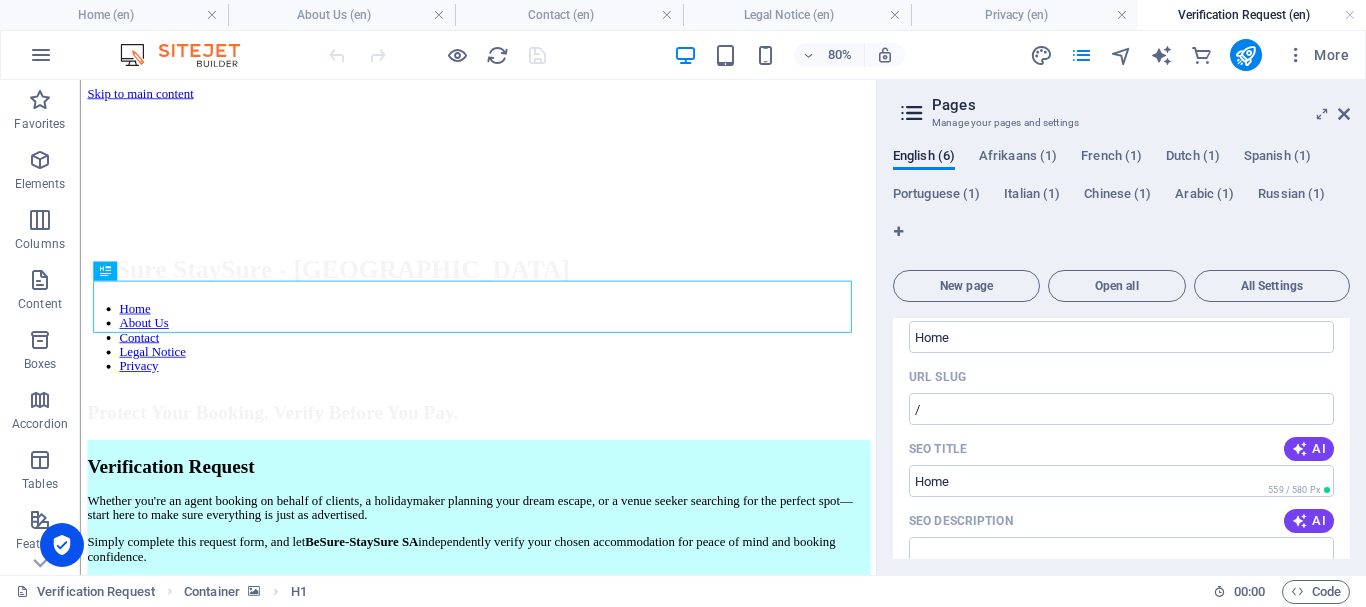 scroll, scrollTop: 59, scrollLeft: 0, axis: vertical 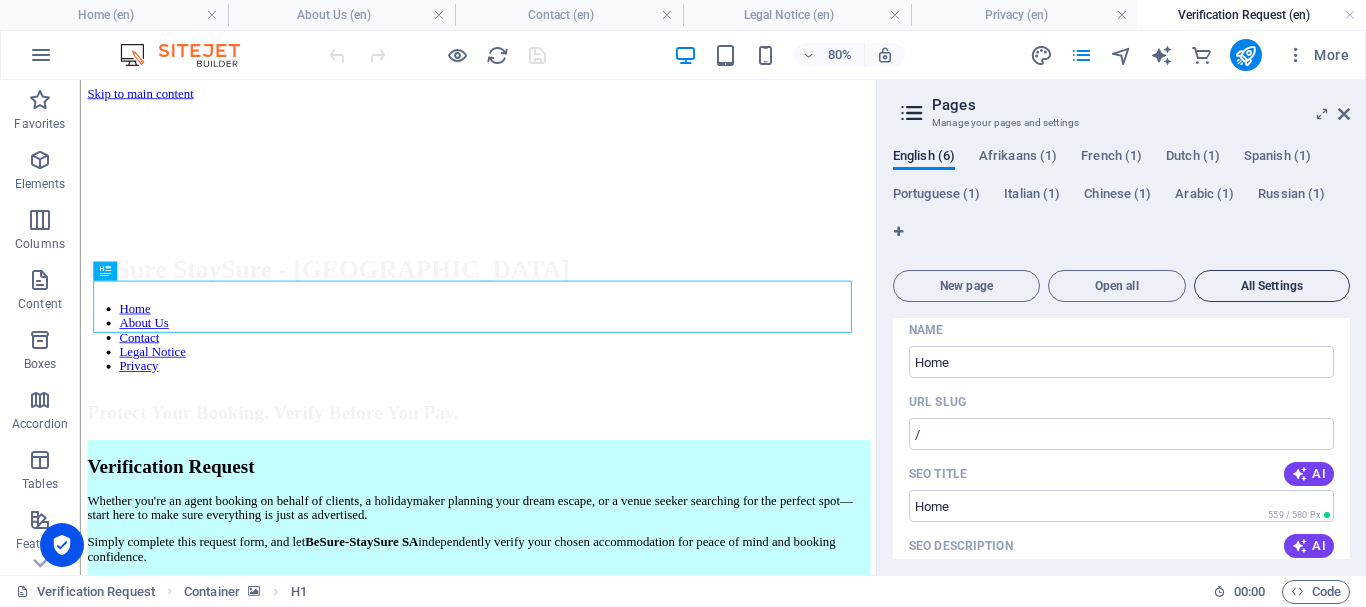 click on "All Settings" at bounding box center [1272, 286] 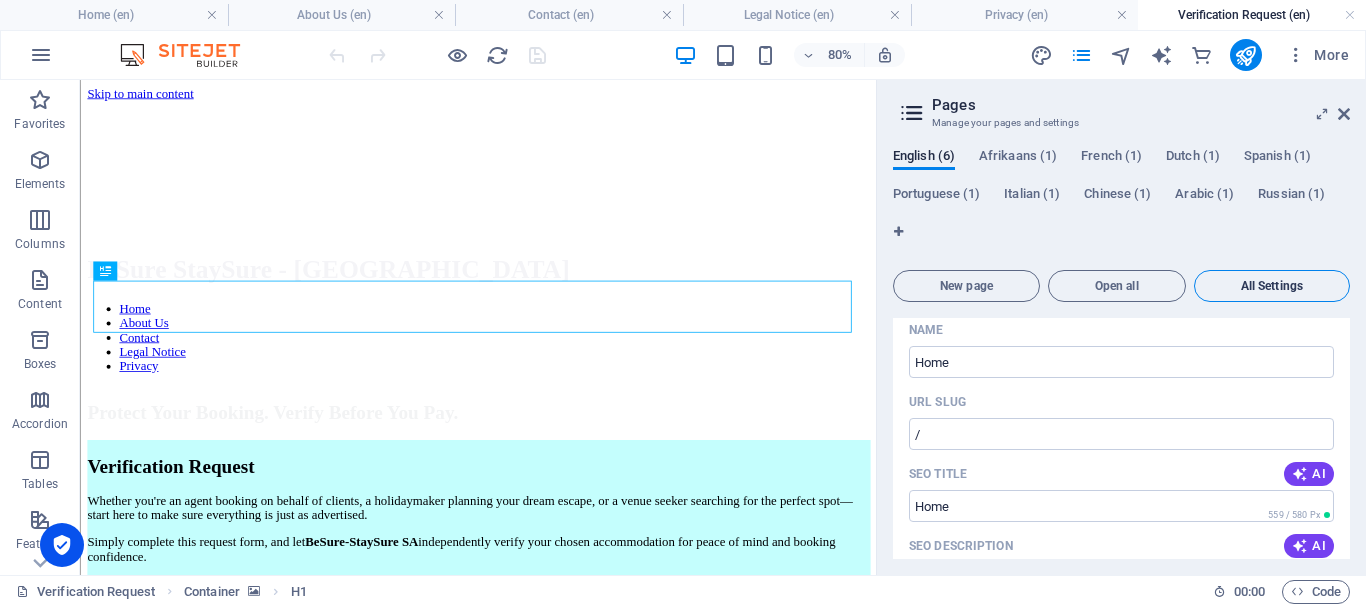 scroll, scrollTop: 4365, scrollLeft: 0, axis: vertical 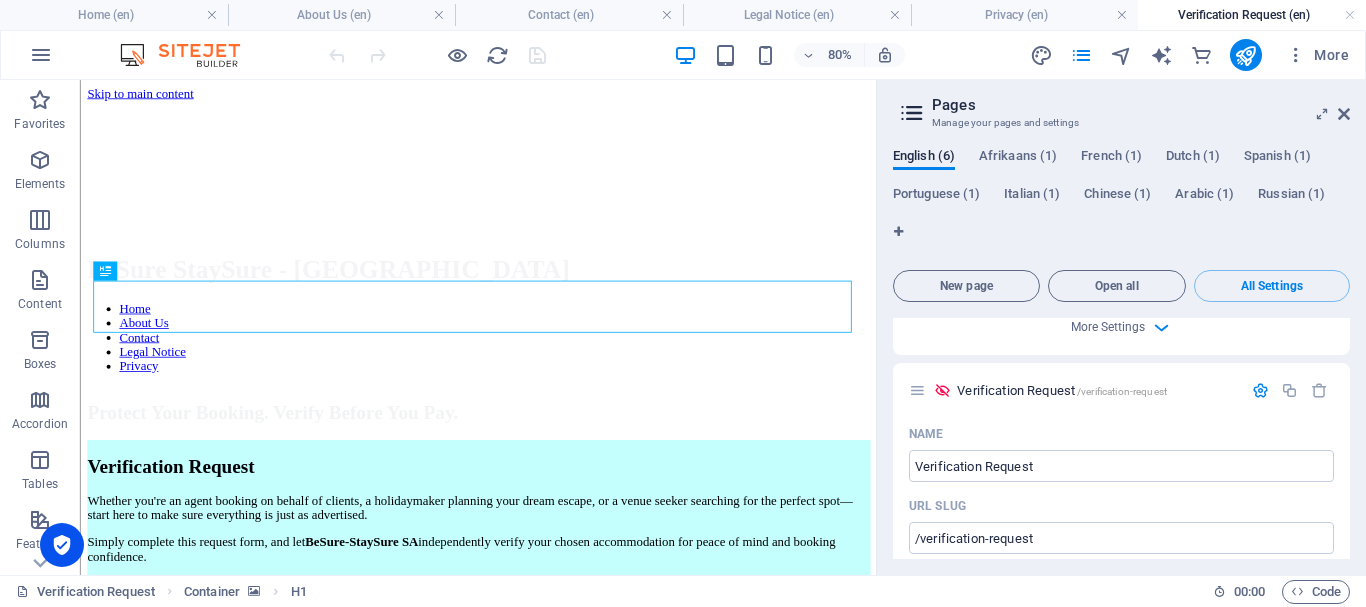 click at bounding box center [912, 113] 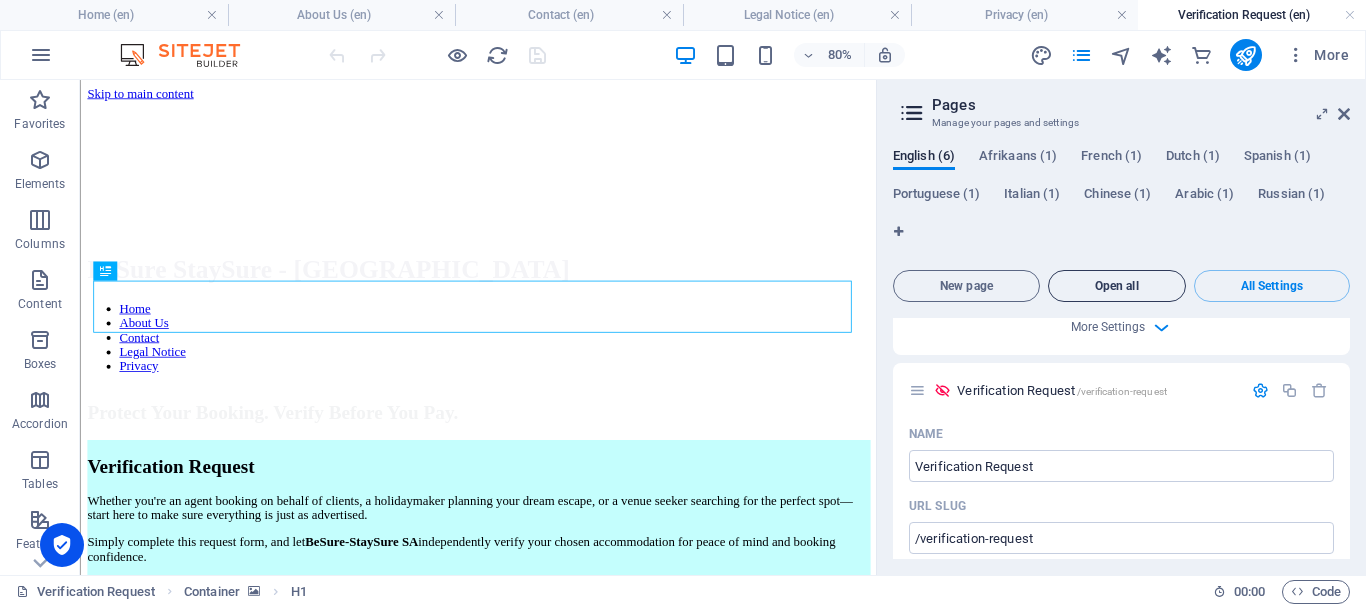 click on "Open all" at bounding box center (1117, 286) 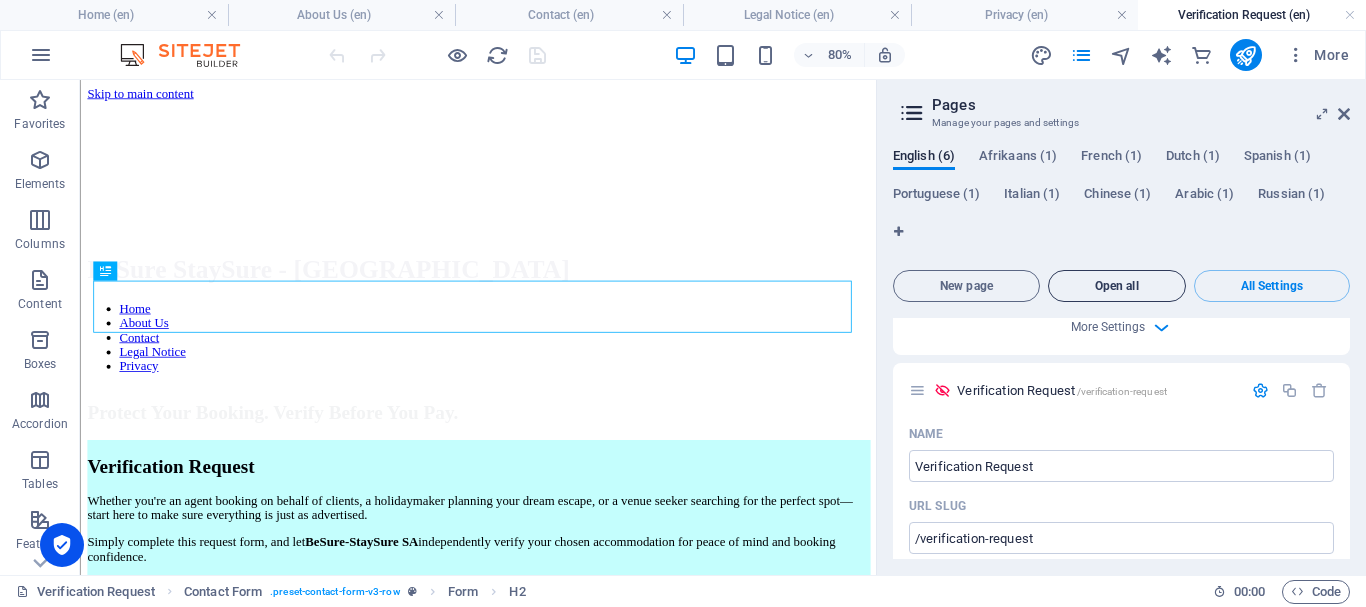 click on "Open all" at bounding box center [1117, 286] 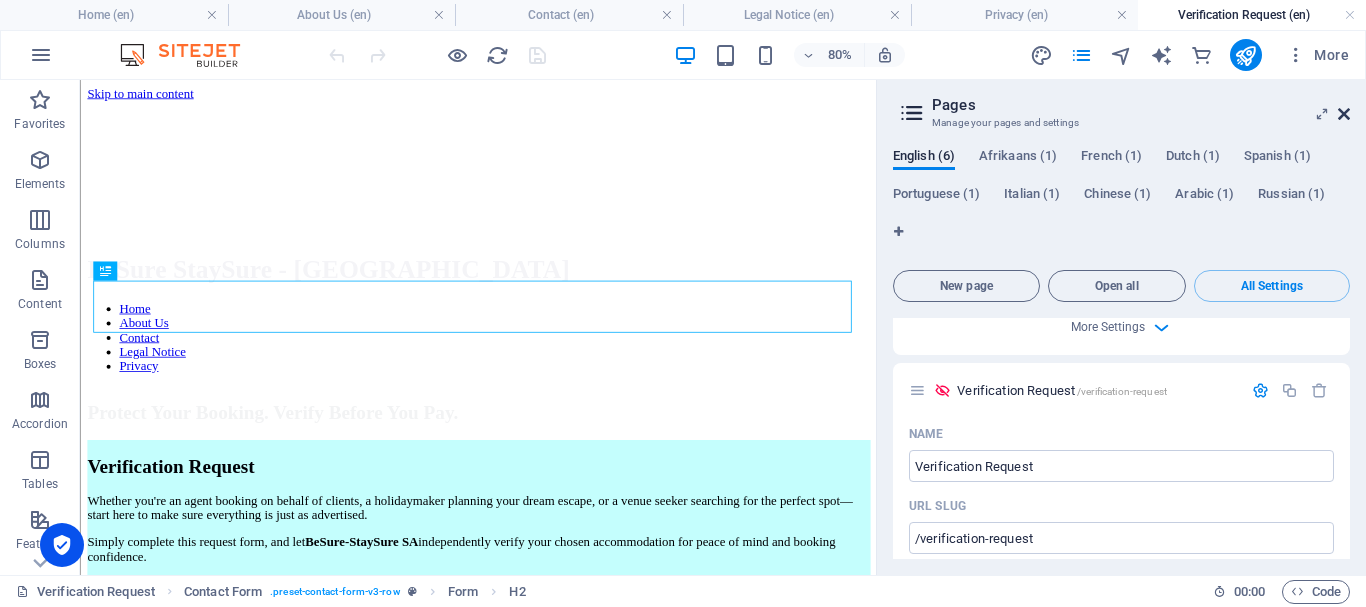 drag, startPoint x: 1342, startPoint y: 112, endPoint x: 1265, endPoint y: 32, distance: 111.03603 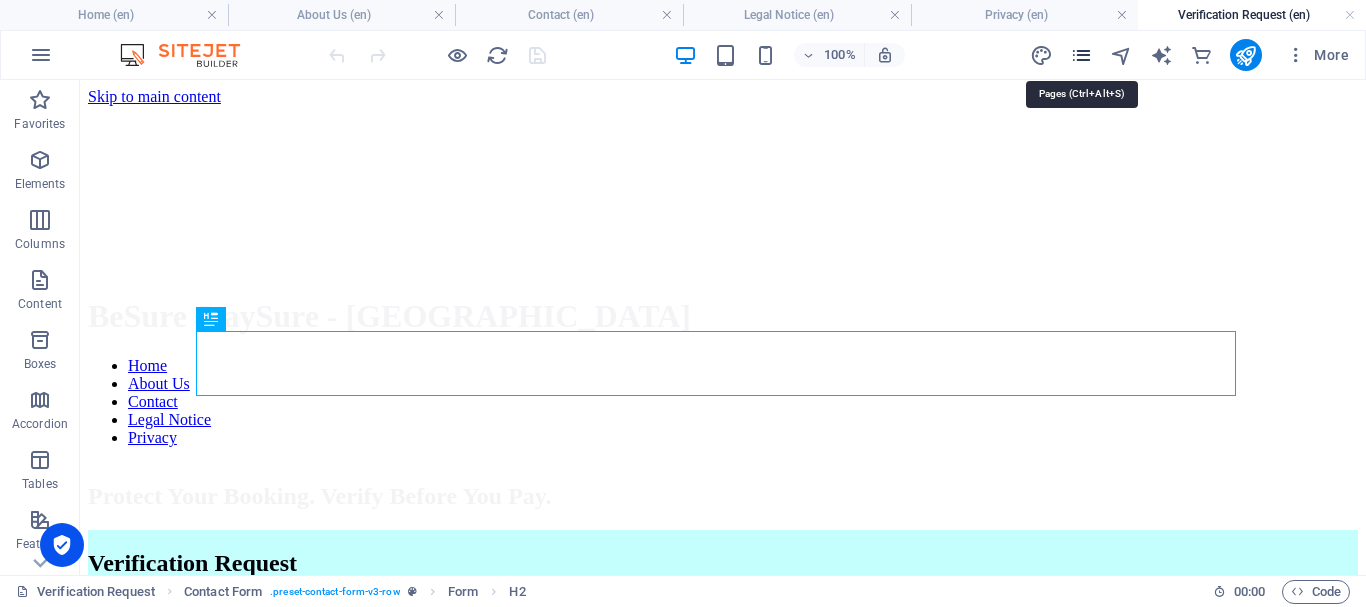 click at bounding box center [1081, 55] 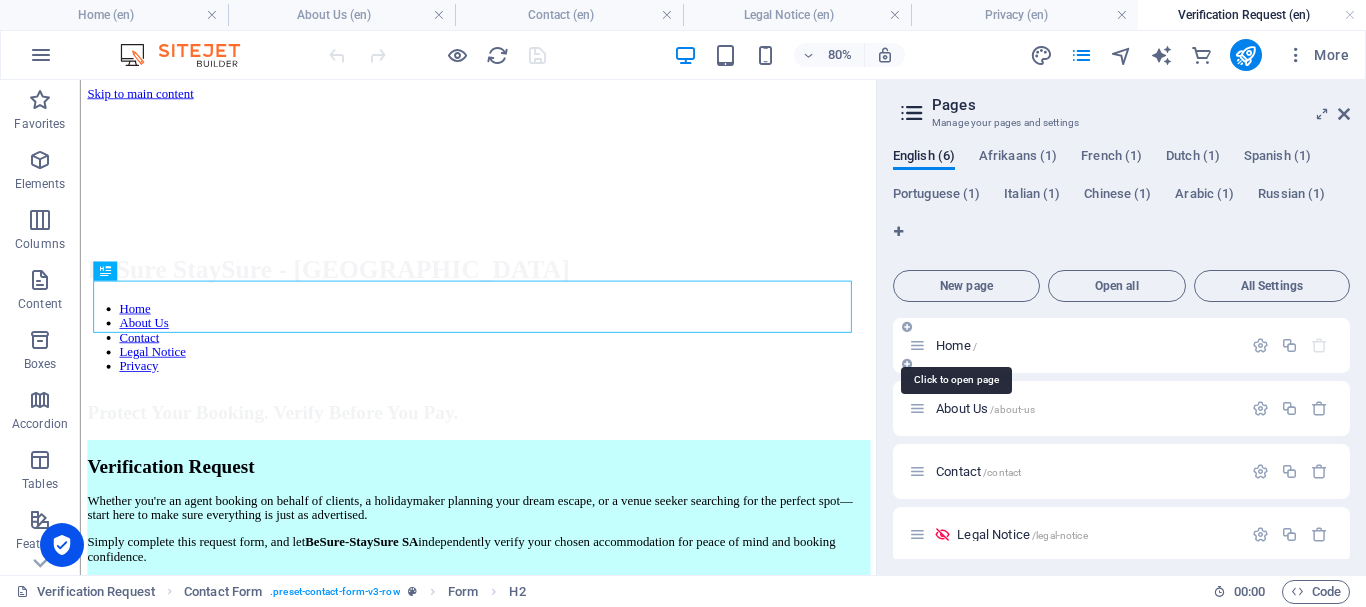 click on "Home /" at bounding box center [956, 345] 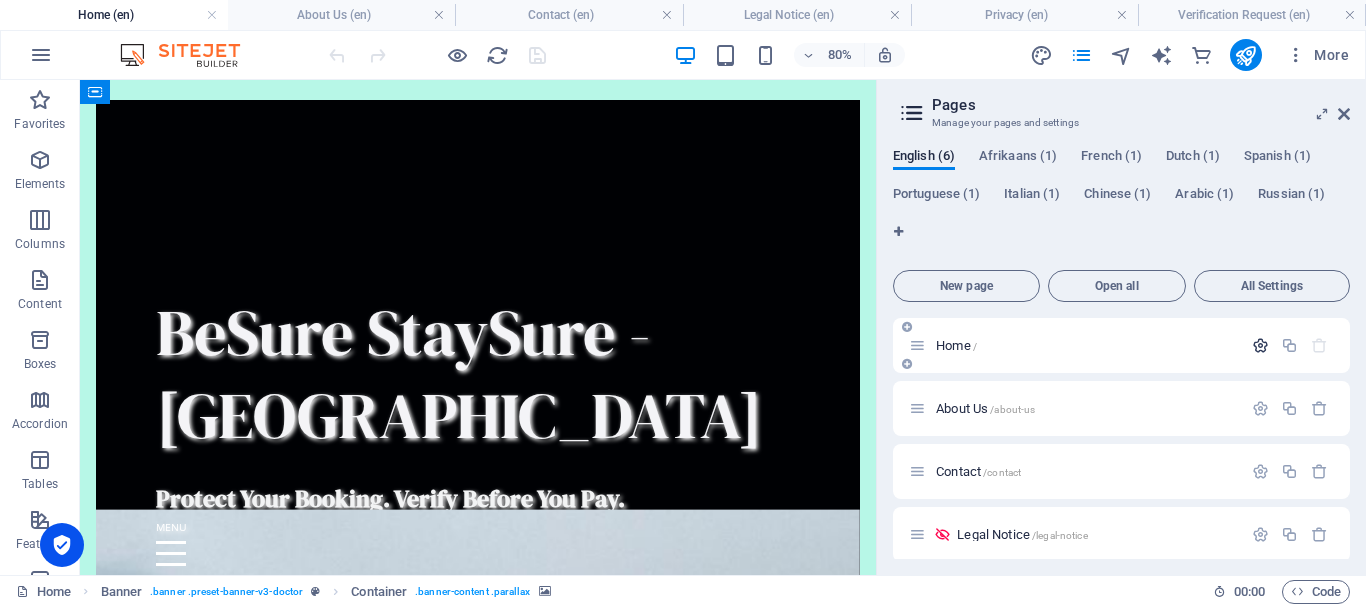 click at bounding box center [1260, 345] 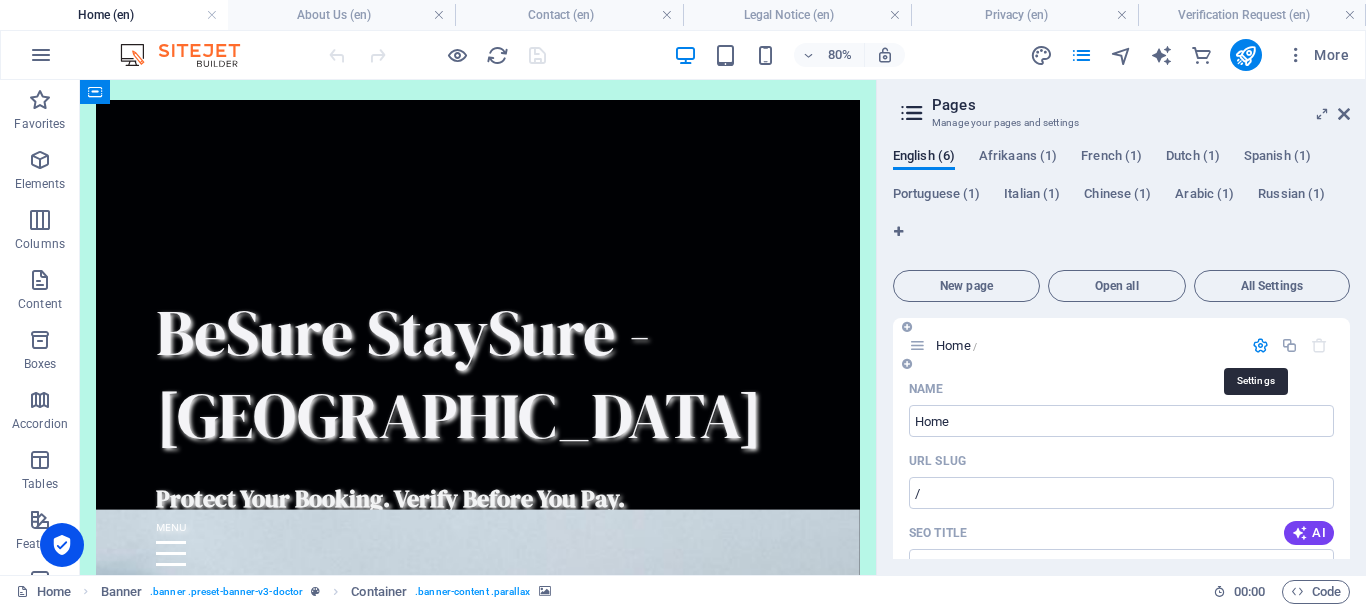 click at bounding box center (1260, 345) 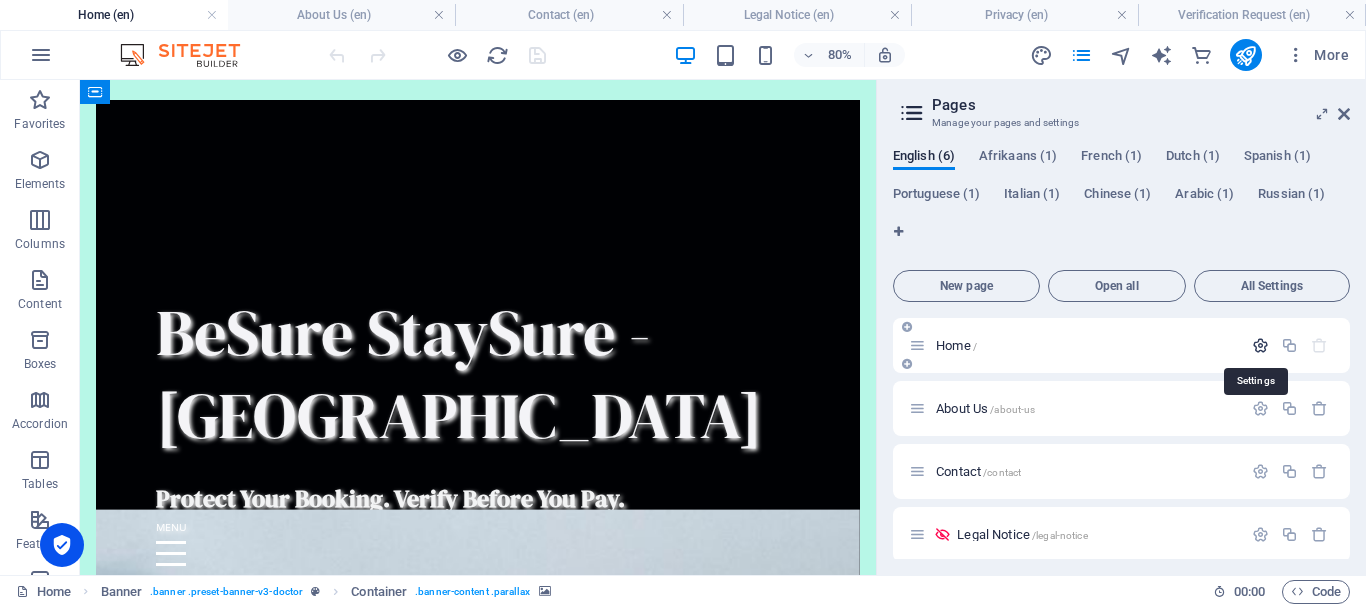 click at bounding box center (1260, 345) 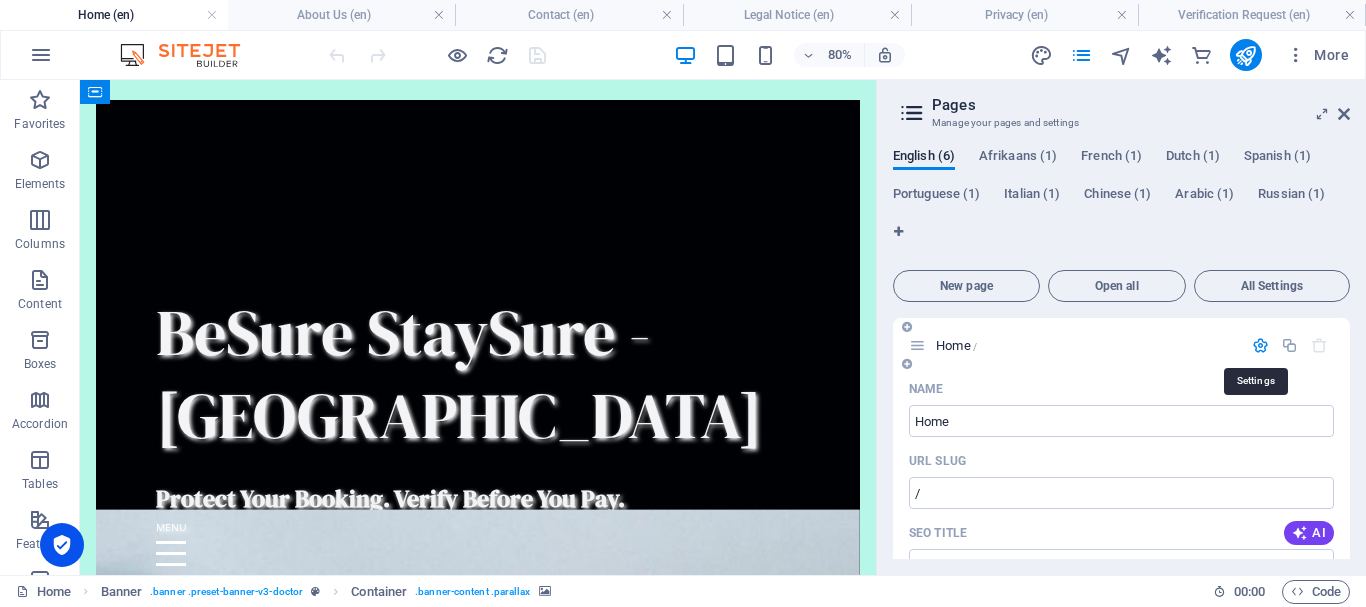 click at bounding box center [1260, 345] 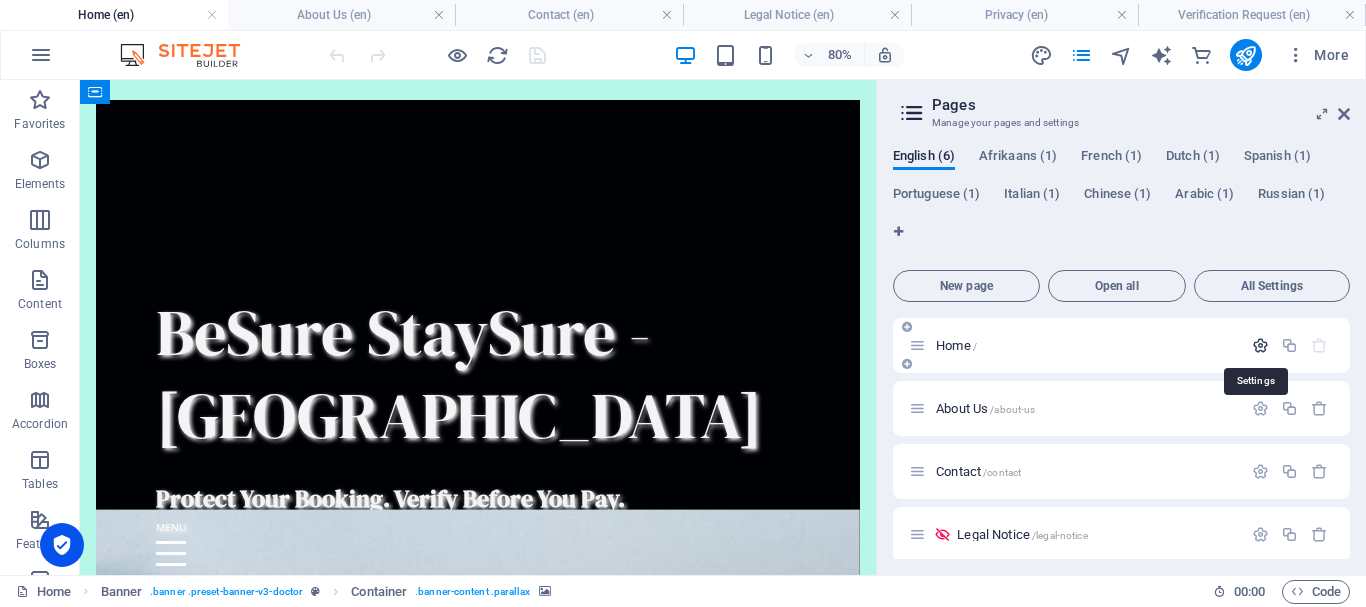 click at bounding box center [1260, 345] 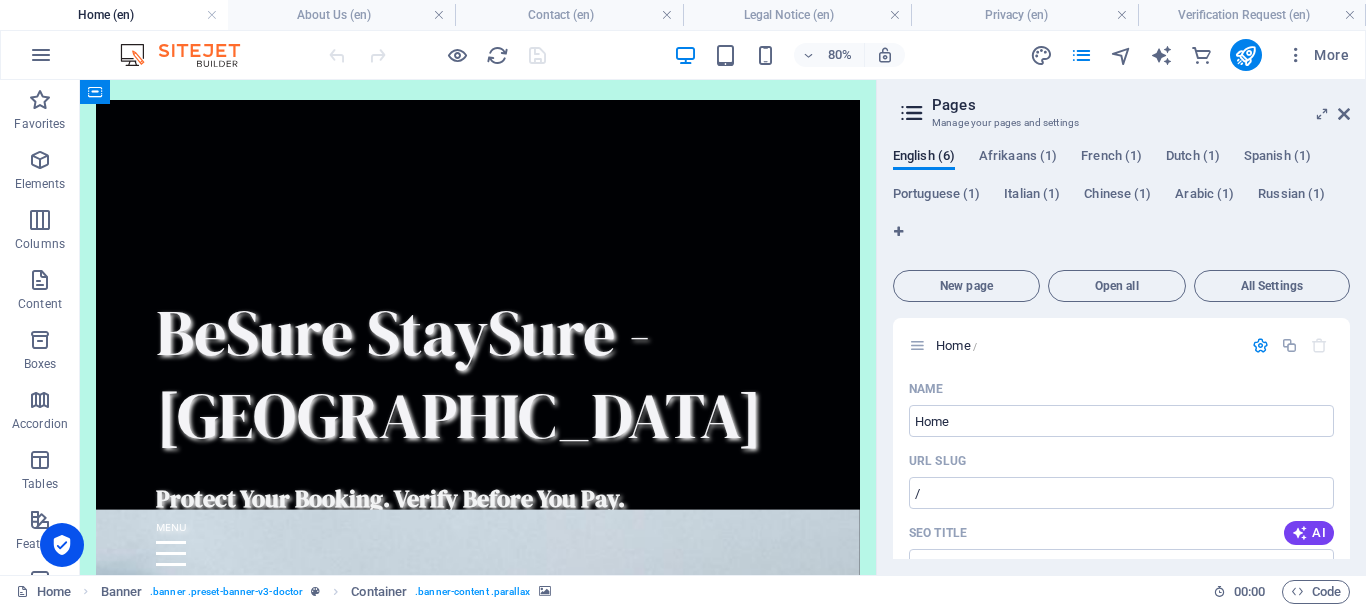 drag, startPoint x: 1350, startPoint y: 352, endPoint x: 1352, endPoint y: 370, distance: 18.110771 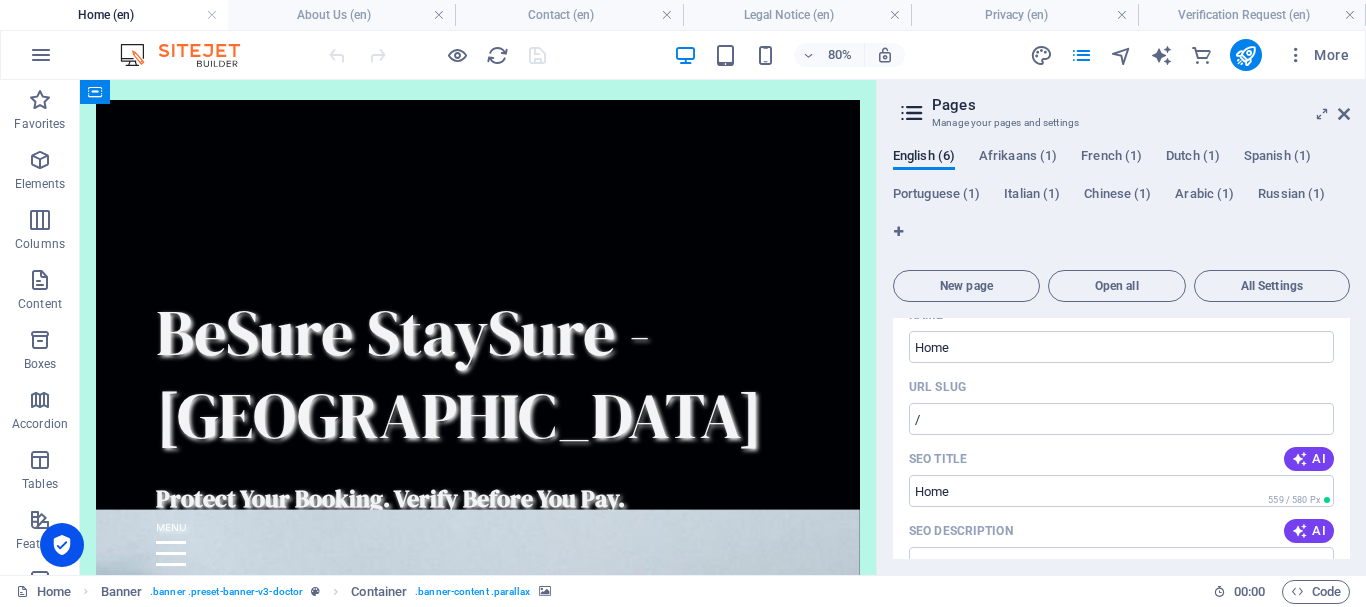 scroll, scrollTop: 79, scrollLeft: 0, axis: vertical 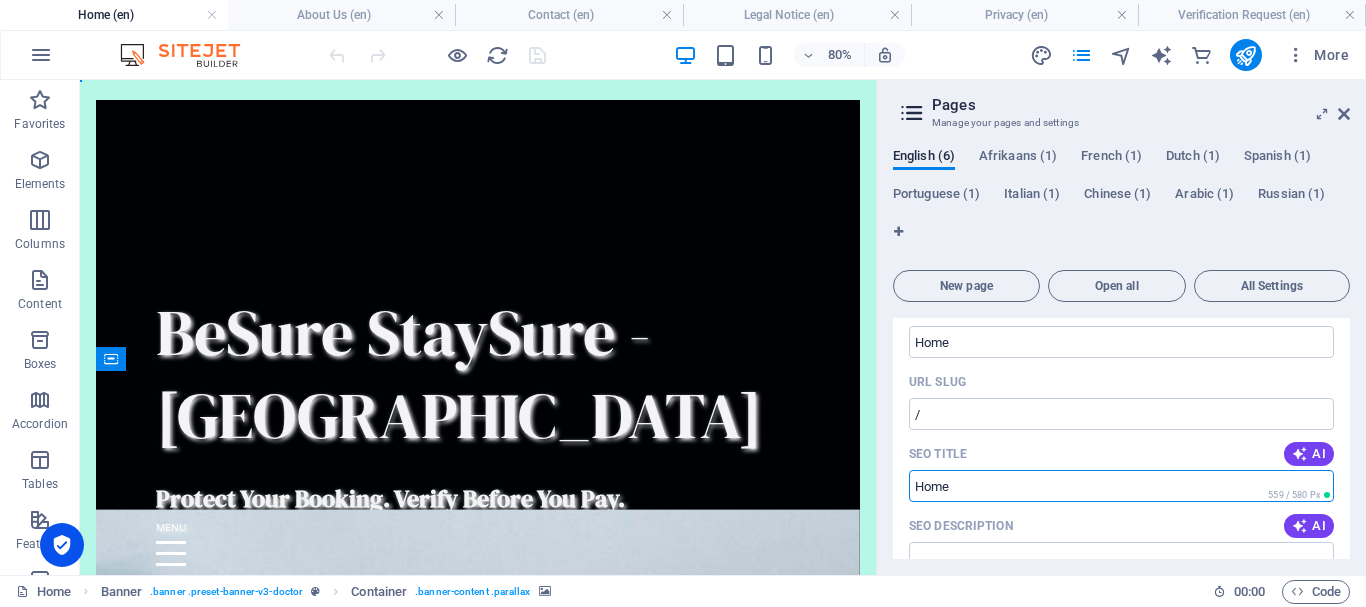 click on "SEO Title" at bounding box center [1121, 486] 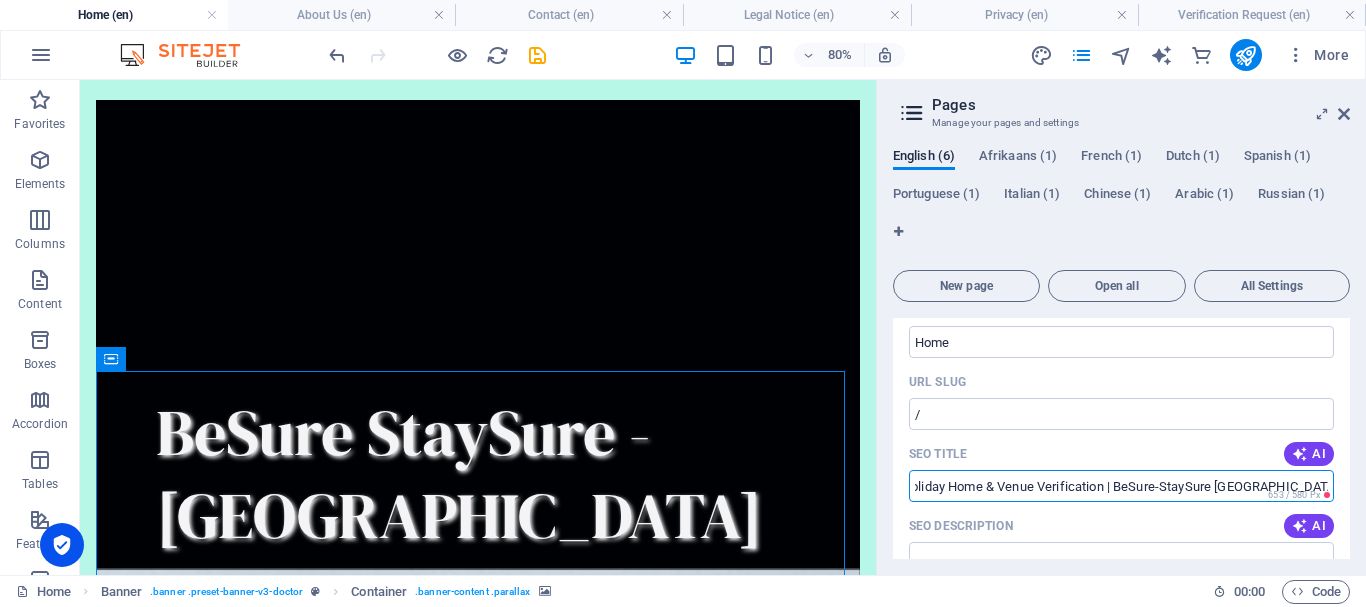 scroll, scrollTop: 0, scrollLeft: 0, axis: both 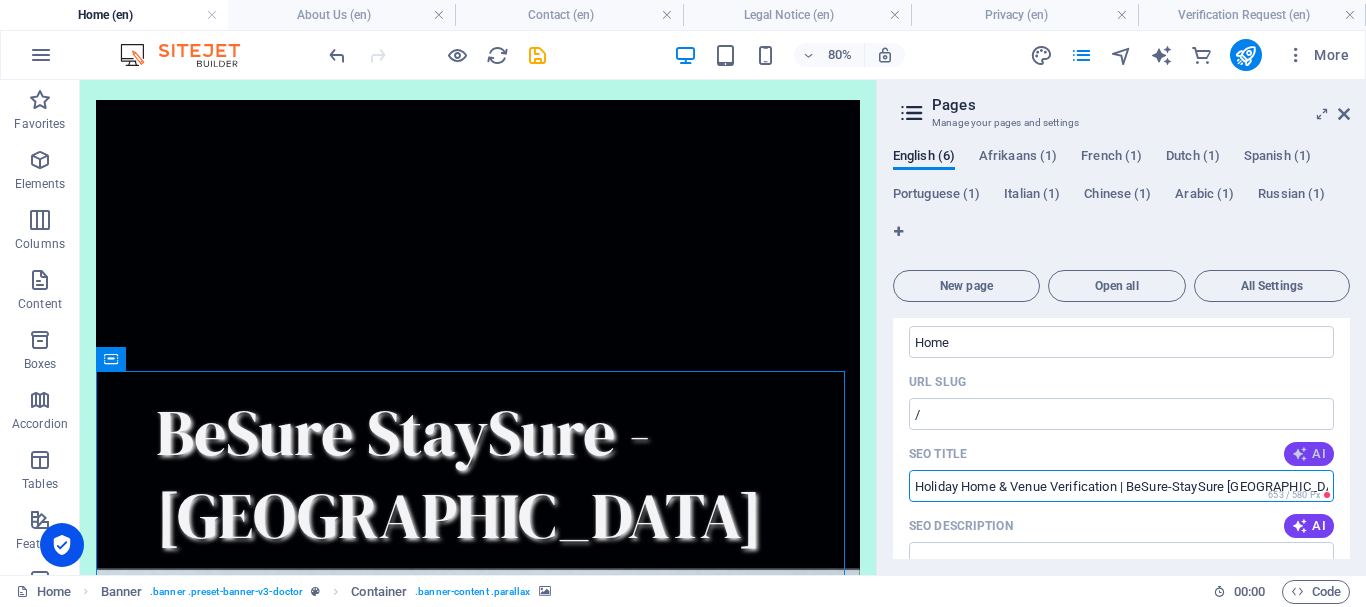 click on "AI" at bounding box center [1309, 454] 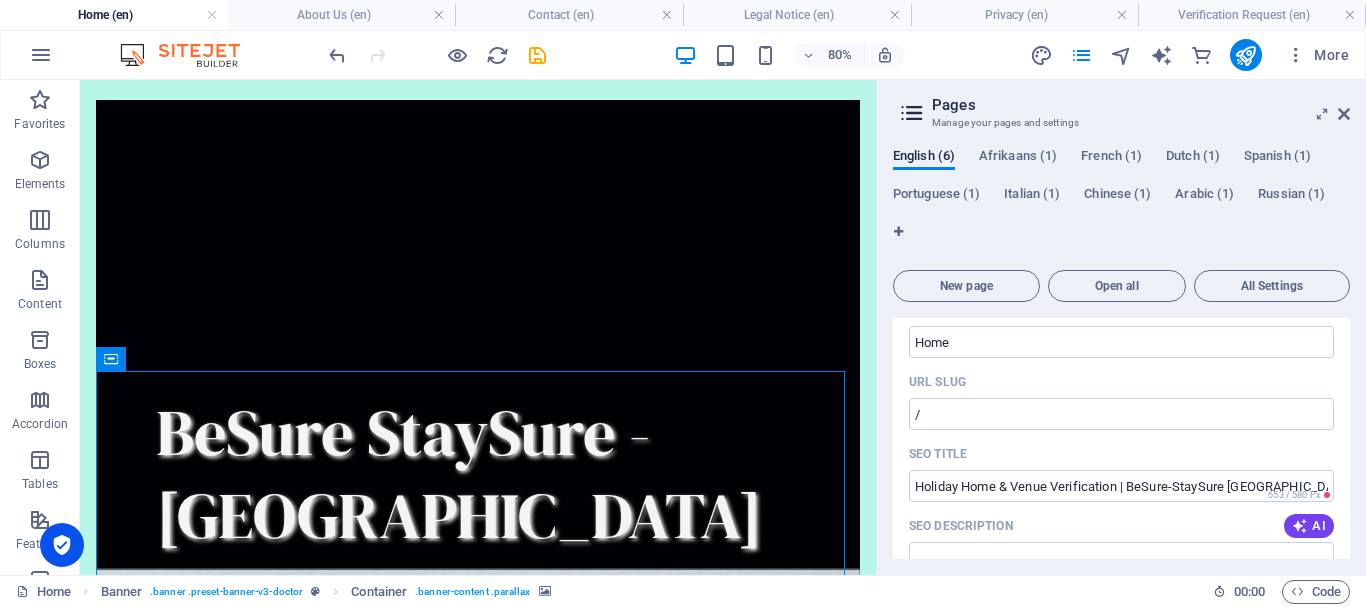 type on "Secure Your [GEOGRAPHIC_DATA] Booking" 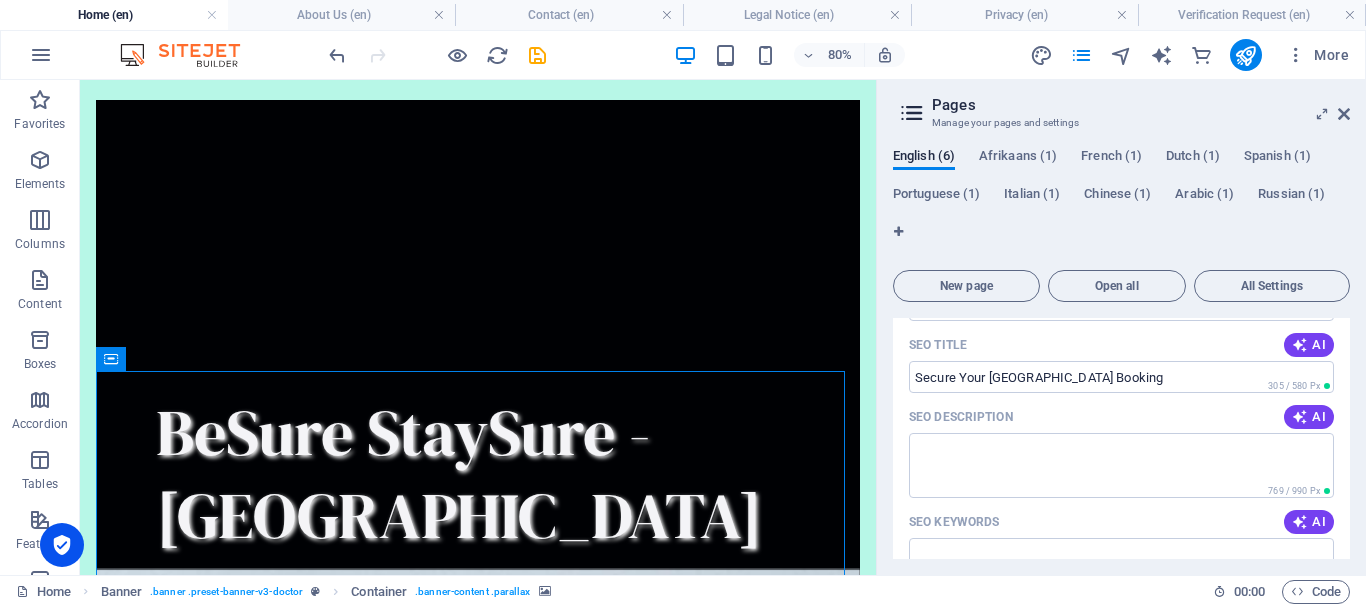 scroll, scrollTop: 193, scrollLeft: 0, axis: vertical 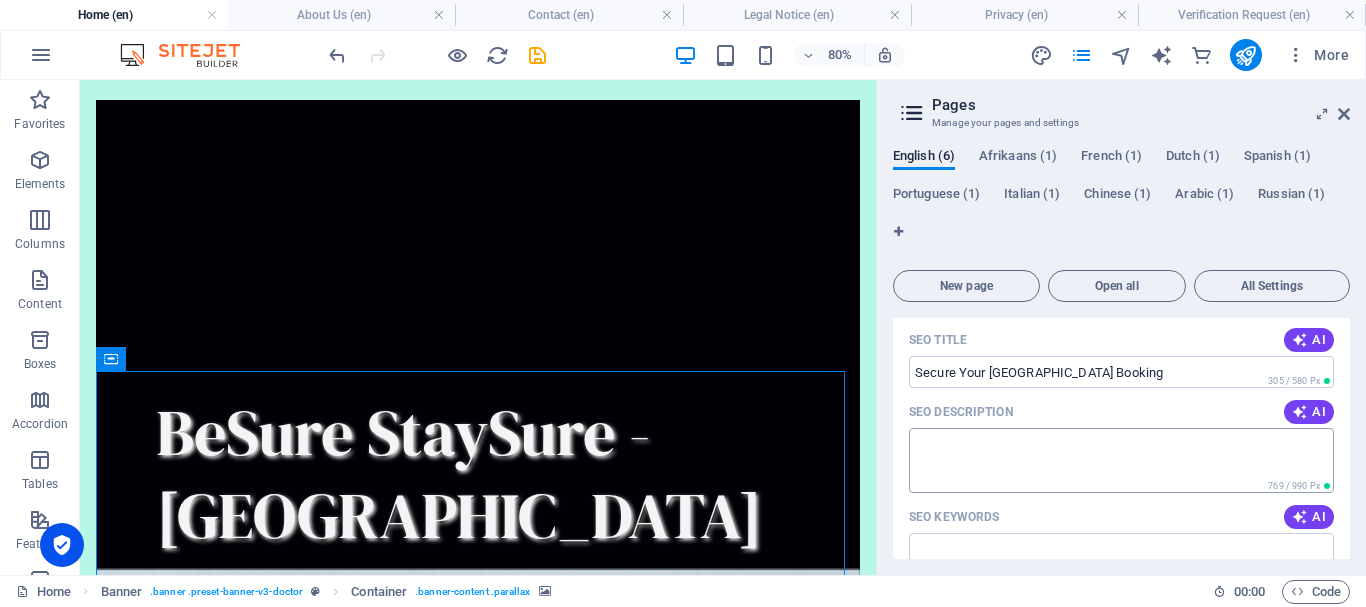click on "SEO Description" at bounding box center [1121, 460] 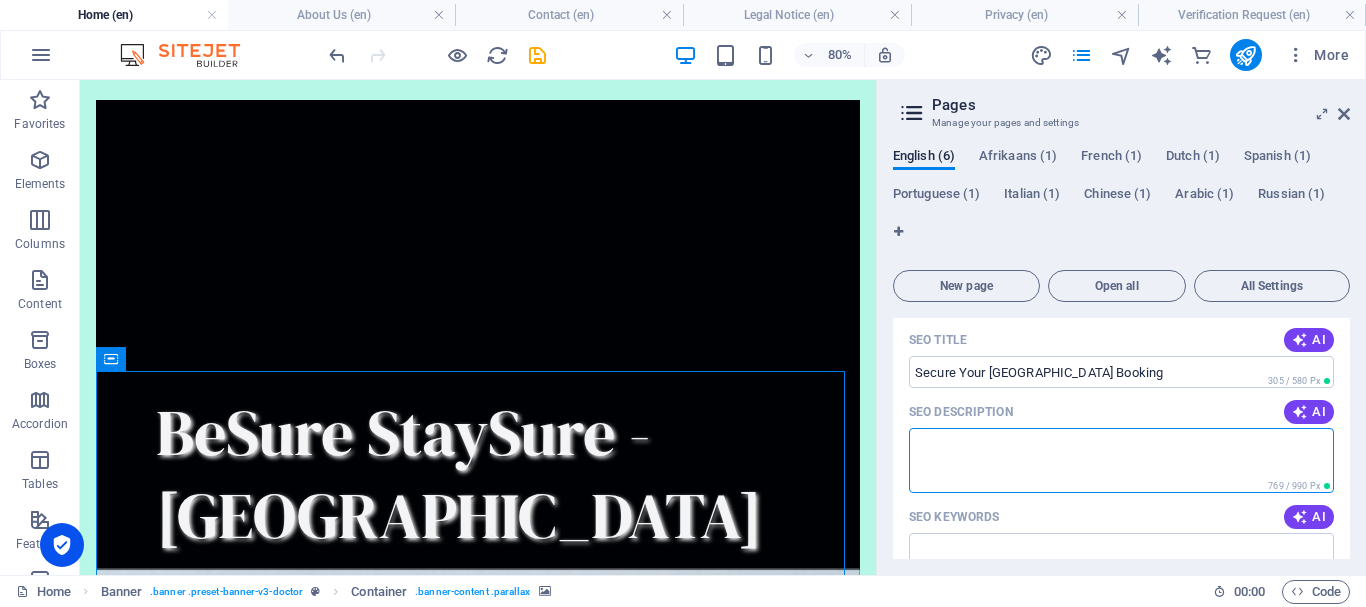 paste on "holiday home verification
venue verification [GEOGRAPHIC_DATA]
secure travel bookings
verified holiday rentals
travel safety [GEOGRAPHIC_DATA]
avoid booking scams
trusted event venues
BeSure-StaySure SA
independent property checks
scam-free travel [GEOGRAPHIC_DATA]" 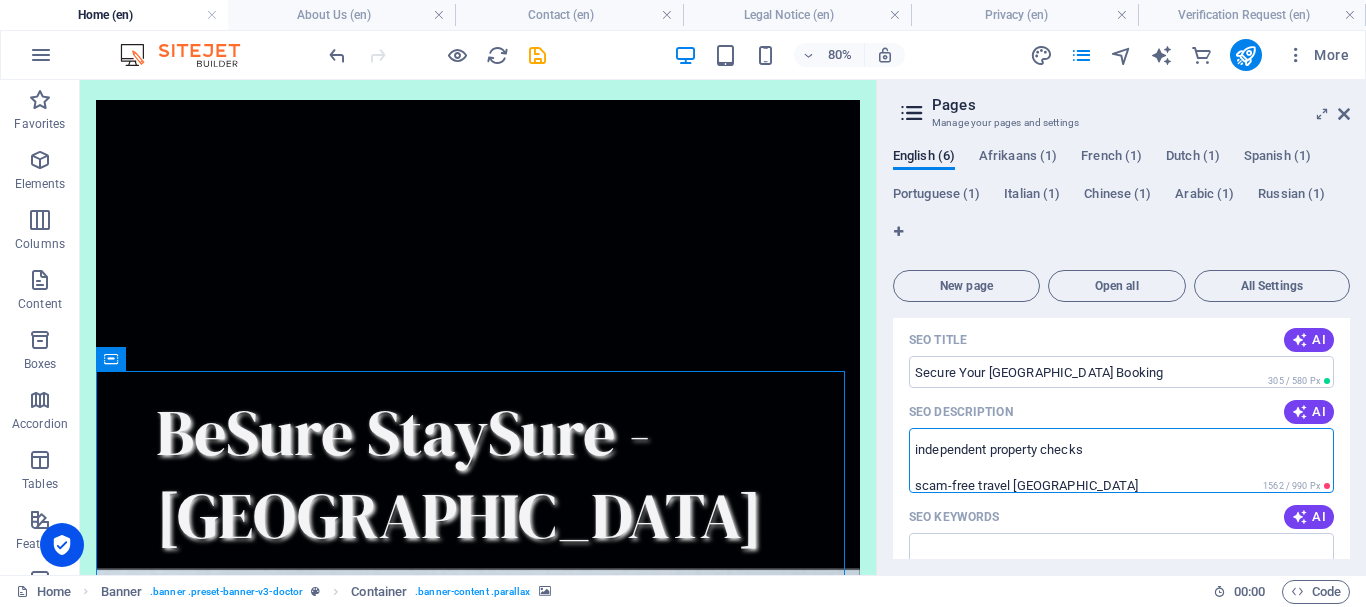 scroll, scrollTop: 0, scrollLeft: 0, axis: both 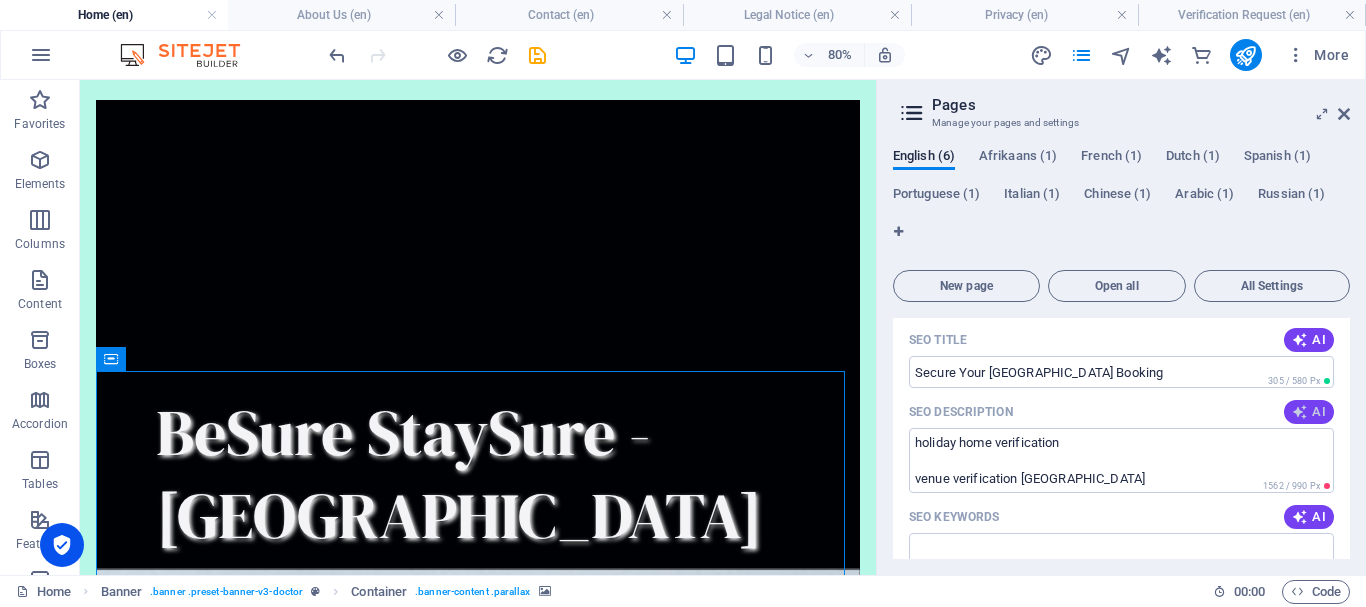 click at bounding box center [1300, 412] 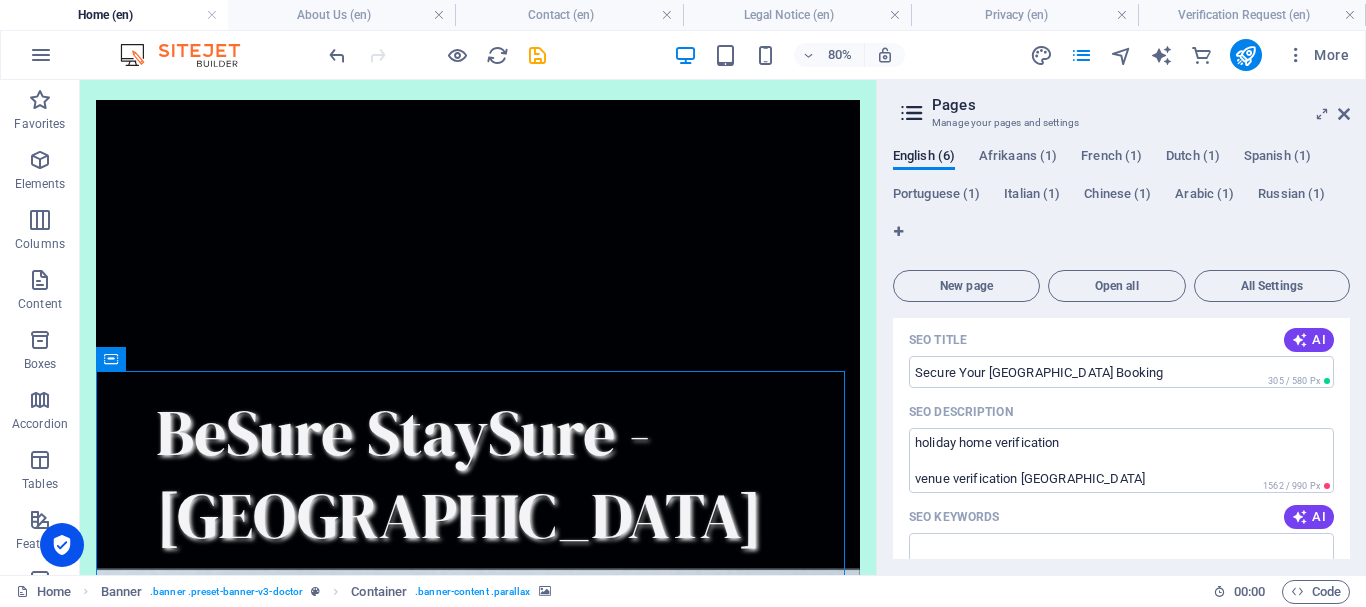 type on "Ensure secure bookings in [GEOGRAPHIC_DATA] with BeSure StaySure! We verify listings for fraud protection and peace of mind." 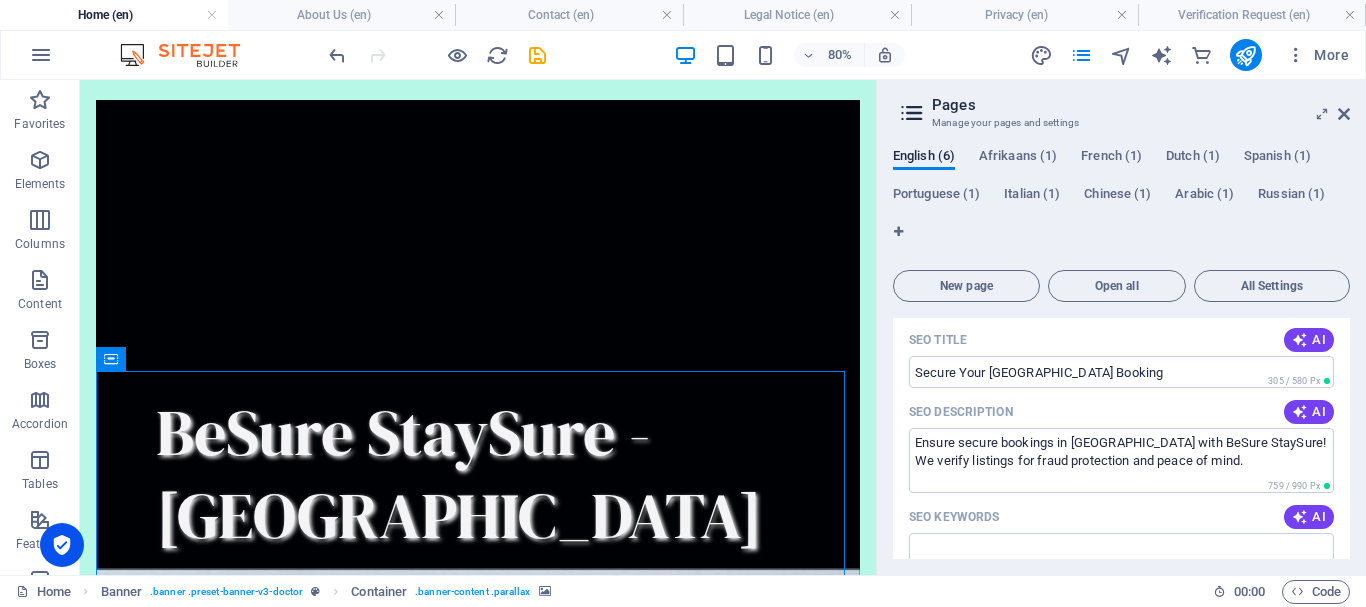 click on "English (6) Afrikaans (1) French (1) Dutch (1) Spanish (1) Portuguese (1) Italian (1) Chinese (1) Arabic (1) Russian (1) New page Open all All Settings Home / Name Home ​ URL SLUG / ​ SEO Title AI Secure Your South Africa Booking ​ 305 / 580 Px SEO Description AI Ensure secure bookings in [GEOGRAPHIC_DATA] with BeSure StaySure! We verify listings for fraud protection and peace of mind. ​ 759 / 990 Px SEO Keywords AI ​ Settings Menu Noindex Preview Mobile Desktop [DOMAIN_NAME] Secure Your [GEOGRAPHIC_DATA] Booking Ensure secure bookings in [GEOGRAPHIC_DATA] with BeSure StaySure! We verify listings for fraud protection and peace of mind. Meta tags ​ Preview Image (Open Graph) Drag files here, click to choose files or select files from Files or our free stock photos & videos More Settings About Us /about-us Contact /contact Legal Notice /legal-notice Privacy /privacy Verification Request /verification-request" at bounding box center (1121, 353) 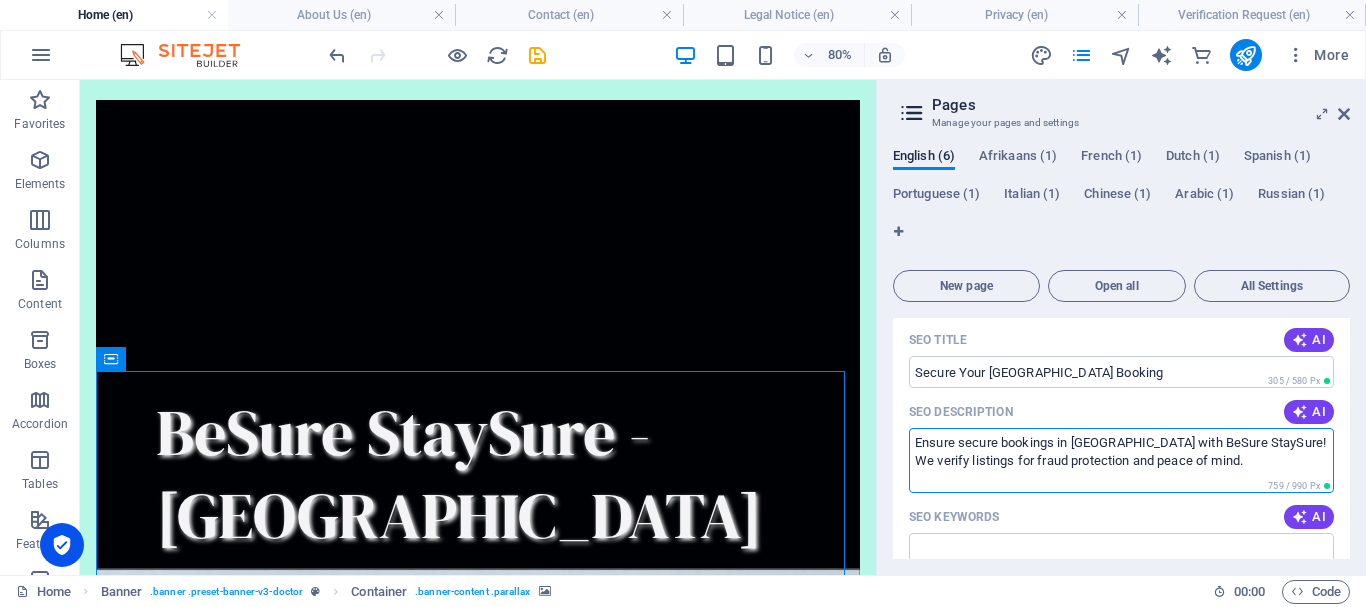 drag, startPoint x: 1232, startPoint y: 466, endPoint x: 908, endPoint y: 445, distance: 324.67984 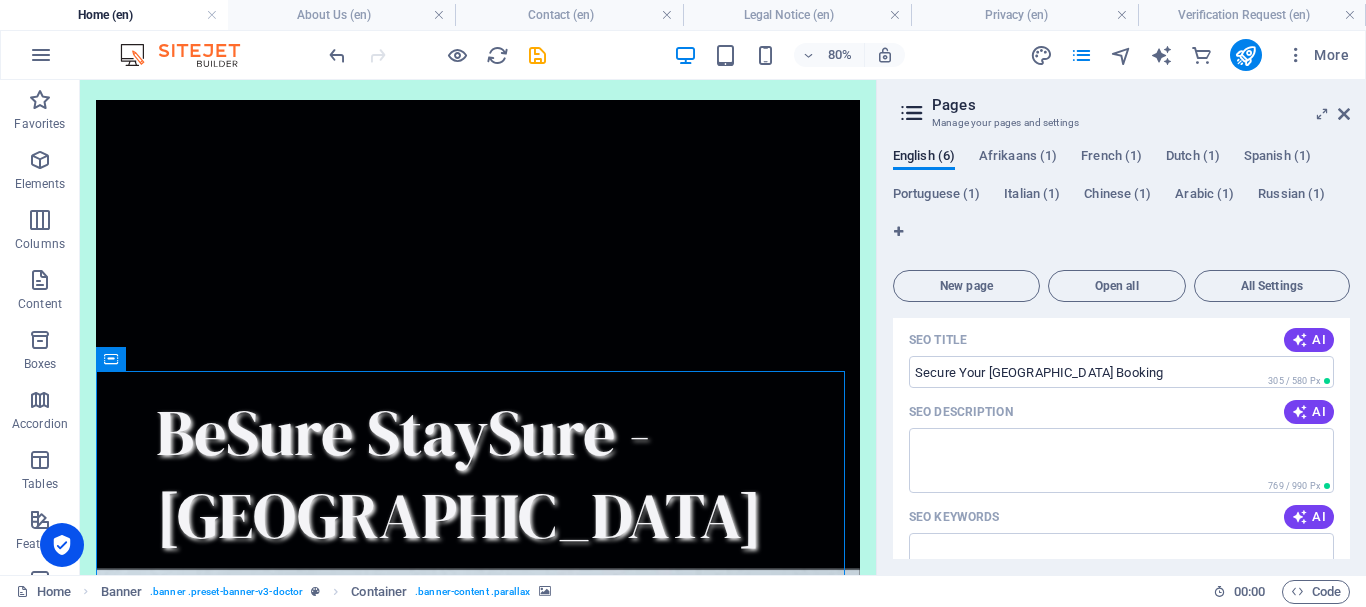 click on "English (6) Afrikaans (1) French (1) Dutch (1) Spanish (1) Portuguese (1) Italian (1) Chinese (1) Arabic (1) Russian (1) New page Open all All Settings Home / Name Home ​ URL SLUG / ​ SEO Title AI Secure Your South Africa Booking ​ 305 / 580 Px SEO Description AI ​ 769 / 990 Px SEO Keywords AI ​ Settings Menu Noindex Preview Mobile Desktop [DOMAIN_NAME] Secure Your South Africa Booking Book confidently with BeSure StaySure SA. We verify holiday homes and event venues to keep you scam-free. Stay safe! Meta tags ​ Preview Image (Open Graph) Drag files here, click to choose files or select files from Files or our free stock photos & videos More Settings About Us /about-us Contact /contact Legal Notice /legal-notice Privacy /privacy Verification Request /verification-request" at bounding box center [1121, 353] 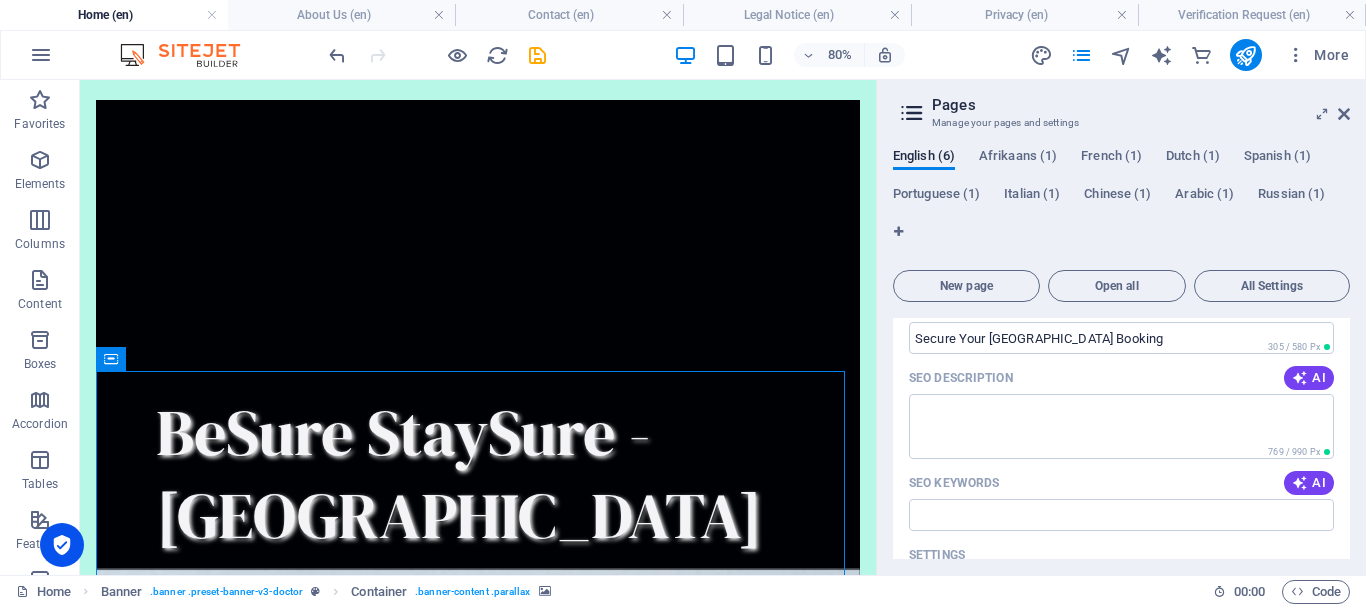 scroll, scrollTop: 233, scrollLeft: 0, axis: vertical 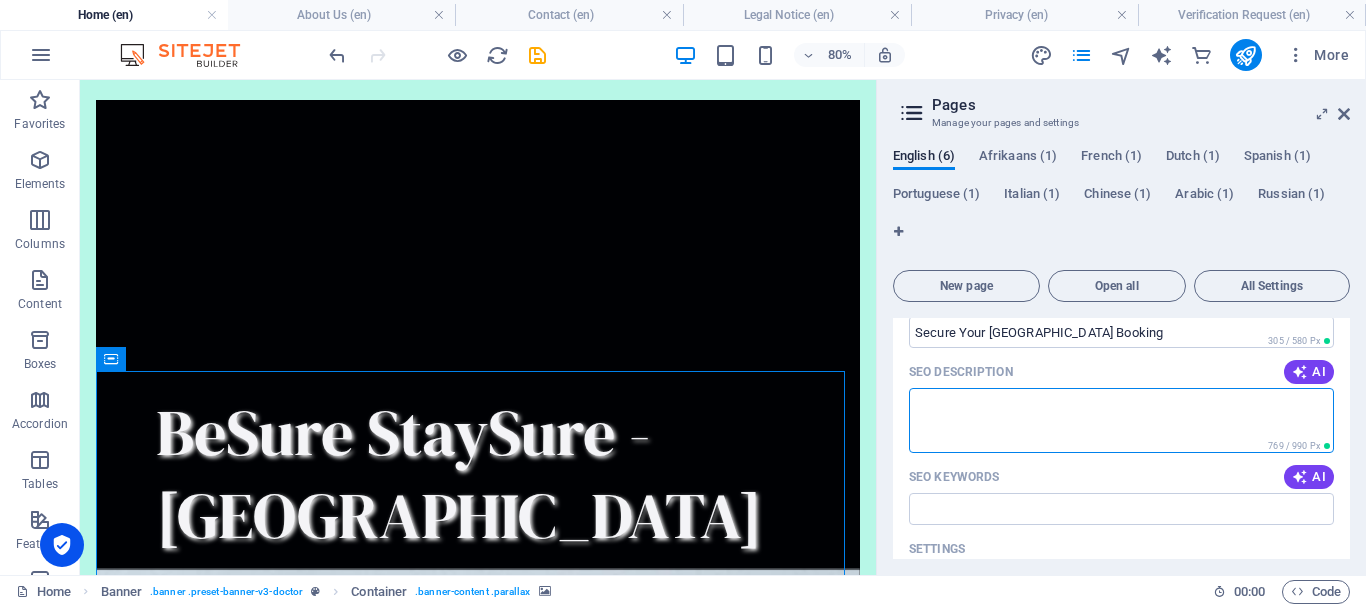 click on "SEO Description" at bounding box center (1121, 420) 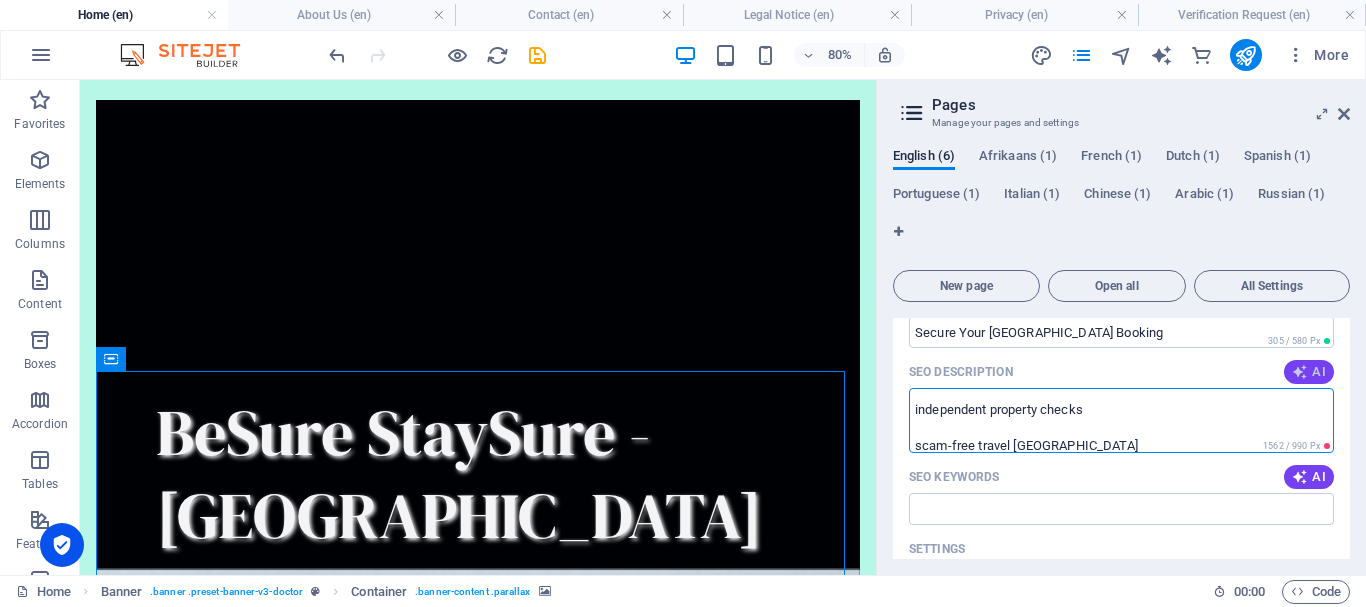 scroll, scrollTop: 0, scrollLeft: 0, axis: both 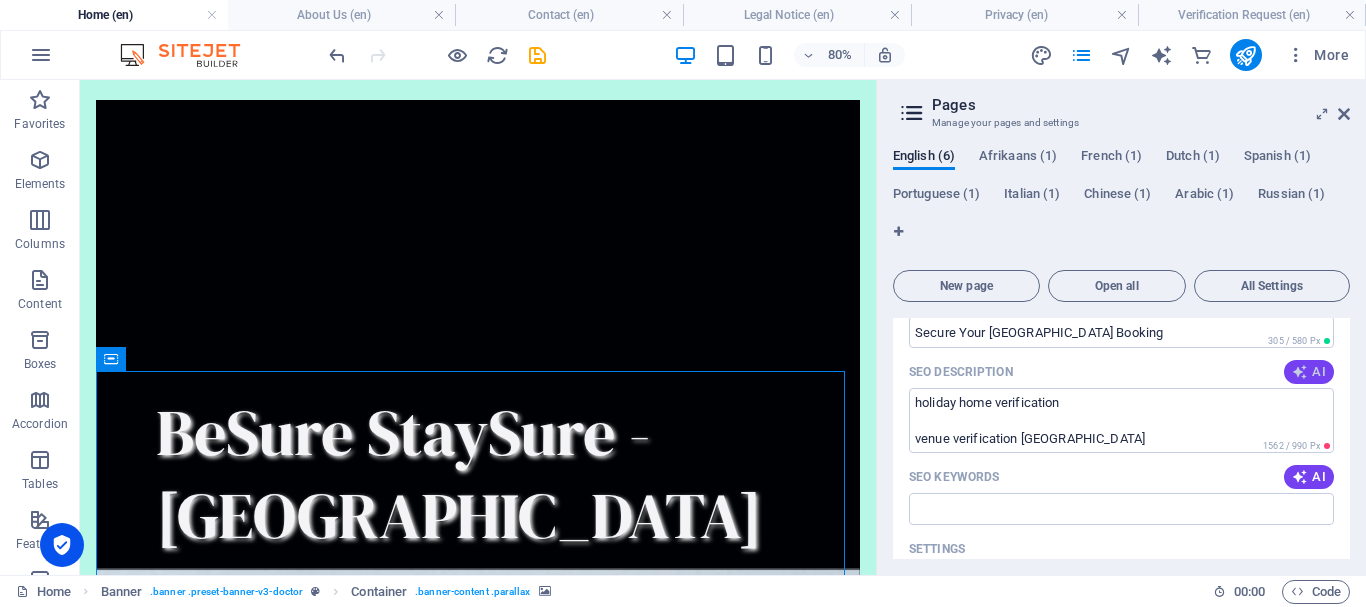 click at bounding box center (1299, 371) 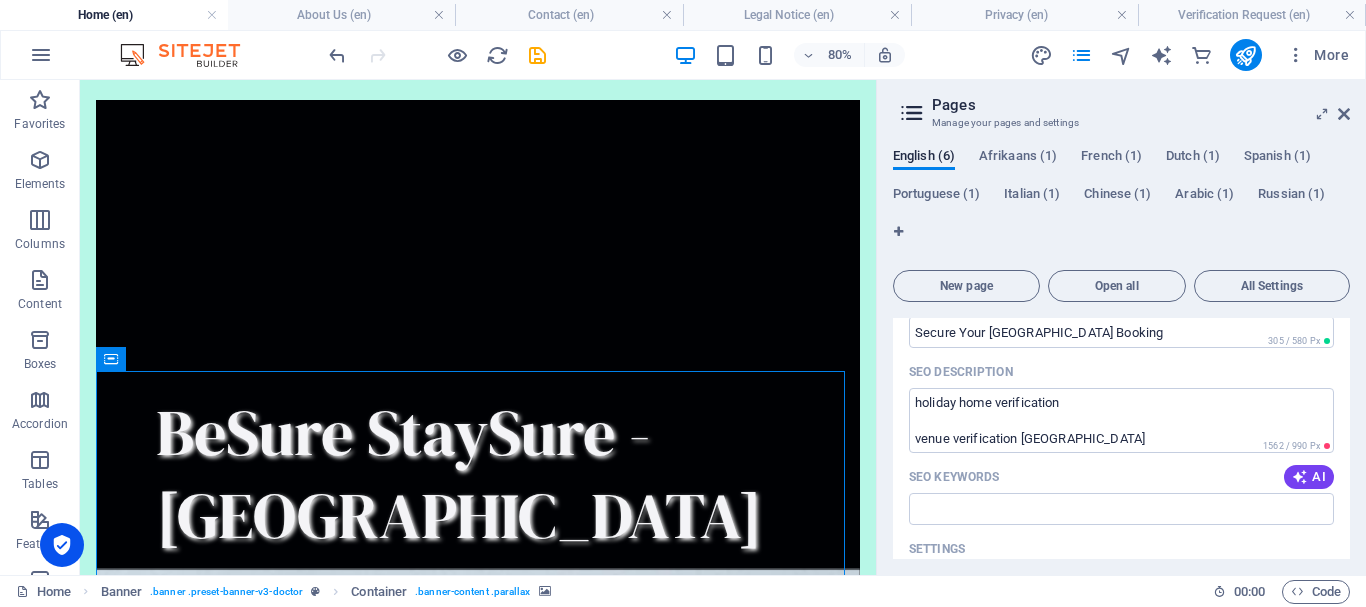 type on "Secure your bookings in [GEOGRAPHIC_DATA] with BeSure StaySure! We verify listings for a worry-free travel experience. No scams, just peace of mind." 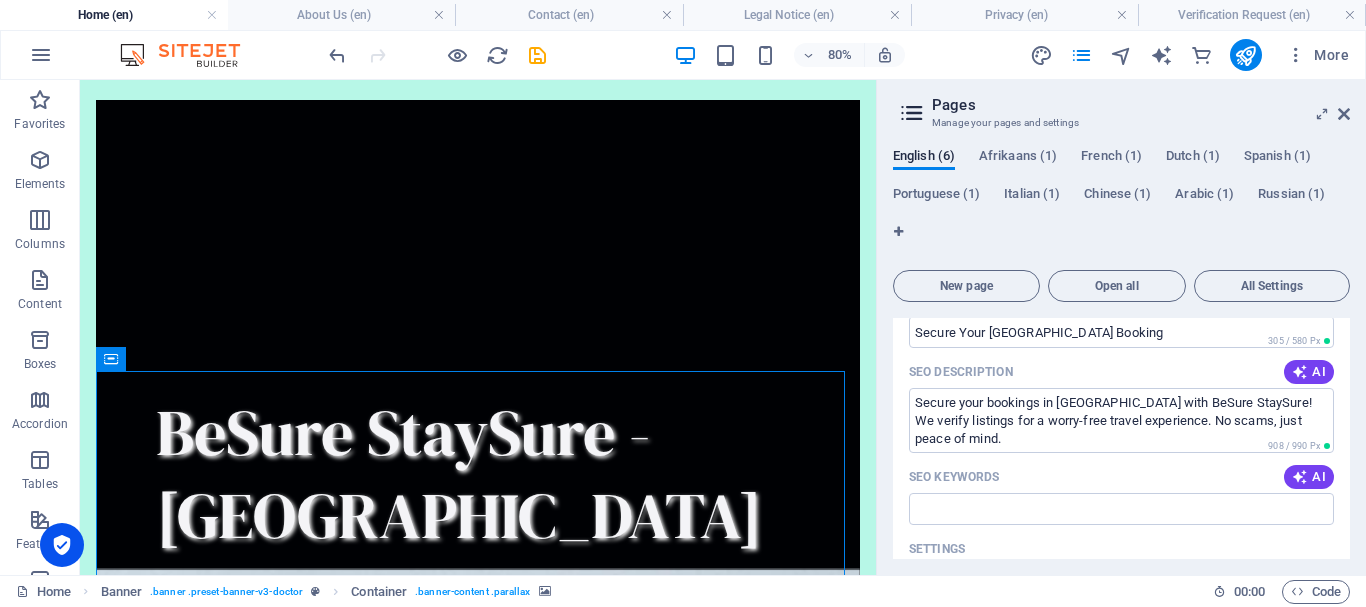 drag, startPoint x: 1343, startPoint y: 393, endPoint x: 1344, endPoint y: 381, distance: 12.0415945 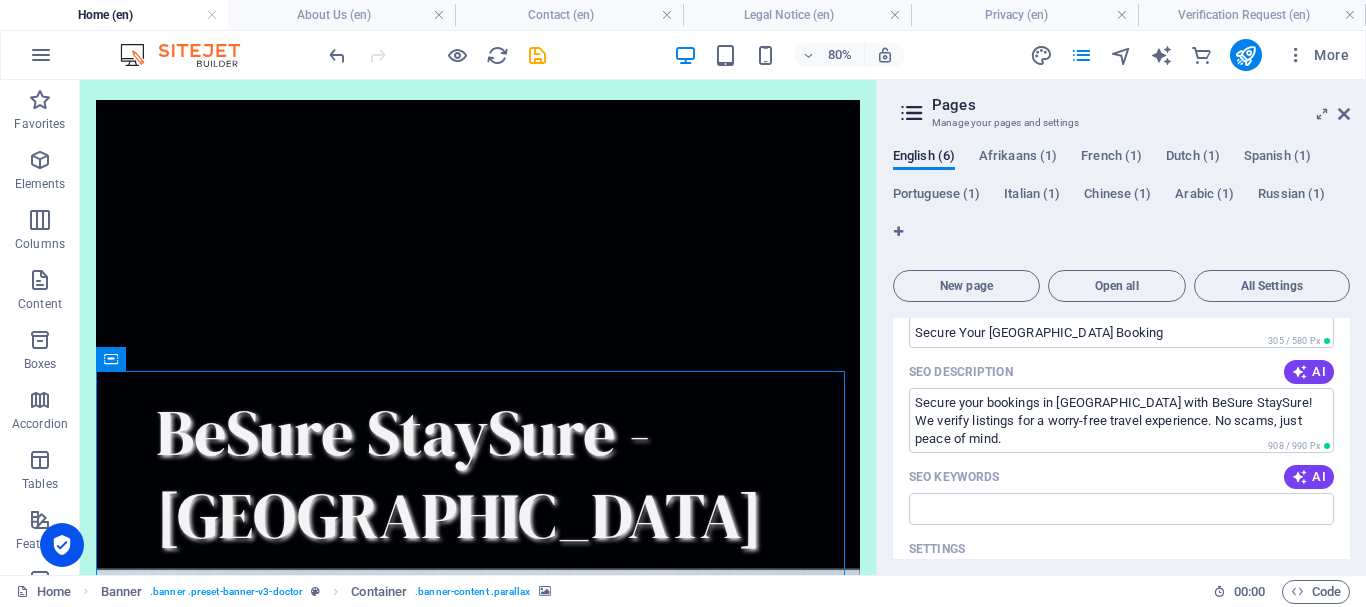 drag, startPoint x: 1353, startPoint y: 390, endPoint x: 1353, endPoint y: 379, distance: 11 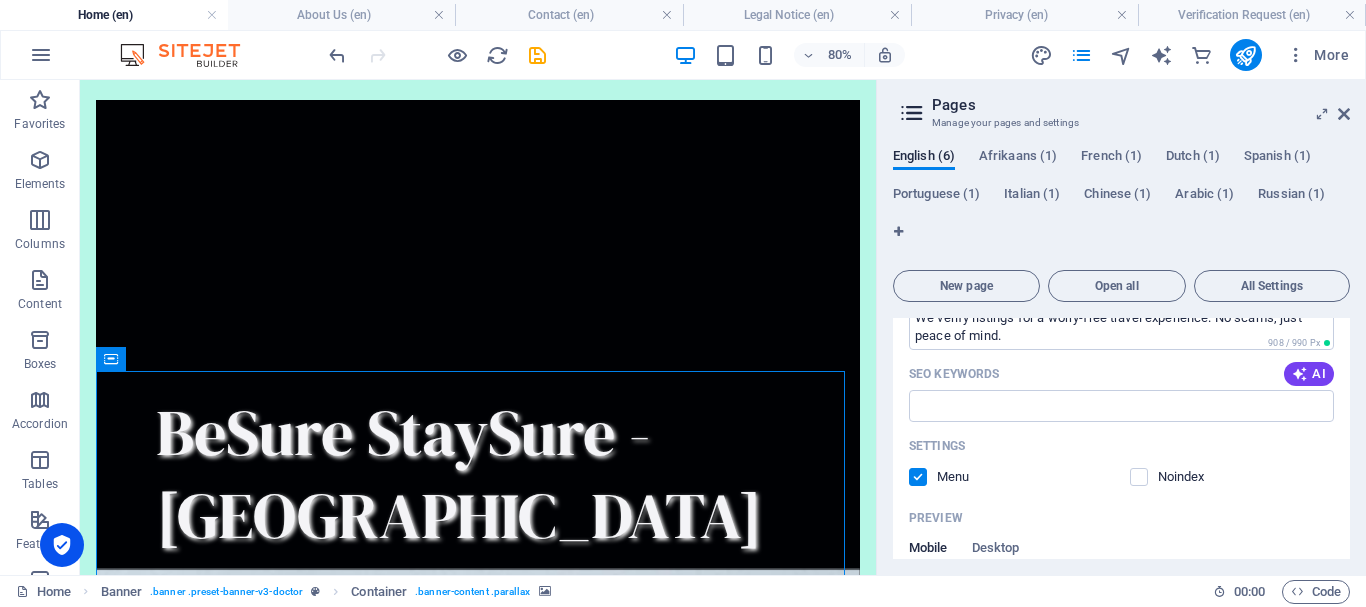 scroll, scrollTop: 327, scrollLeft: 0, axis: vertical 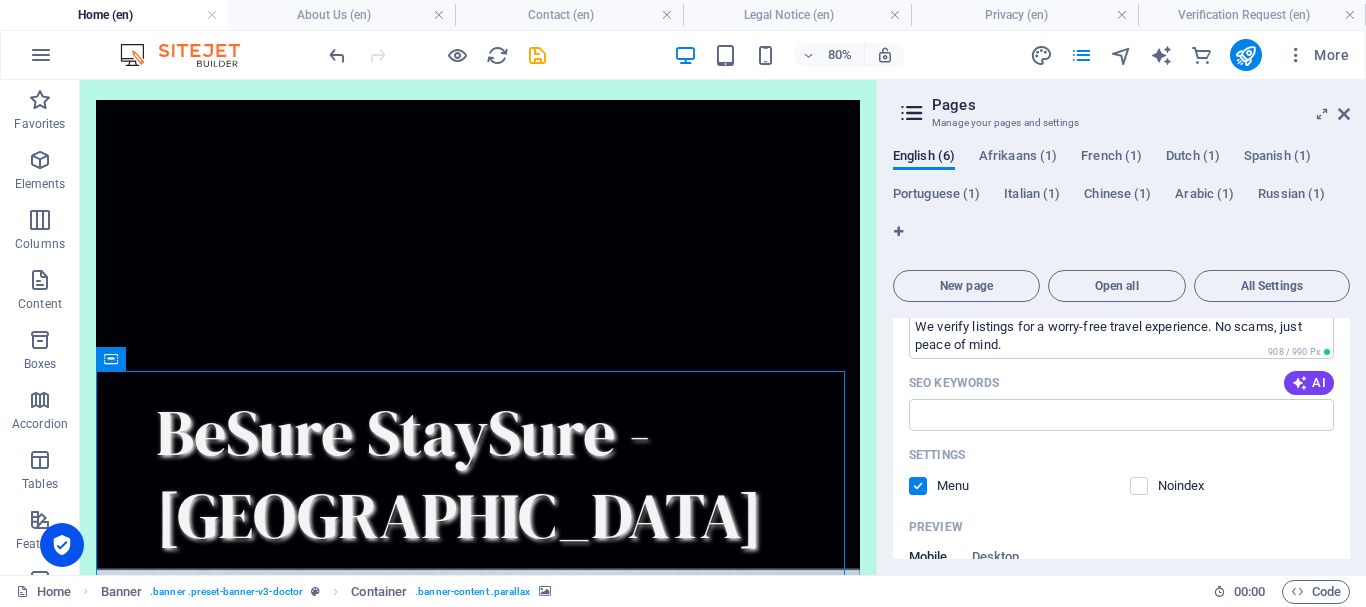 drag, startPoint x: 1351, startPoint y: 400, endPoint x: 1350, endPoint y: 382, distance: 18.027756 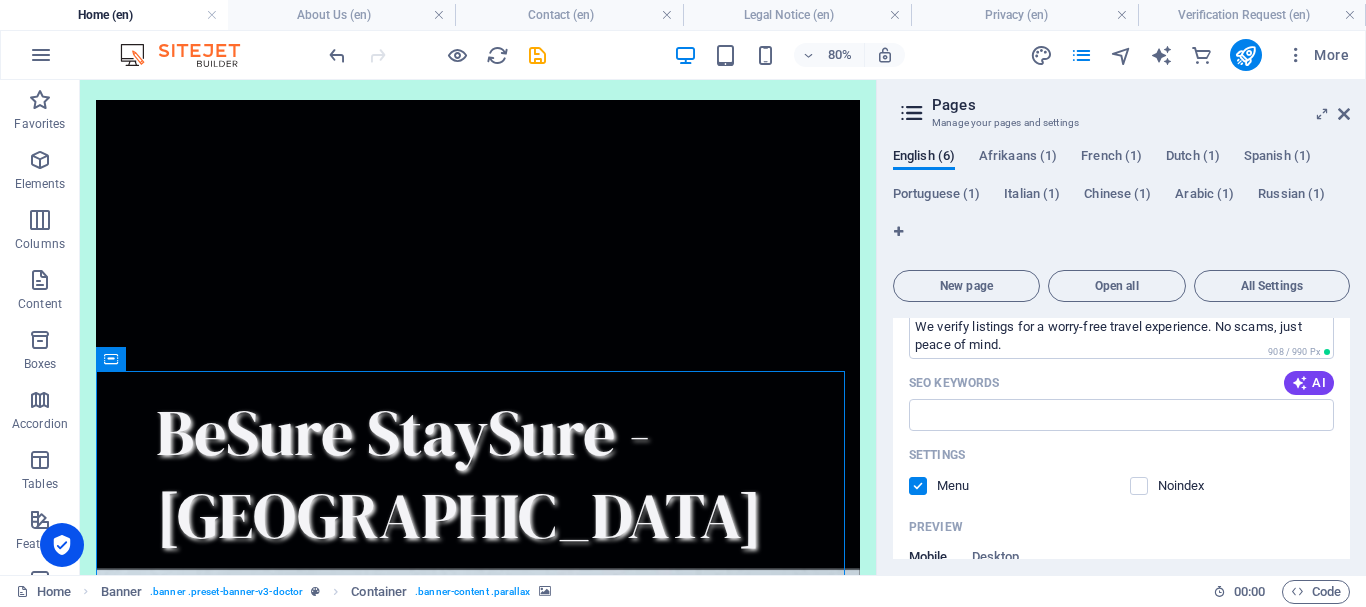click on "English (6) Afrikaans (1) French (1) Dutch (1) Spanish (1) Portuguese (1) Italian (1) Chinese (1) Arabic (1) Russian (1) New page Open all All Settings Home / Name Home ​ URL SLUG / ​ SEO Title AI Secure Your South Africa Booking ​ 305 / 580 Px SEO Description AI Secure your bookings in [GEOGRAPHIC_DATA] with BeSure StaySure! We verify listings for a worry-free travel experience. No scams, just peace of mind. ​ 908 / 990 Px SEO Keywords AI ​ Settings Menu Noindex Preview Mobile Desktop [DOMAIN_NAME] Secure Your [GEOGRAPHIC_DATA] Booking Secure your bookings in [GEOGRAPHIC_DATA] with BeSure StaySure! We verify listings for a worry-free travel experience. No scams, just peace of mind. Meta tags ​ Preview Image (Open Graph) Drag files here, click to choose files or select files from Files or our free stock photos & videos More Settings About Us /about-us Contact /contact Legal Notice /legal-notice Privacy /privacy Verification Request /verification-request" at bounding box center (1121, 353) 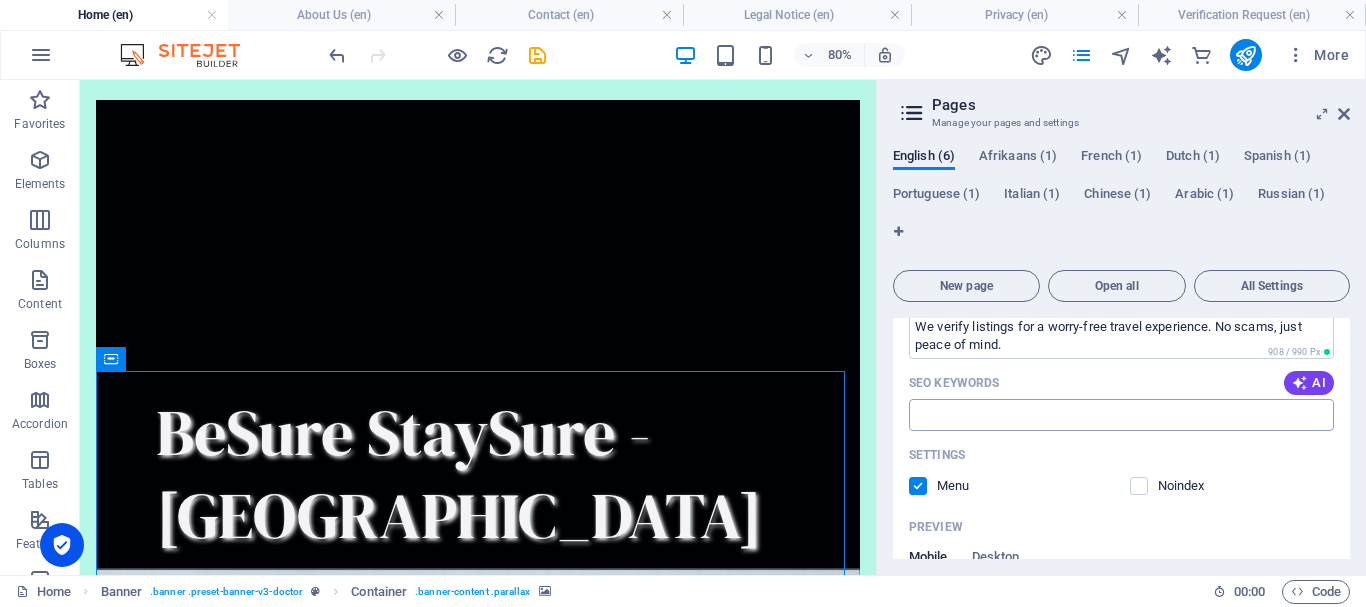 click on "SEO Keywords" at bounding box center (1121, 415) 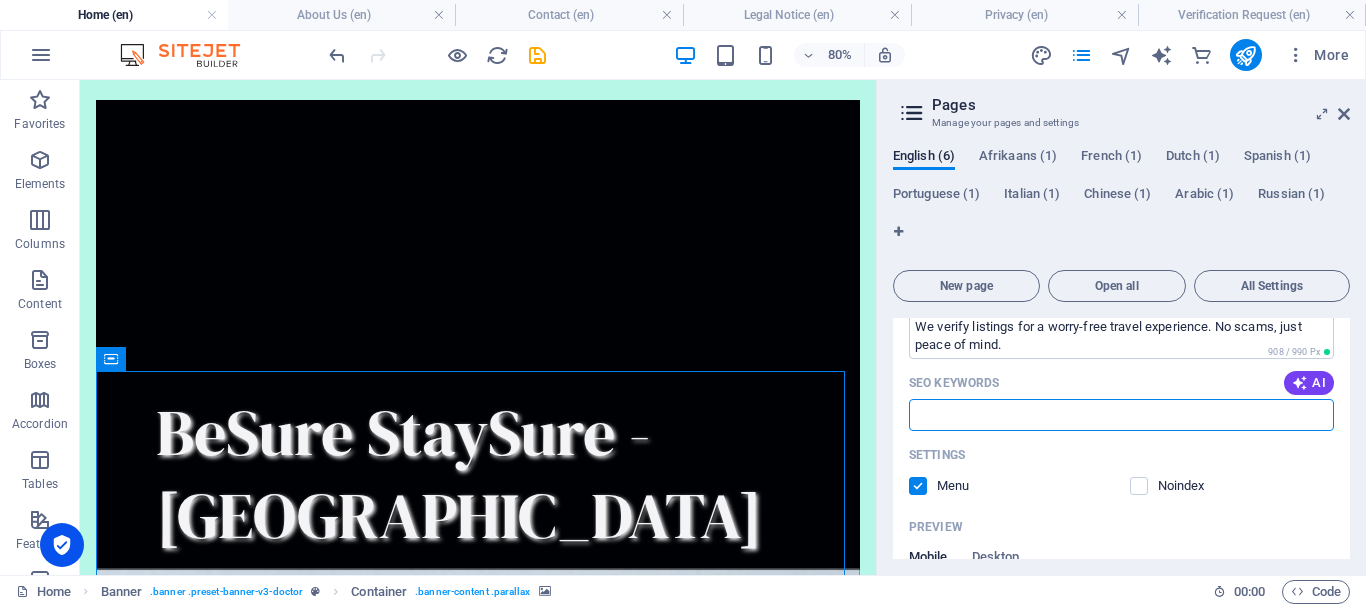 paste on "holiday home verification  venue verification [GEOGRAPHIC_DATA]  secure travel bookings  verified holiday rentals  travel safety [GEOGRAPHIC_DATA]  avoid booking scams  trusted event venues  BeSure-StaySure SA  independent property checks  scam-free travel [GEOGRAPHIC_DATA]" 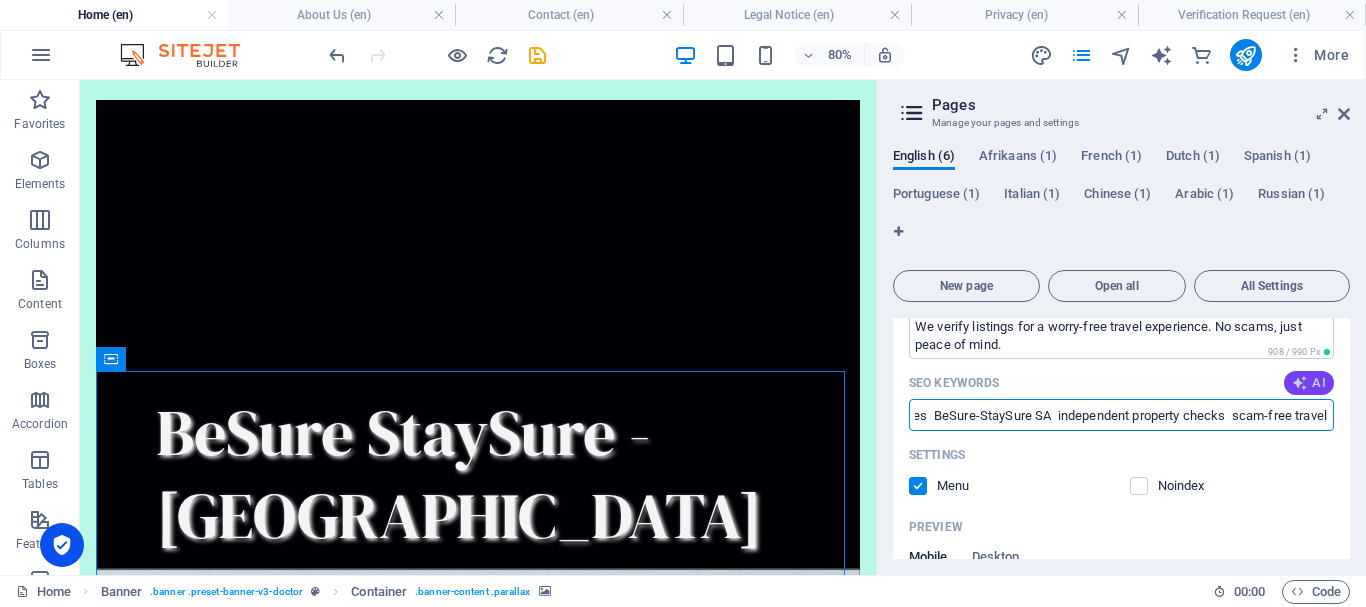 scroll, scrollTop: 0, scrollLeft: 0, axis: both 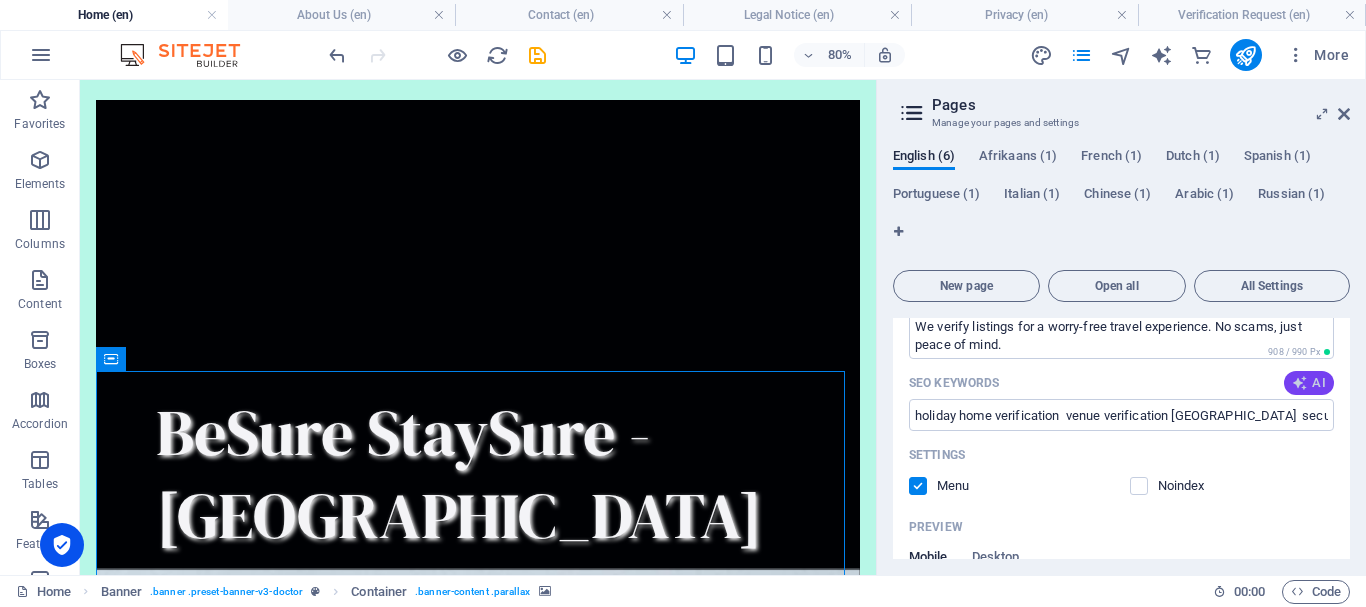 click at bounding box center [1300, 383] 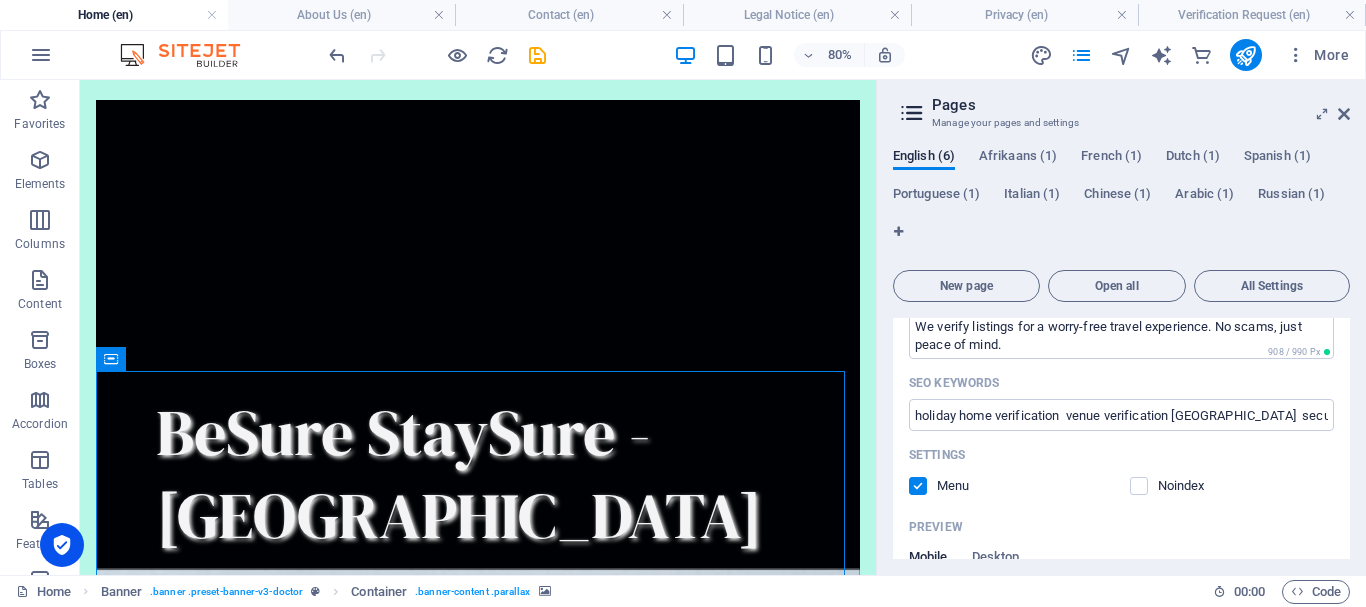 type on "holiday home verification, secure bookings [GEOGRAPHIC_DATA], fraud prevention travel, trusted event venue listings, independent property checks, scam-free booking service" 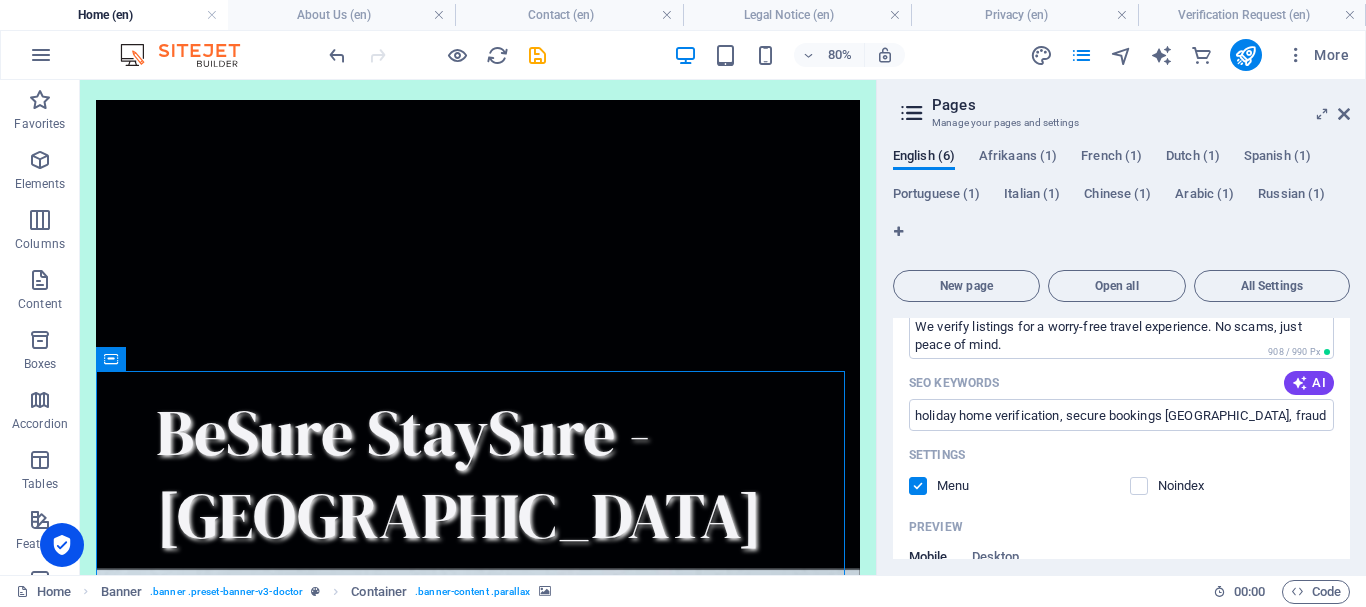 click on "English (6) Afrikaans (1) French (1) Dutch (1) Spanish (1) Portuguese (1) Italian (1) Chinese (1) Arabic (1) Russian (1) New page Open all All Settings Home / Name Home ​ URL SLUG / ​ SEO Title AI Secure Your South Africa Booking ​ 305 / 580 Px SEO Description AI Secure your bookings in [GEOGRAPHIC_DATA] with BeSure StaySure! We verify listings for a worry-free travel experience. No scams, just peace of mind. ​ 908 / 990 Px SEO Keywords AI holiday home verification, secure bookings [GEOGRAPHIC_DATA], fraud prevention travel, trusted event venue listings, independent property checks, scam-free booking service ​ Settings Menu [GEOGRAPHIC_DATA] Preview Mobile Desktop [DOMAIN_NAME] Secure Your South Africa Booking Secure your bookings in [GEOGRAPHIC_DATA] with BeSure StaySure! We verify listings for a worry-free travel experience. No scams, just peace of mind. Meta tags ​ Preview Image (Open Graph) Drag files here, click to choose files or select files from Files or our free stock photos & videos More Settings About Us" at bounding box center (1121, 353) 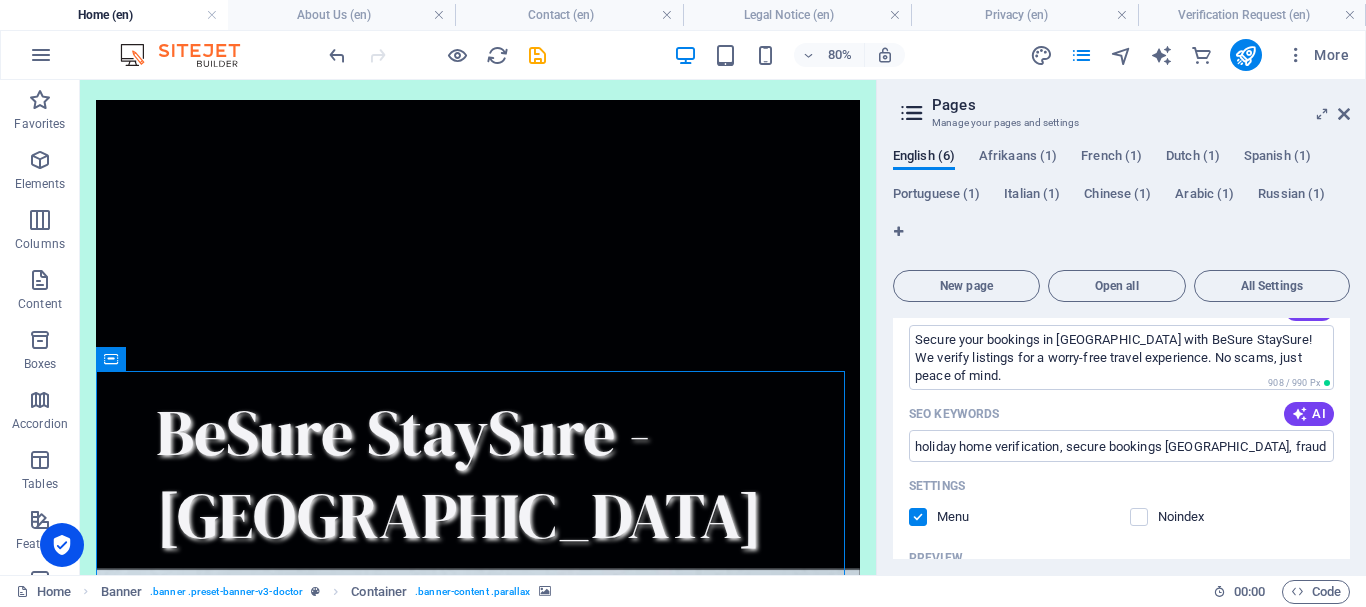 scroll, scrollTop: 287, scrollLeft: 0, axis: vertical 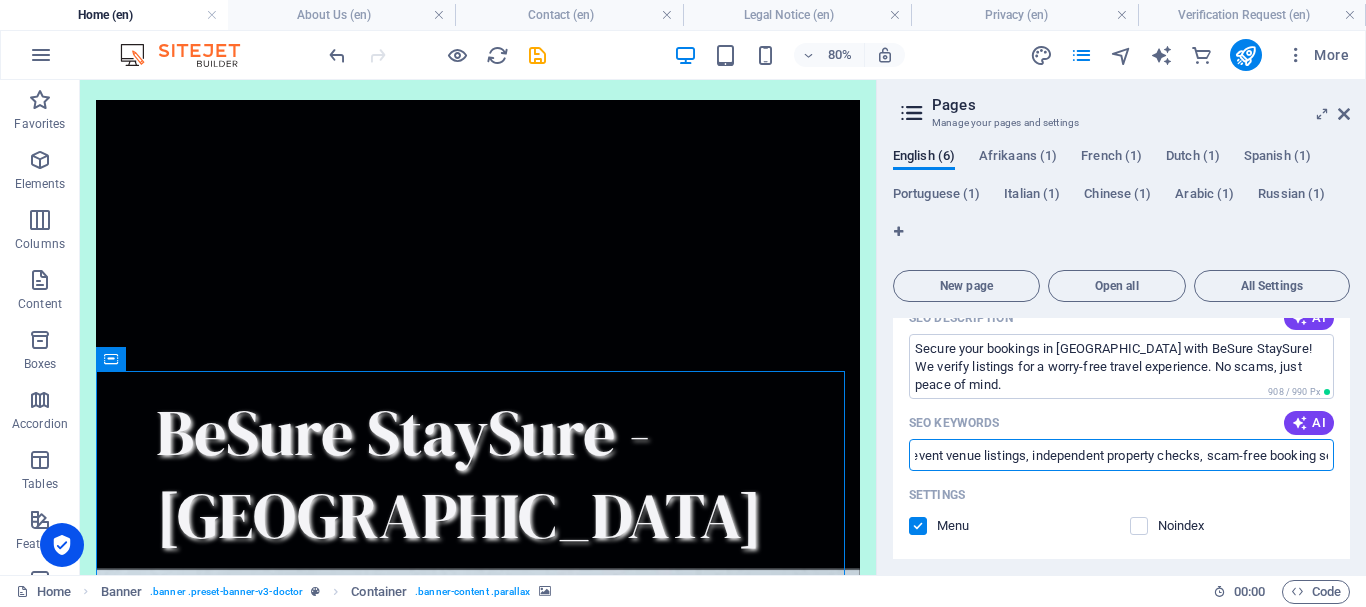 drag, startPoint x: 914, startPoint y: 454, endPoint x: 1344, endPoint y: 462, distance: 430.0744 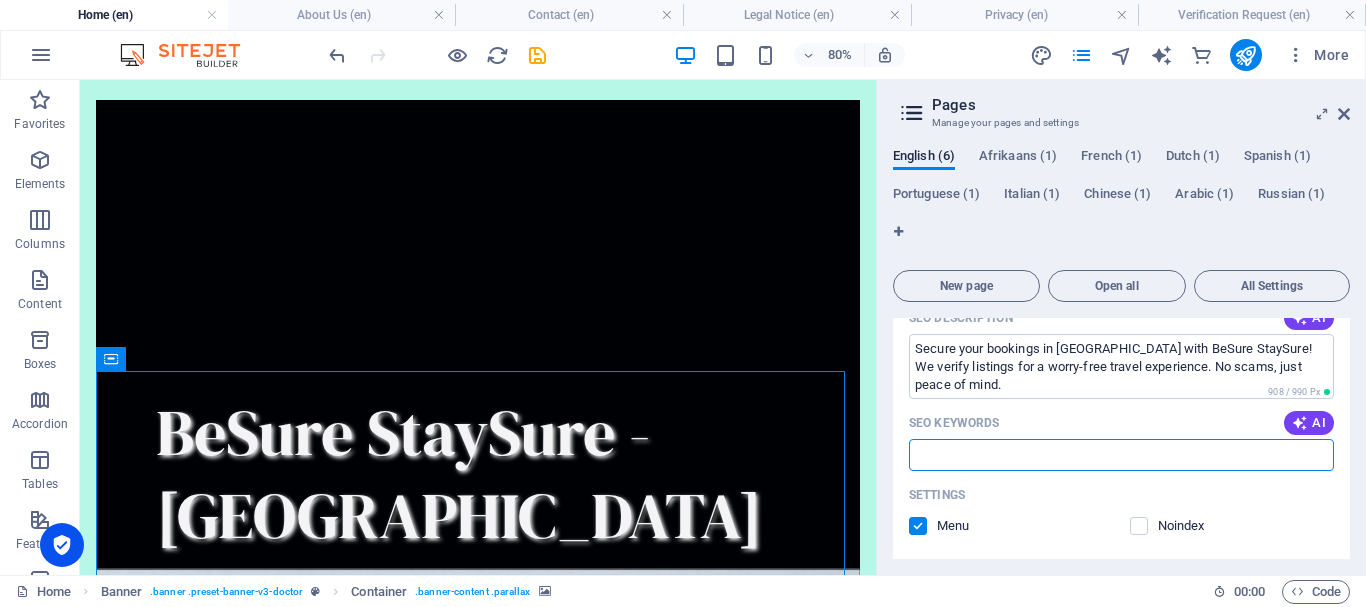 scroll, scrollTop: 0, scrollLeft: 0, axis: both 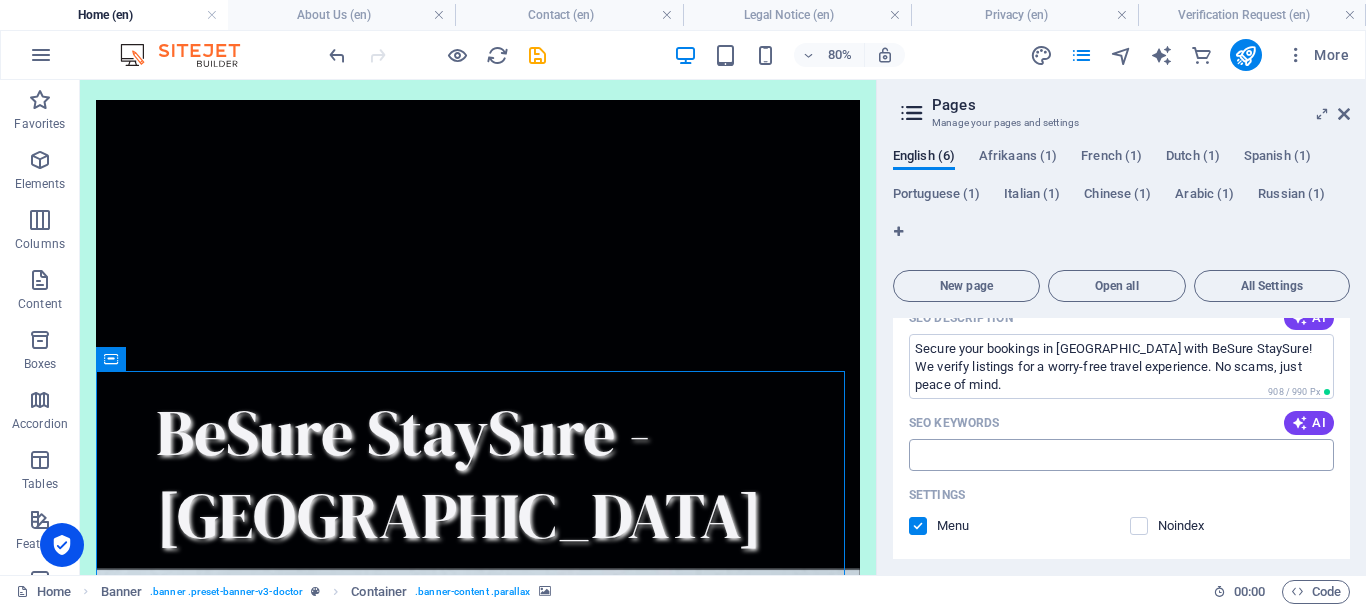 click on "SEO Keywords" at bounding box center [1121, 455] 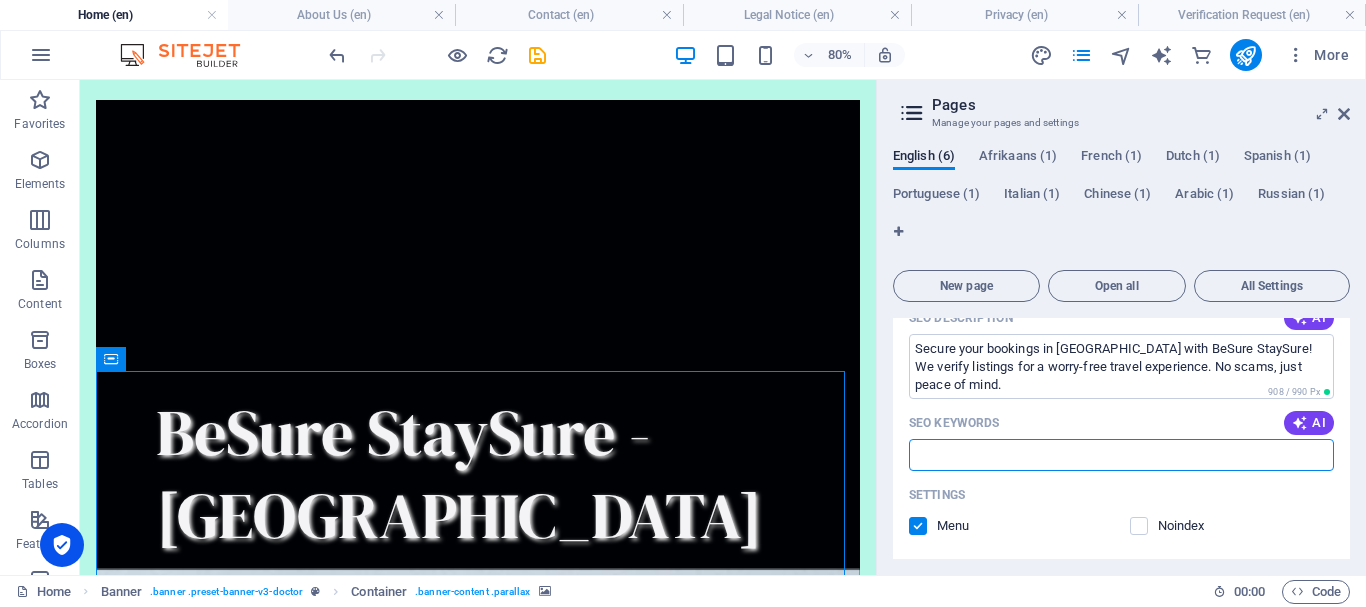 paste on "scam-free travel [GEOGRAPHIC_DATA]" 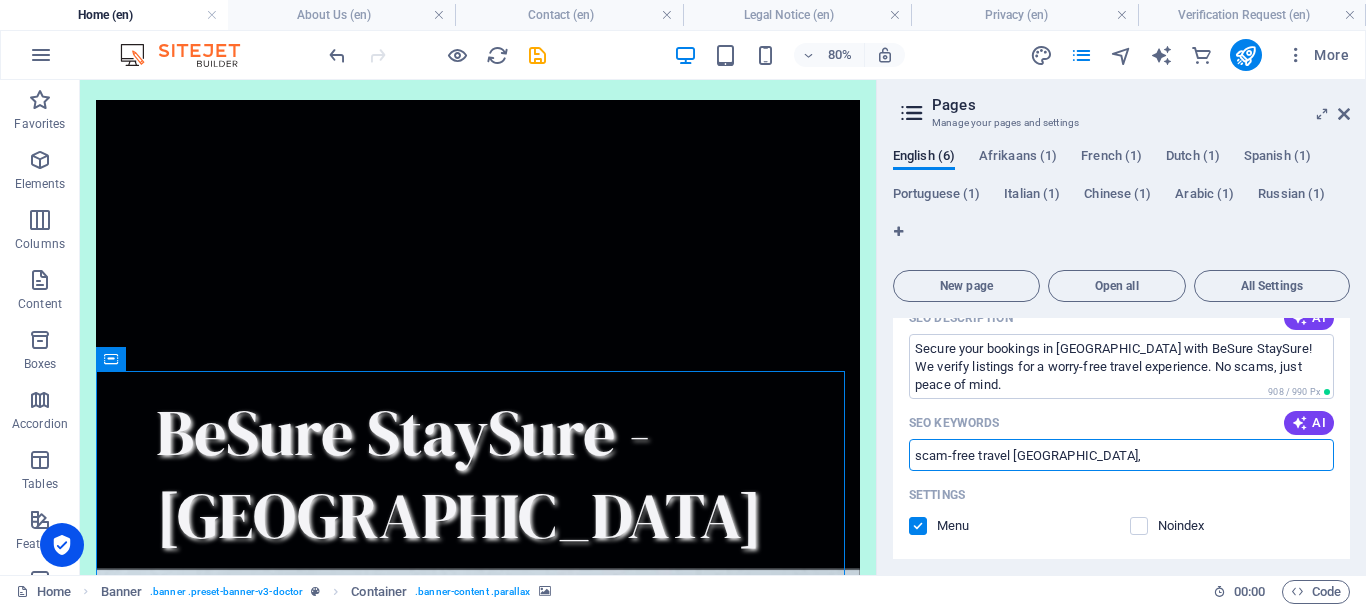 click on "scam-free travel [GEOGRAPHIC_DATA]," at bounding box center [1121, 455] 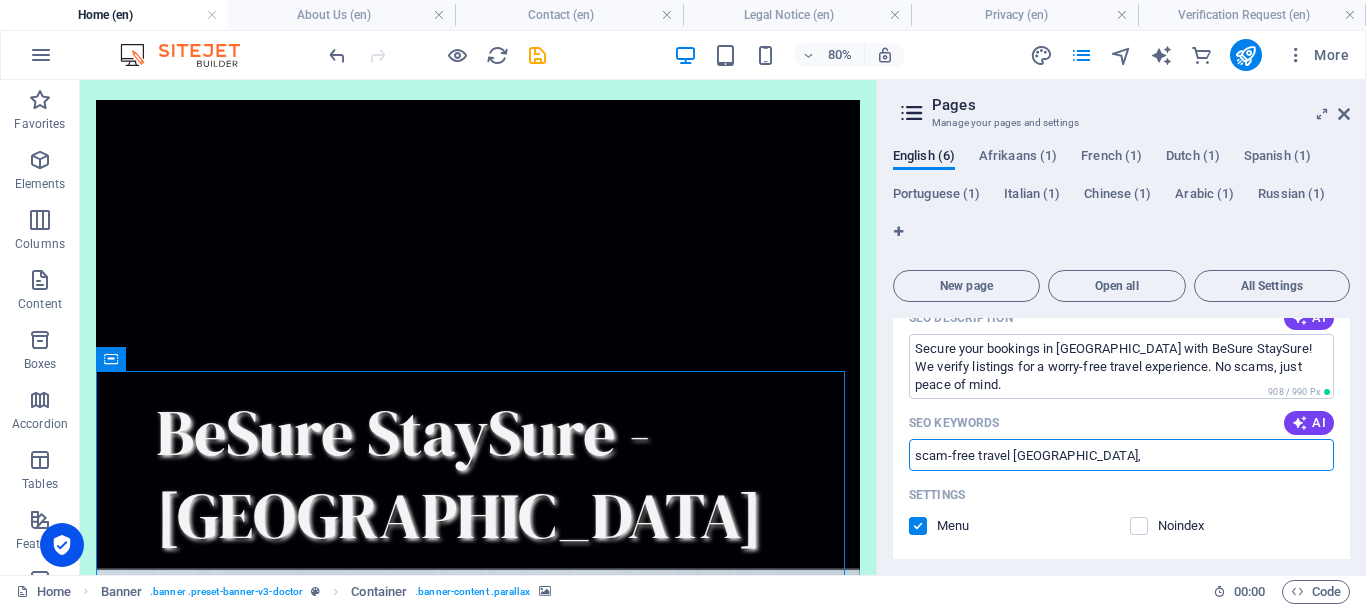 paste on "independent property checks" 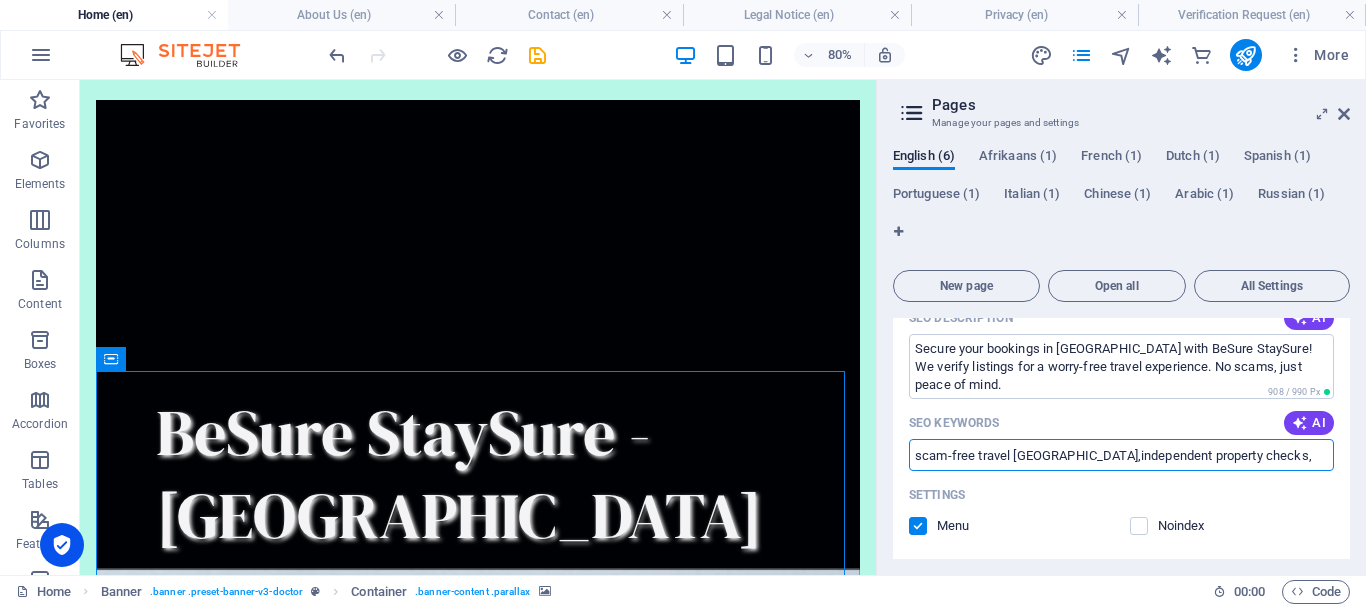 click on "scam-free travel [GEOGRAPHIC_DATA],independent property checks," at bounding box center [1121, 455] 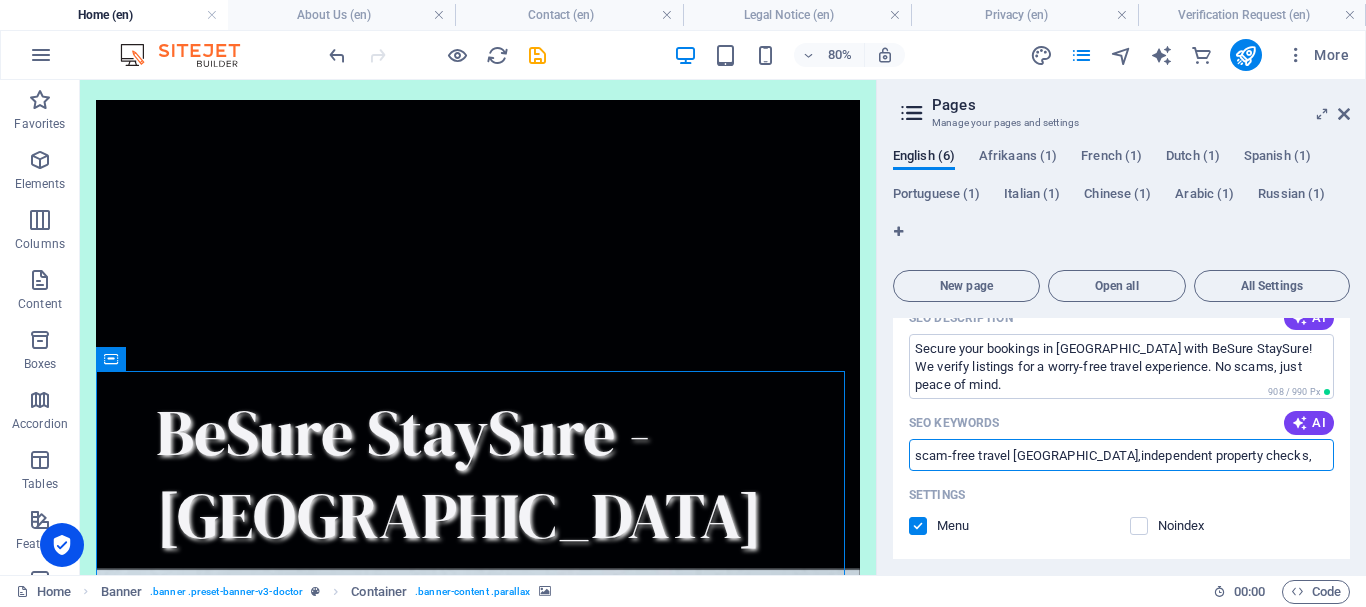 paste on "trusted event venues" 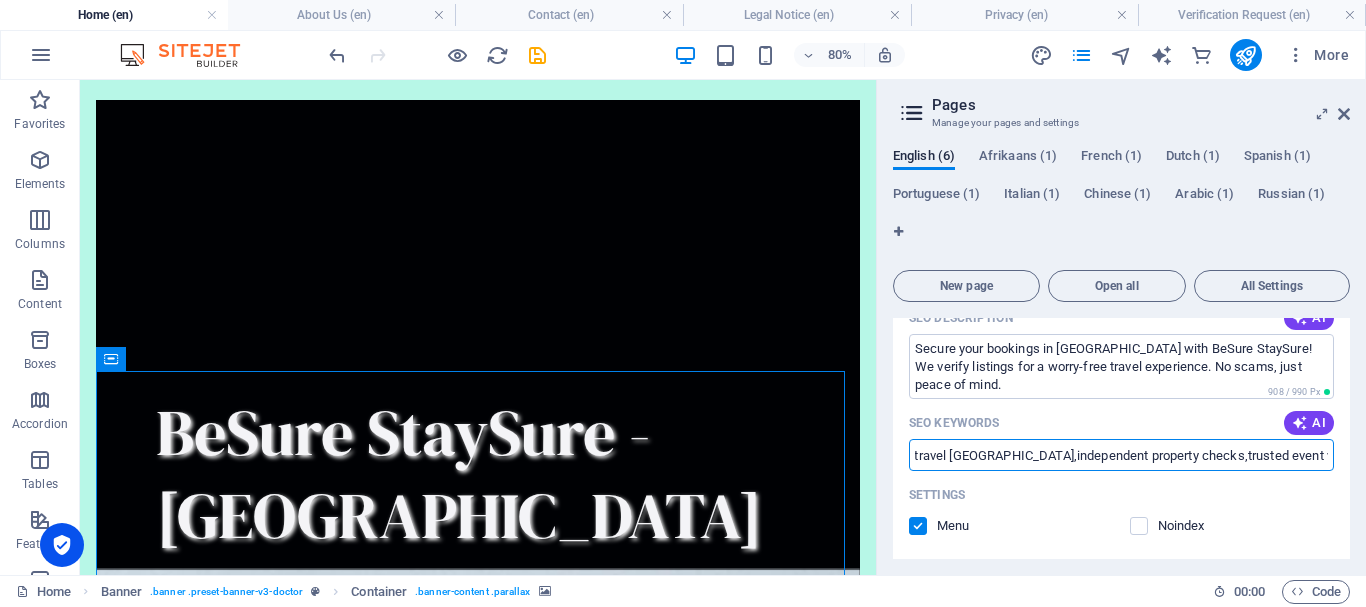 scroll, scrollTop: 0, scrollLeft: 62, axis: horizontal 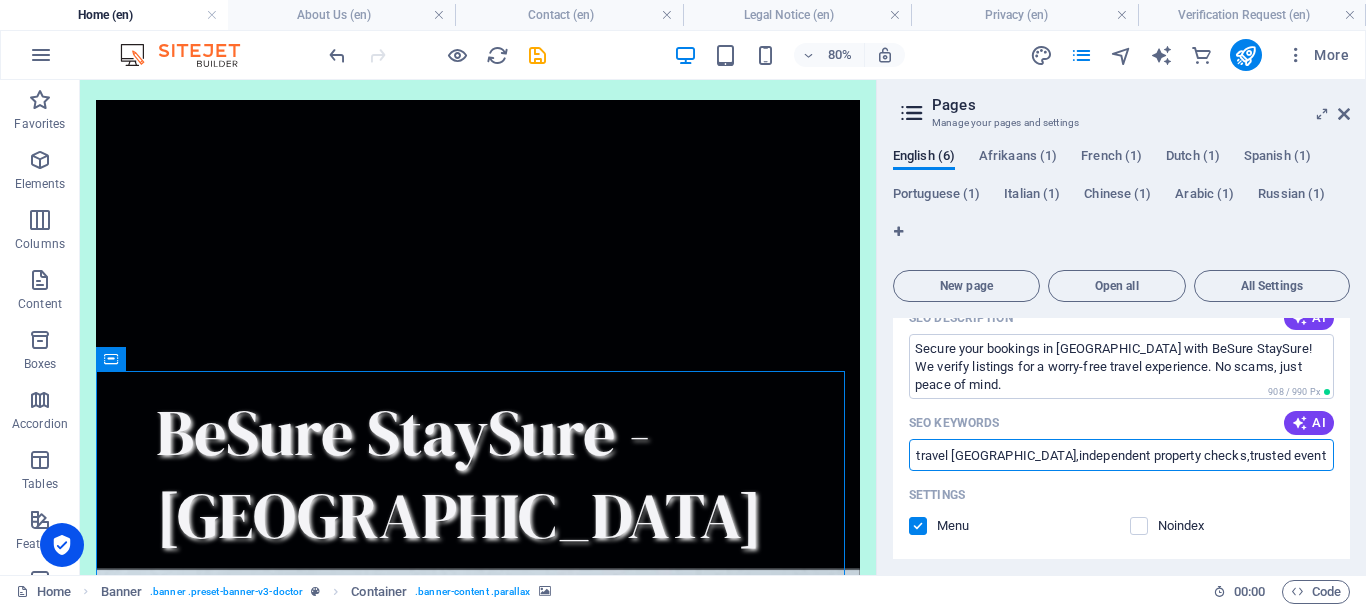 click on "scam-free travel [GEOGRAPHIC_DATA],independent property checks,trusted event venues," at bounding box center (1121, 455) 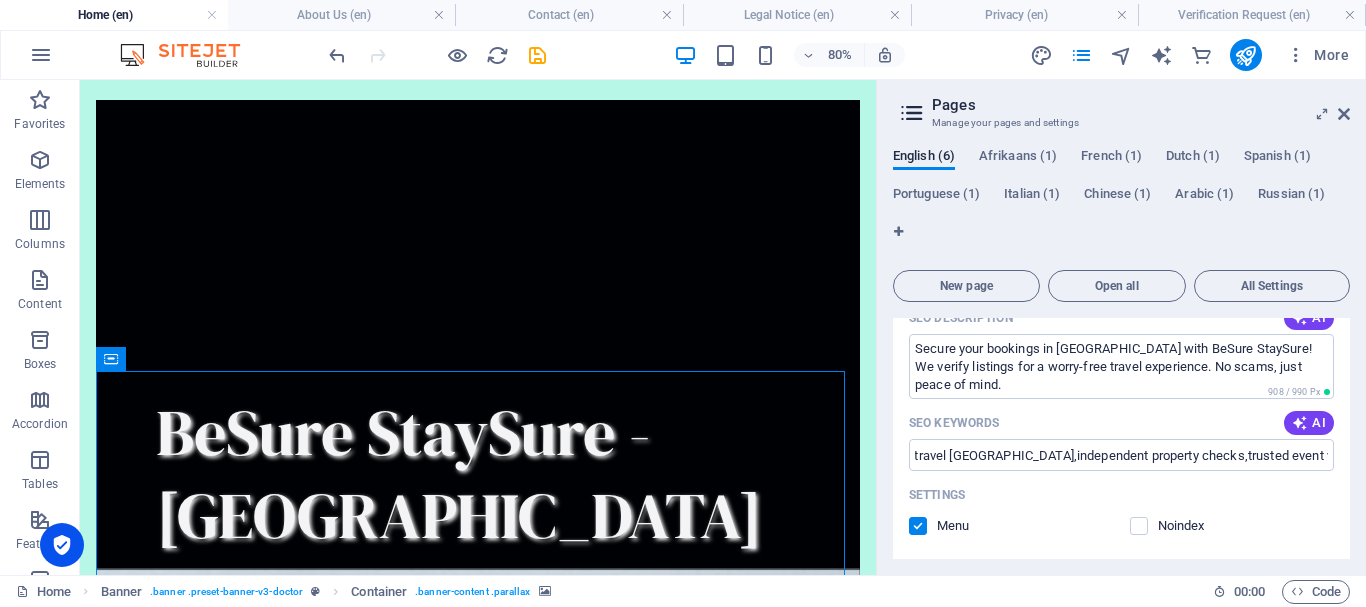 scroll, scrollTop: 0, scrollLeft: 0, axis: both 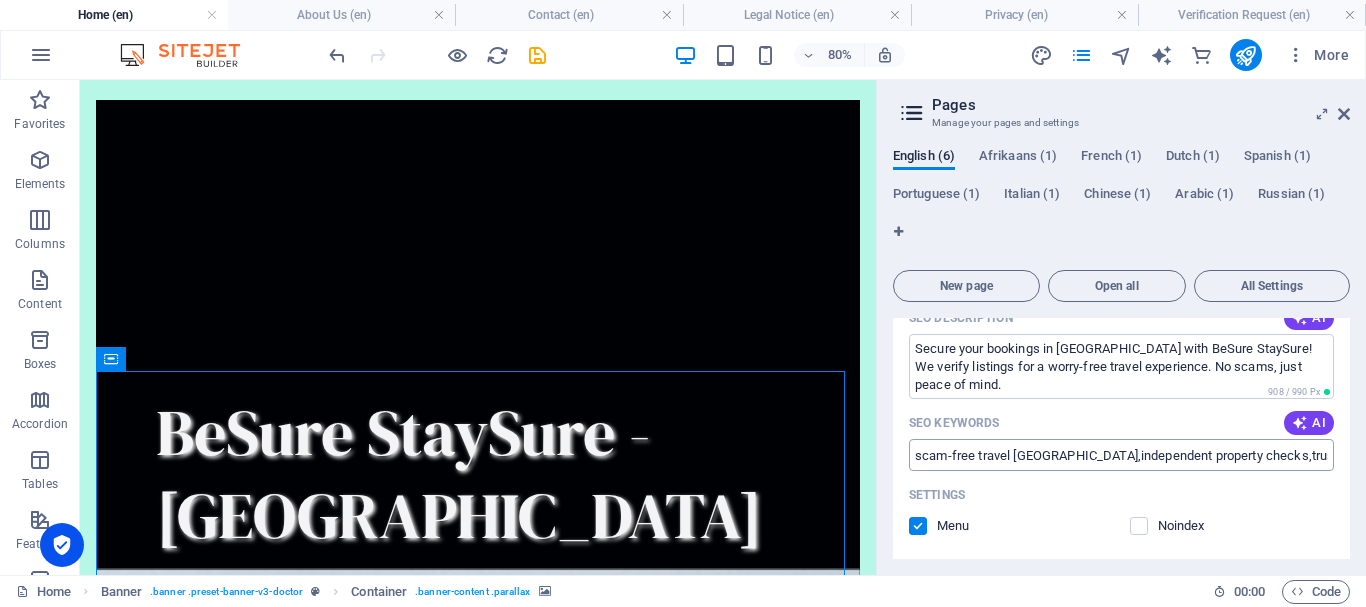 click on "scam-free travel [GEOGRAPHIC_DATA],independent property checks,trusted event venues," at bounding box center [1121, 455] 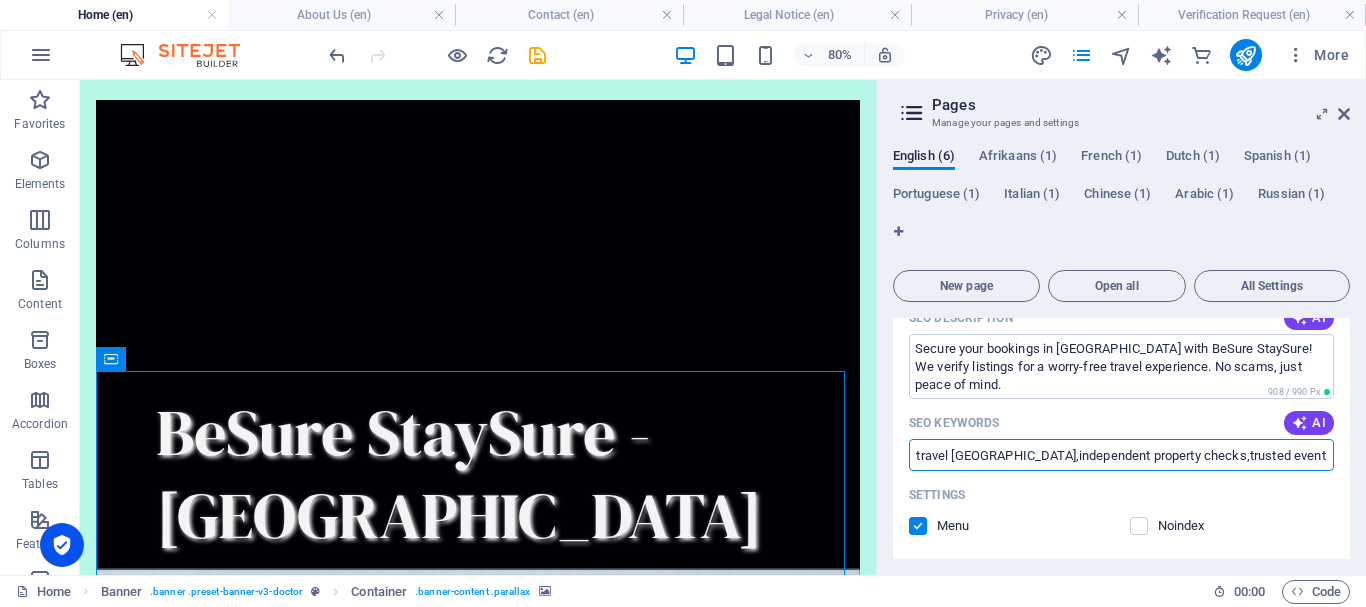 scroll, scrollTop: 0, scrollLeft: 64, axis: horizontal 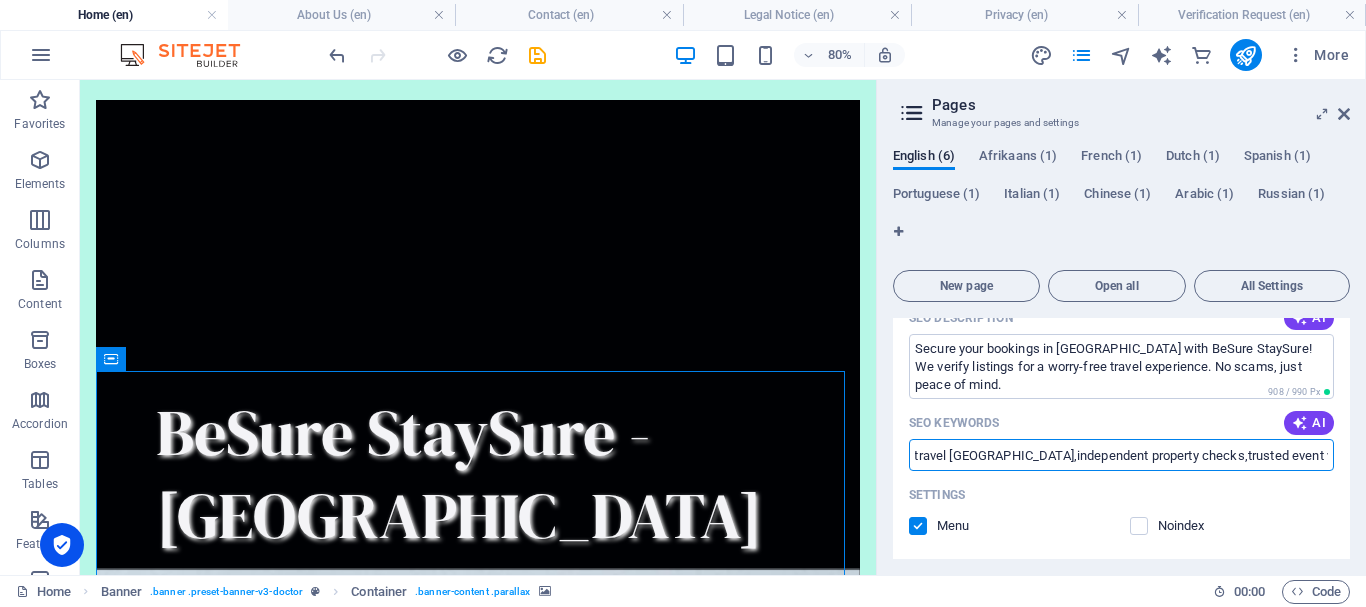 paste on "avoid booking scams" 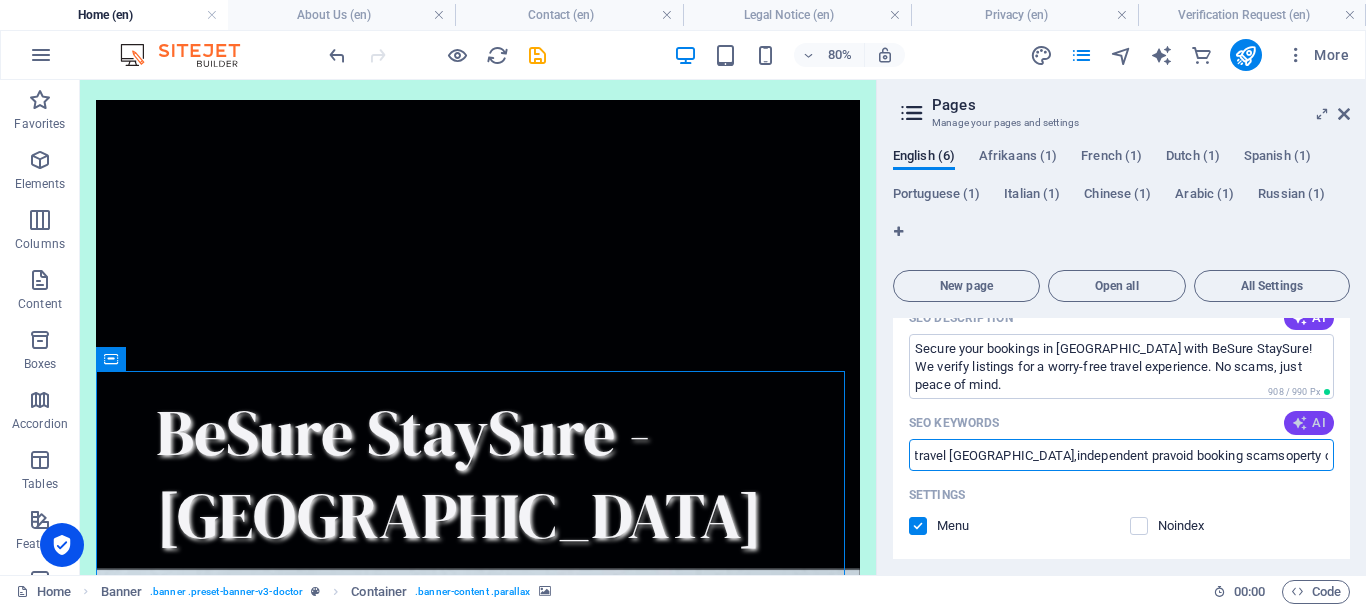 scroll, scrollTop: 0, scrollLeft: 0, axis: both 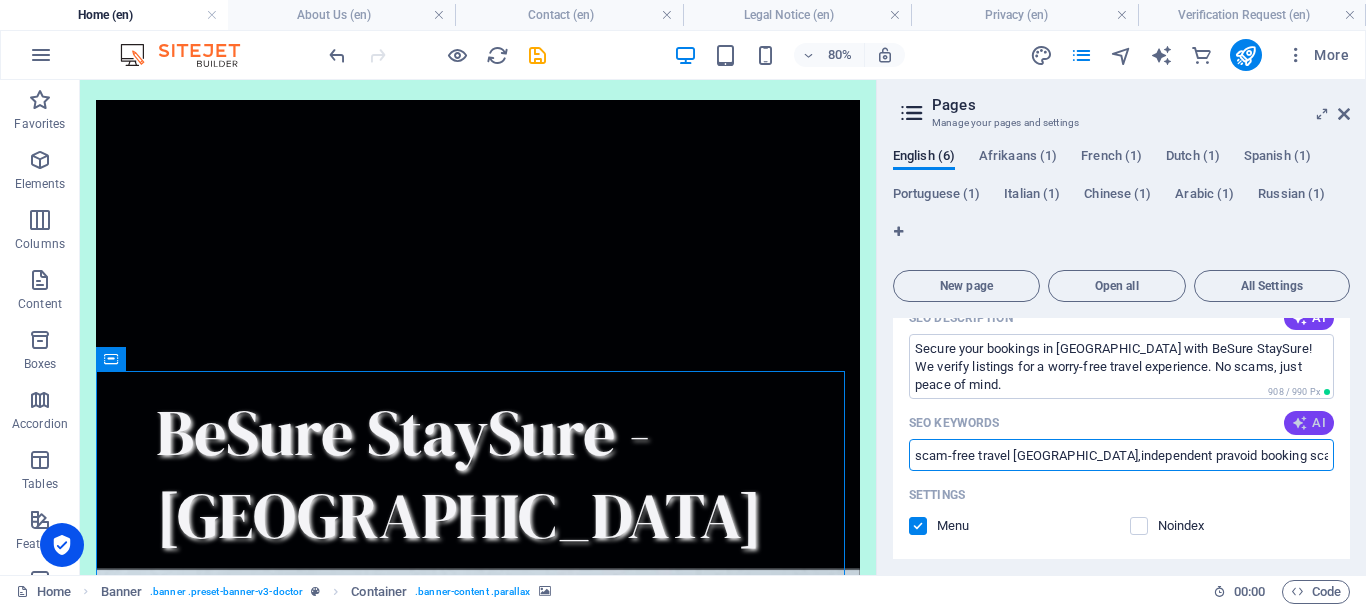 click on "AI" at bounding box center [1309, 423] 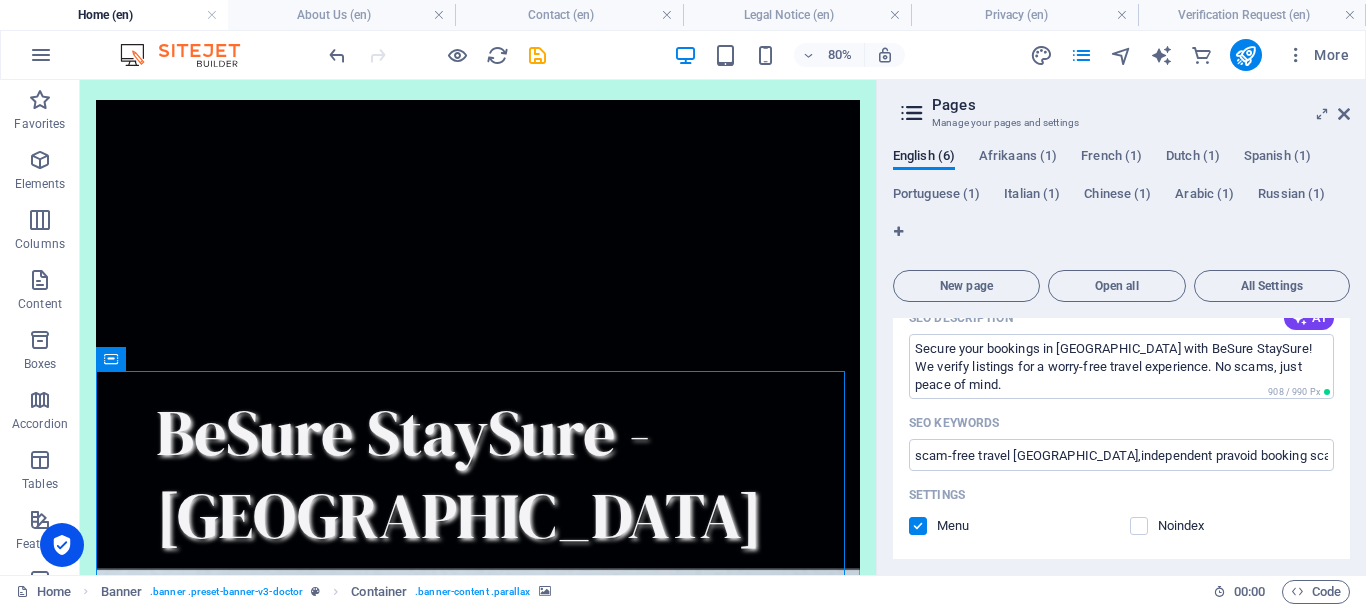 type on "property verification [GEOGRAPHIC_DATA], safe bookings, trusted travel services, fraud prevention, holiday home verification, secure event venues" 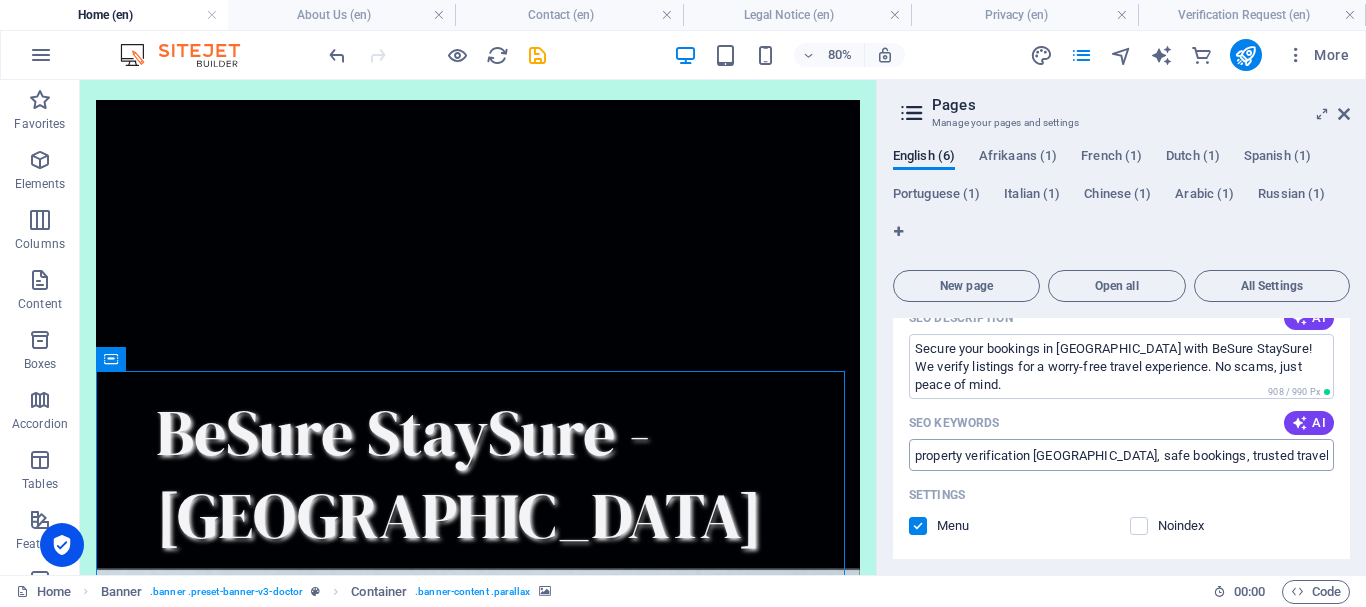 click on "property verification [GEOGRAPHIC_DATA], safe bookings, trusted travel services, fraud prevention, holiday home verification, secure event venues" at bounding box center (1121, 455) 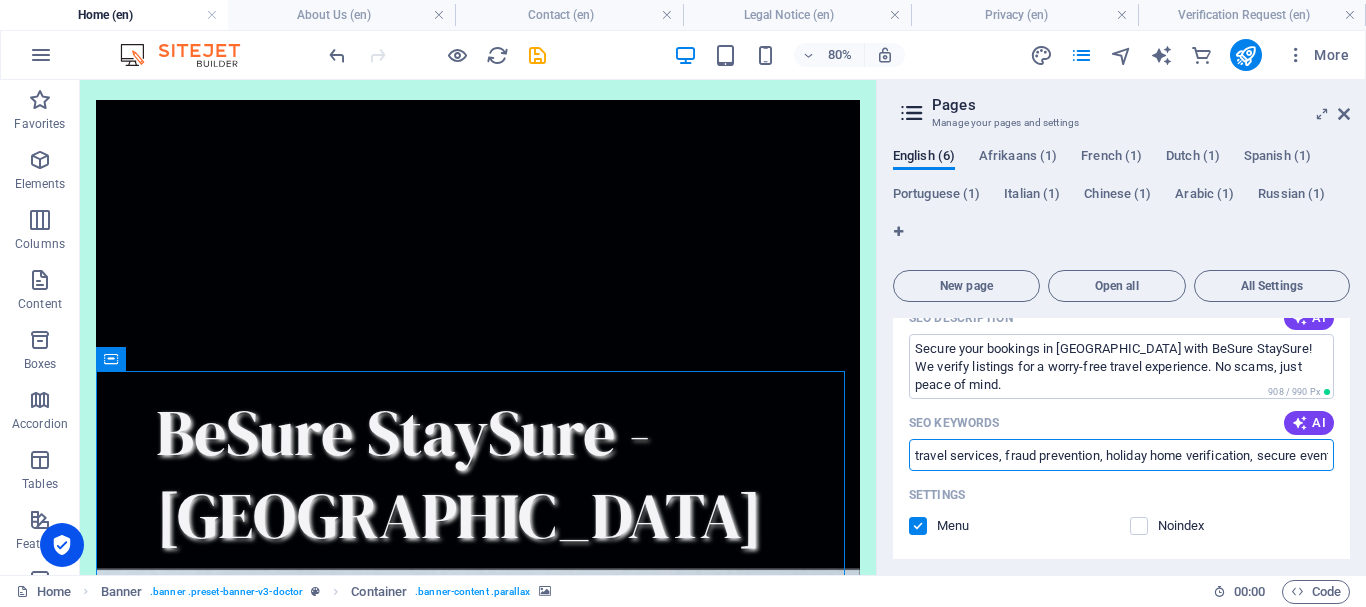 scroll, scrollTop: 0, scrollLeft: 395, axis: horizontal 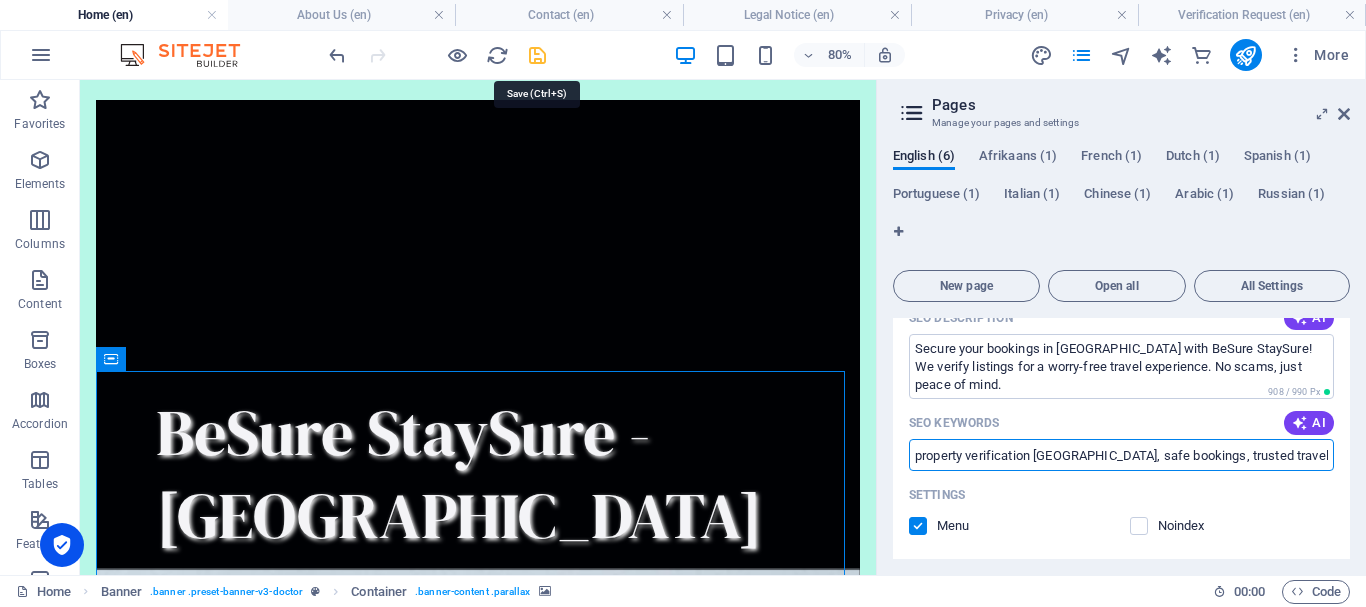 click at bounding box center [537, 55] 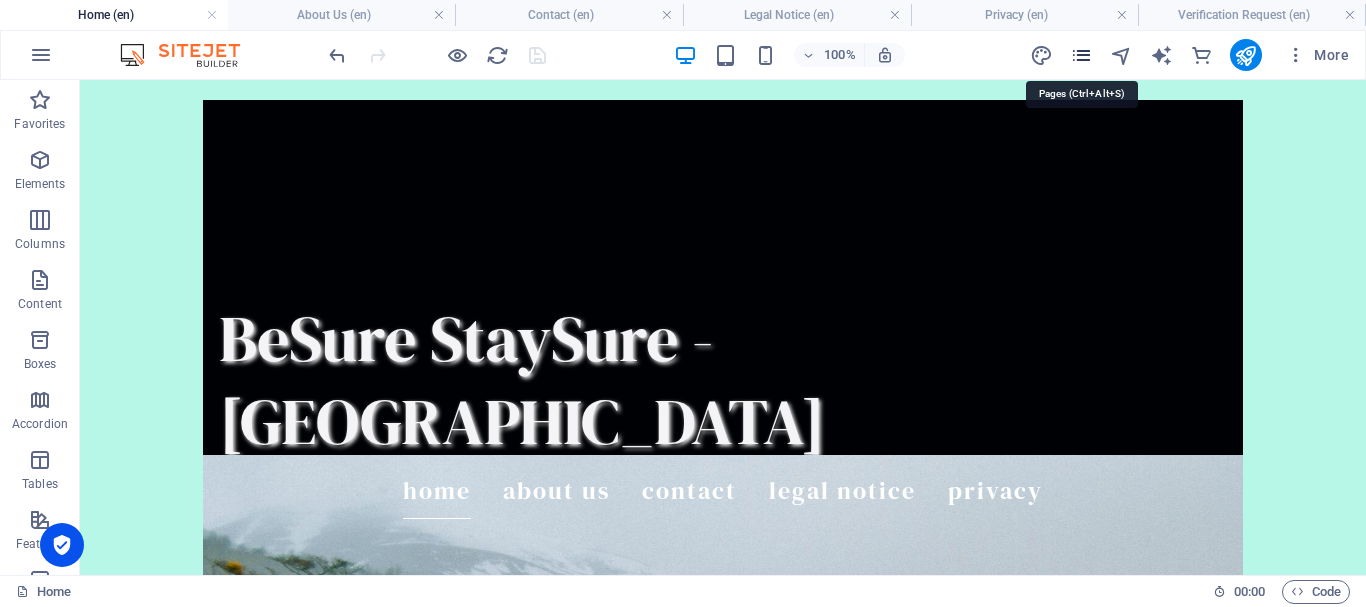 click at bounding box center (1081, 55) 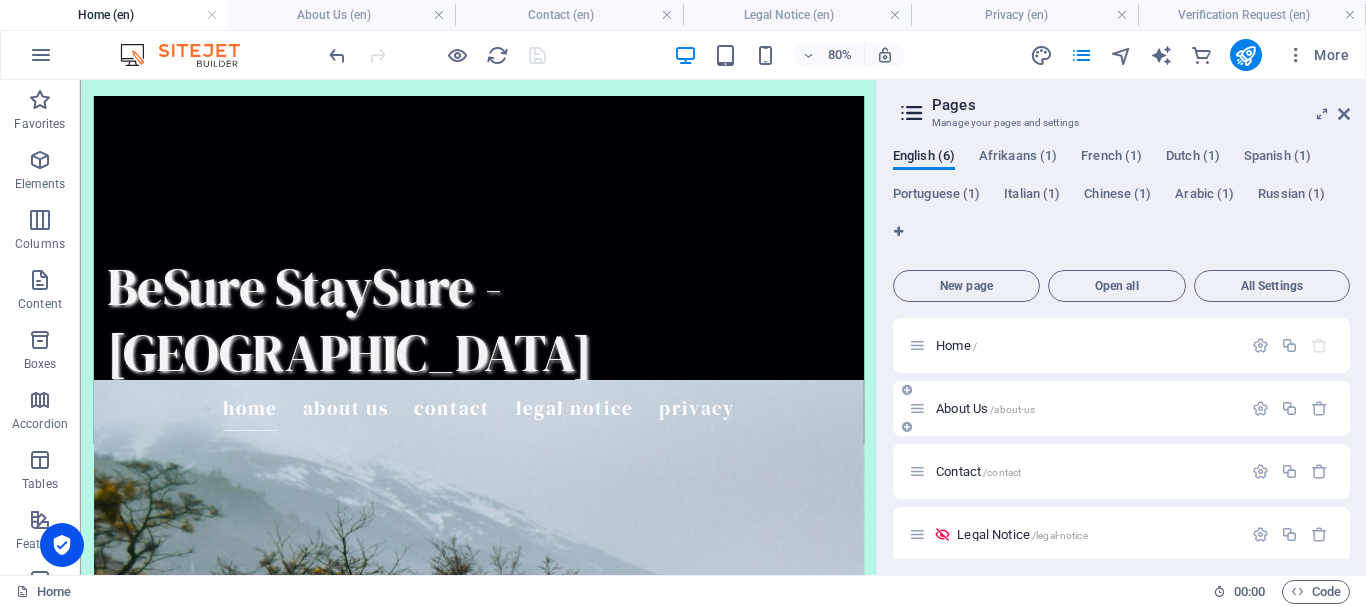 click on "About Us /about-us" at bounding box center [985, 408] 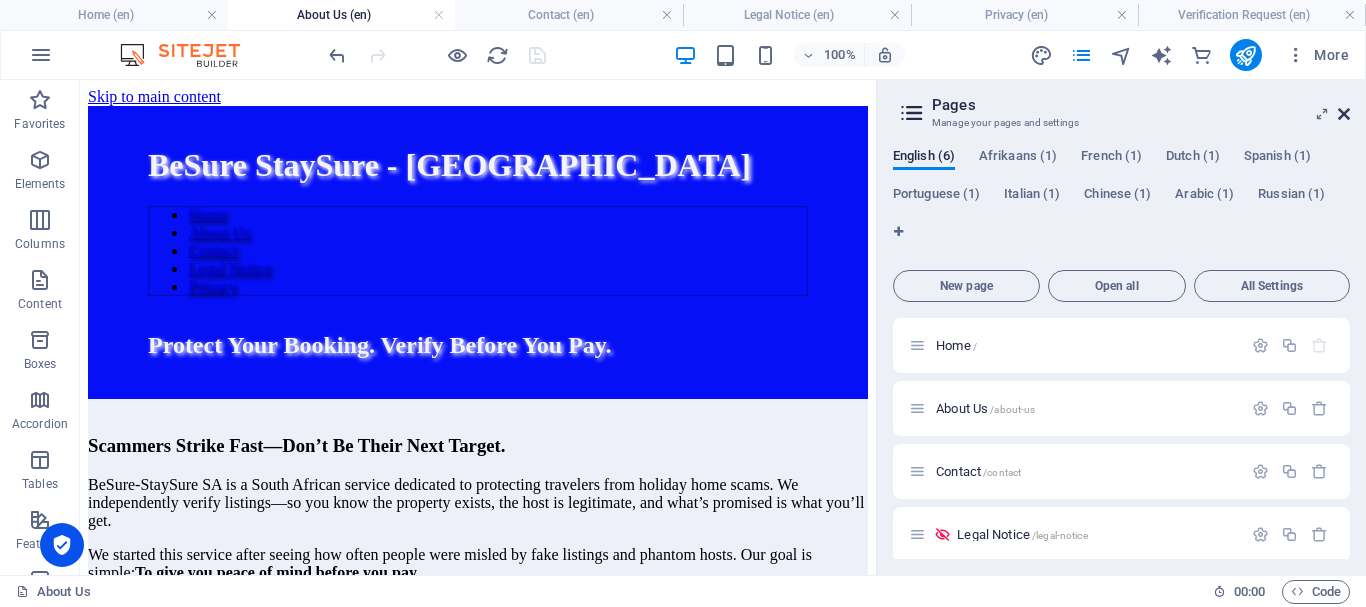 click at bounding box center [1344, 114] 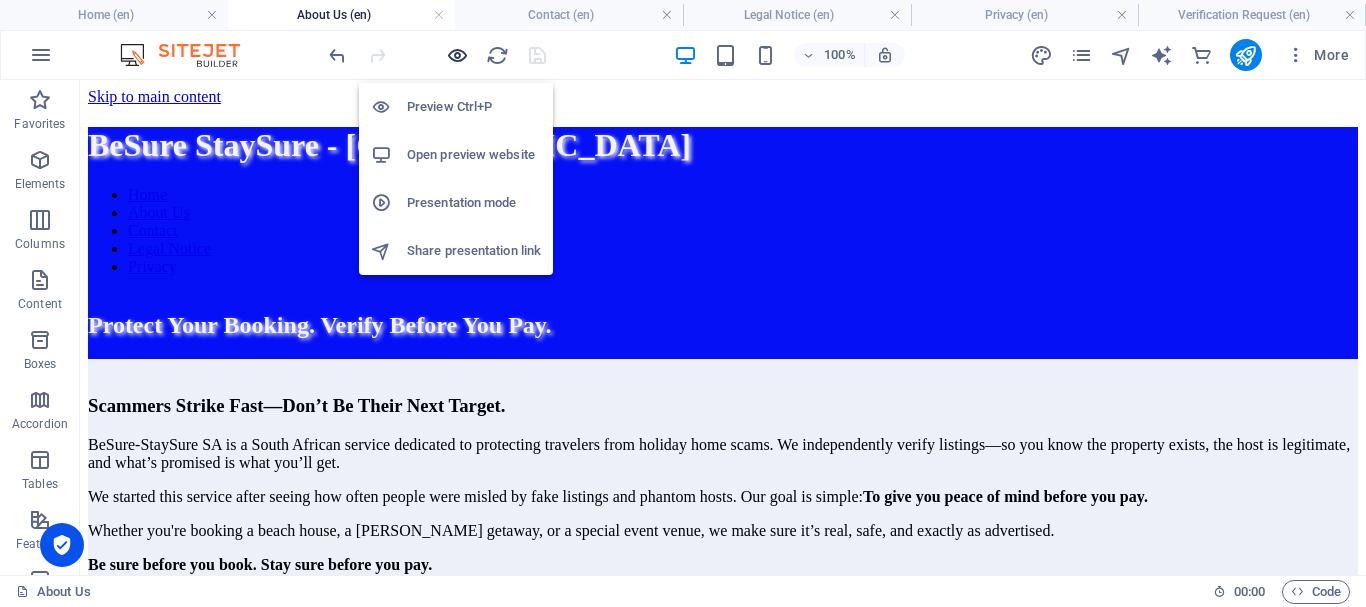 click at bounding box center [457, 55] 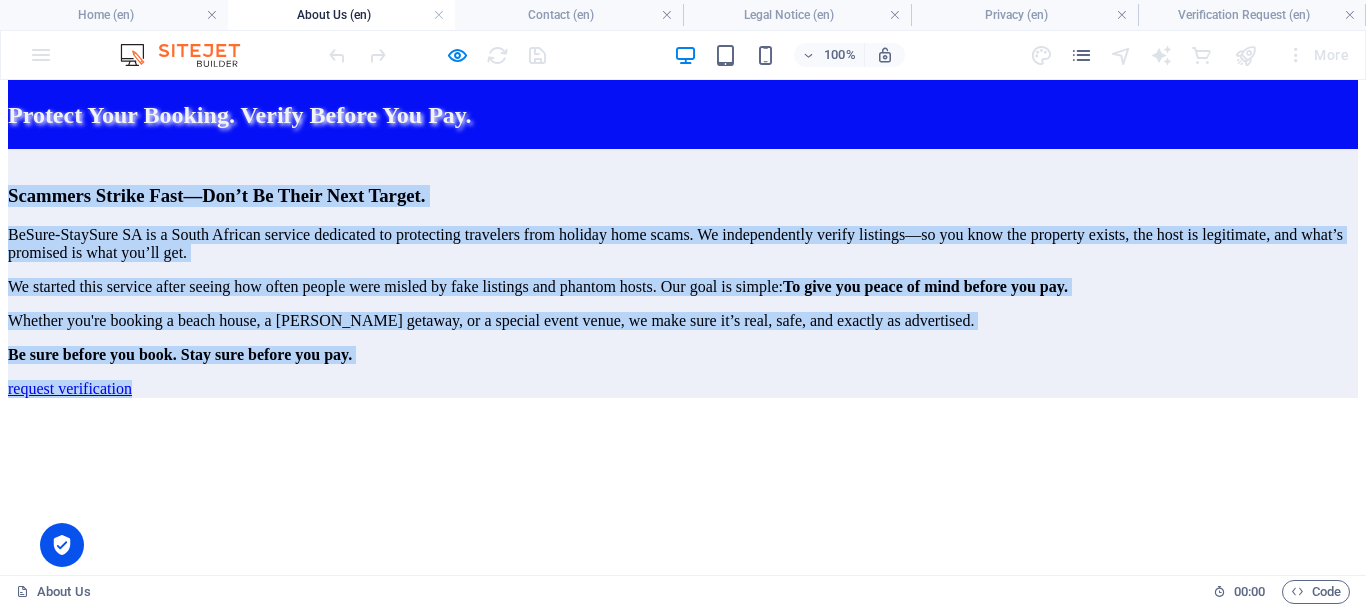 drag, startPoint x: 67, startPoint y: 350, endPoint x: 854, endPoint y: 505, distance: 802.11847 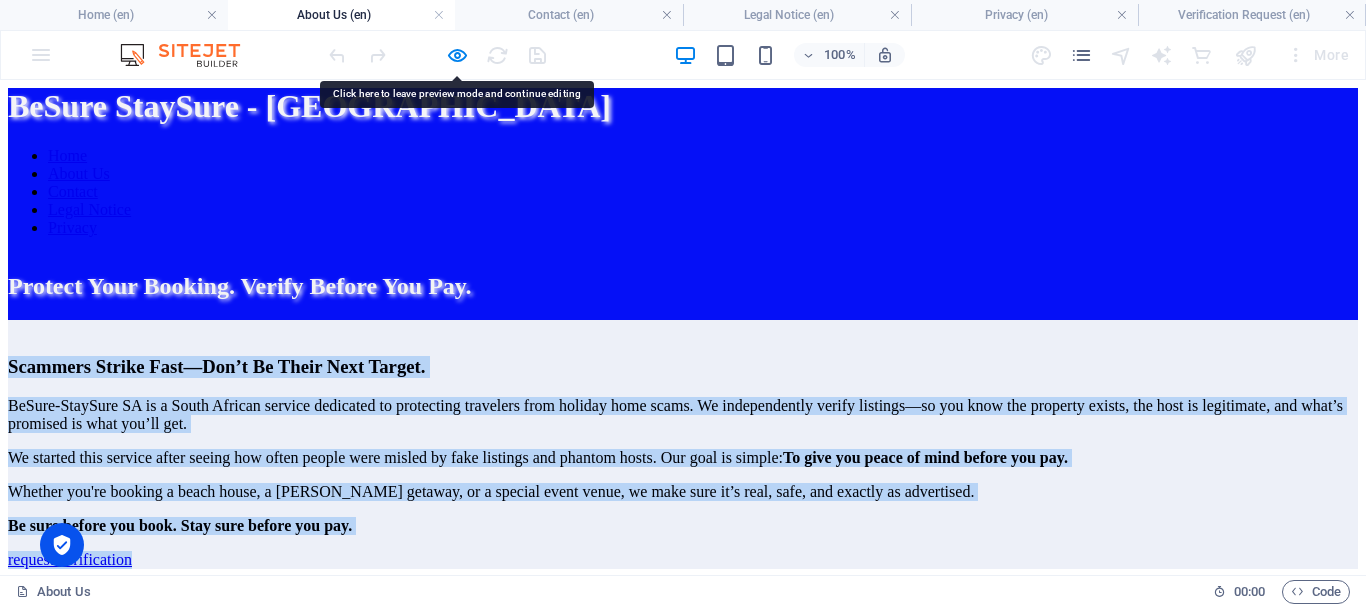 copy on "Scammers Strike Fast—Don’t Be Their Next Target . BeSure-StaySure SA is a South African service dedicated to protecting travelers from holiday home scams. We independently verify listings—so you know the property exists, the host is legitimate, and what’s promised is what you’ll get. We started this service after seeing how often people were misled by fake listings and phantom hosts. Our goal is simple:   To give you peace of mind before you pay. Whether you're booking a beach house, a [PERSON_NAME] getaway, or a special event venue, we make sure it’s real, safe, and exactly as advertised. Be sure before you book. Stay sure before you pay.   request verification" 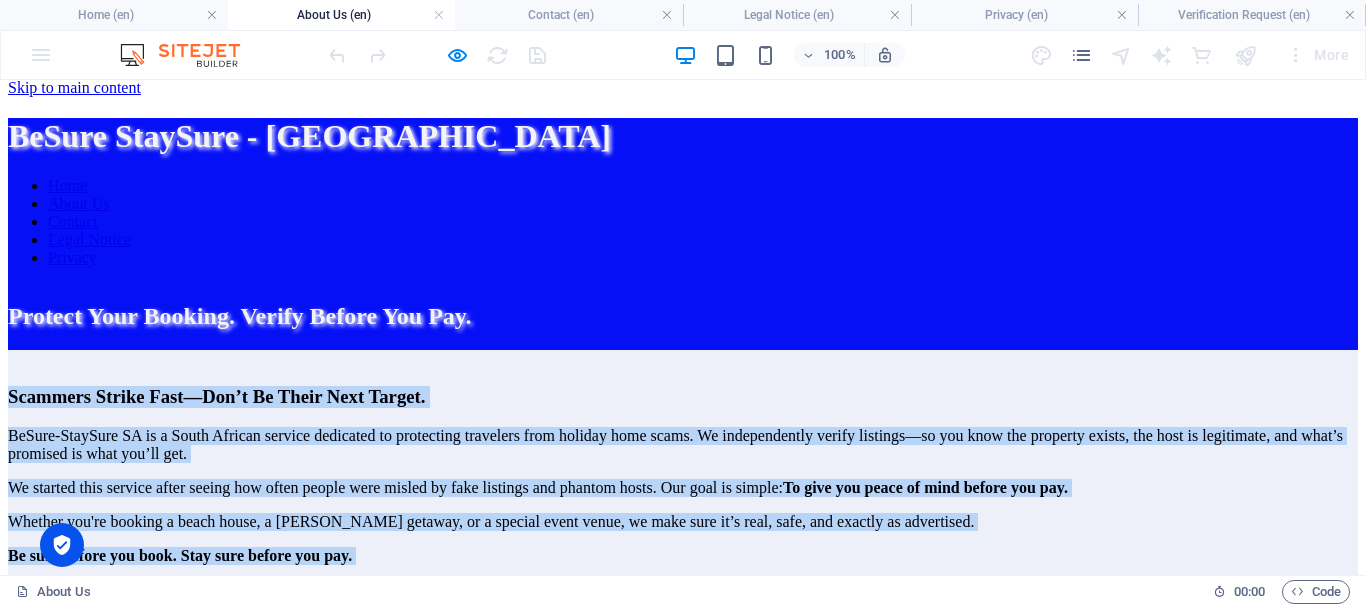 scroll, scrollTop: 0, scrollLeft: 0, axis: both 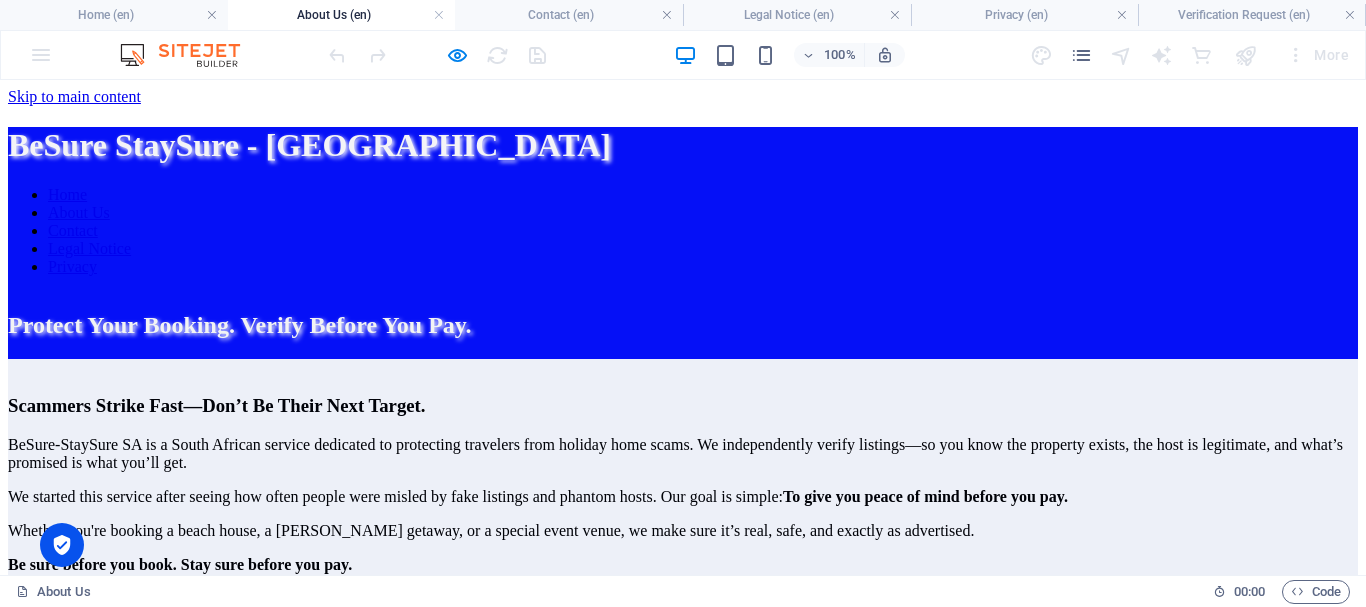 click on "​​ Scammers Strike Fast—Don’t Be Their Next Target . BeSure-StaySure SA is a South African service dedicated to protecting travelers from holiday home scams. We independently verify listings—so you know the property exists, the host is legitimate, and what’s promised is what you’ll get. We started this service after seeing how often people were misled by fake listings and phantom hosts. Our goal is simple:   To give you peace of mind before you pay. Whether you're booking a beach house, a [PERSON_NAME] getaway, or a special event venue, we make sure it’s real, safe, and exactly as advertised. Be sure before you book. Stay sure before you pay.   request verification" at bounding box center [683, 483] 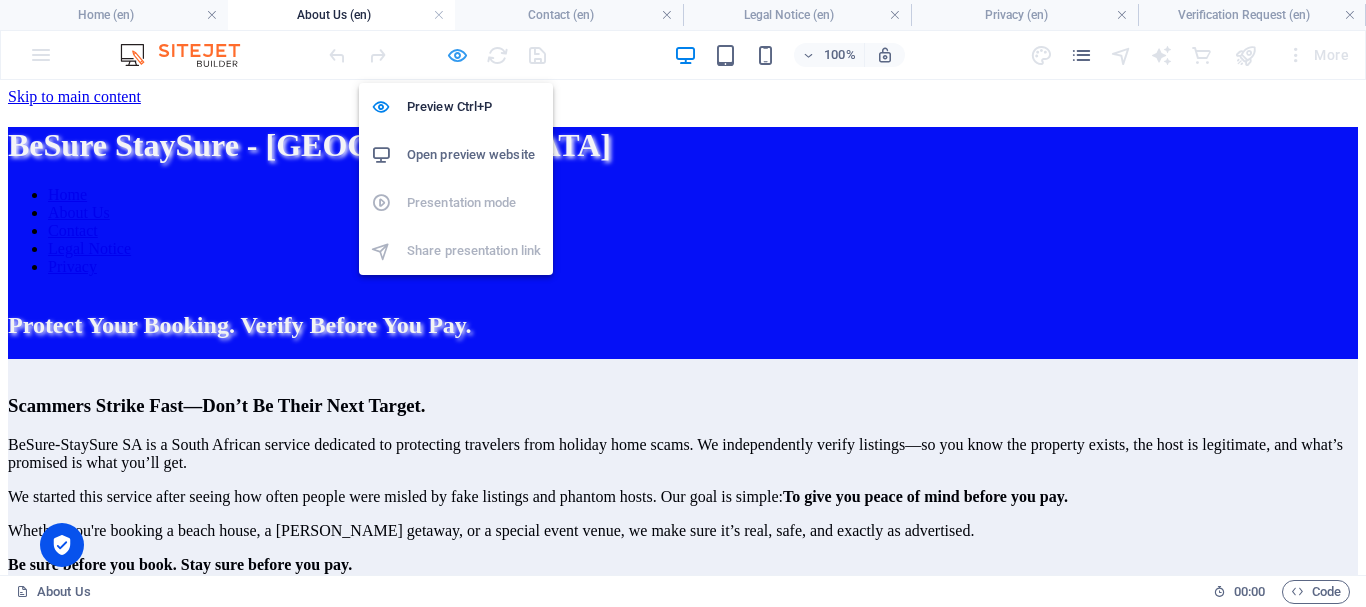 click at bounding box center [457, 55] 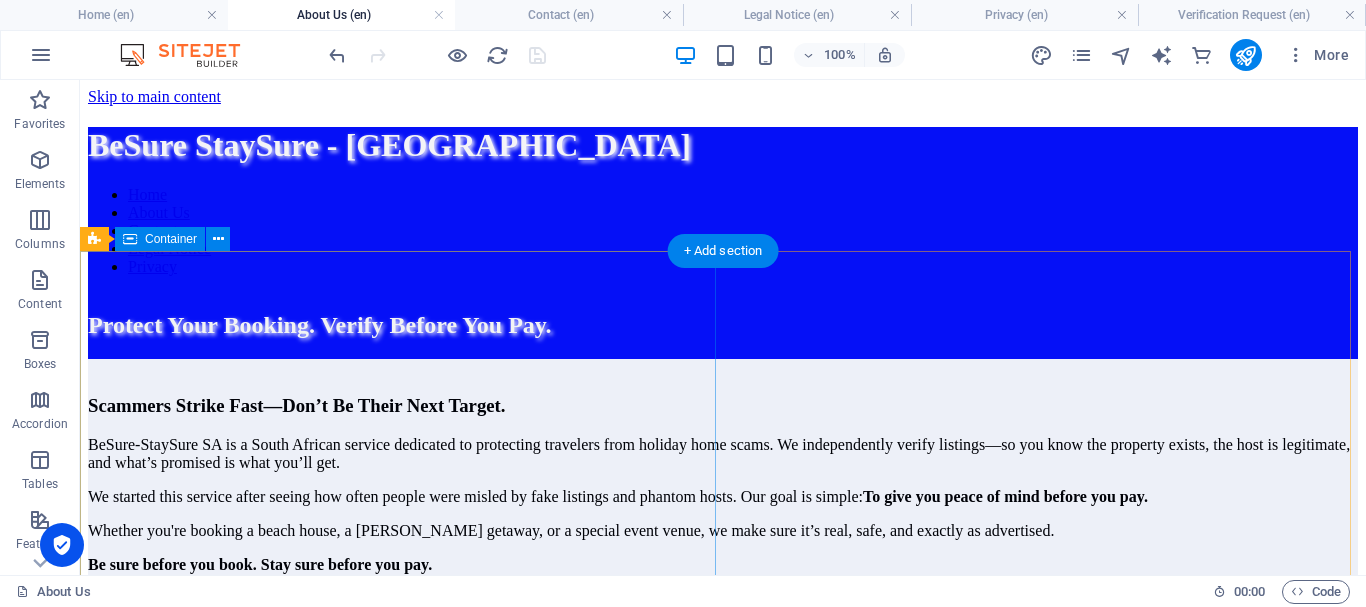 click on "​​ Scammers Strike Fast—Don’t Be Their Next Target . BeSure-StaySure SA is a South African service dedicated to protecting travelers from holiday home scams. We independently verify listings—so you know the property exists, the host is legitimate, and what’s promised is what you’ll get. We started this service after seeing how often people were misled by fake listings and phantom hosts. Our goal is simple:   To give you peace of mind before you pay. Whether you're booking a beach house, a [PERSON_NAME] getaway, or a special event venue, we make sure it’s real, safe, and exactly as advertised. Be sure before you book. Stay sure before you pay.   request verification" at bounding box center [723, 483] 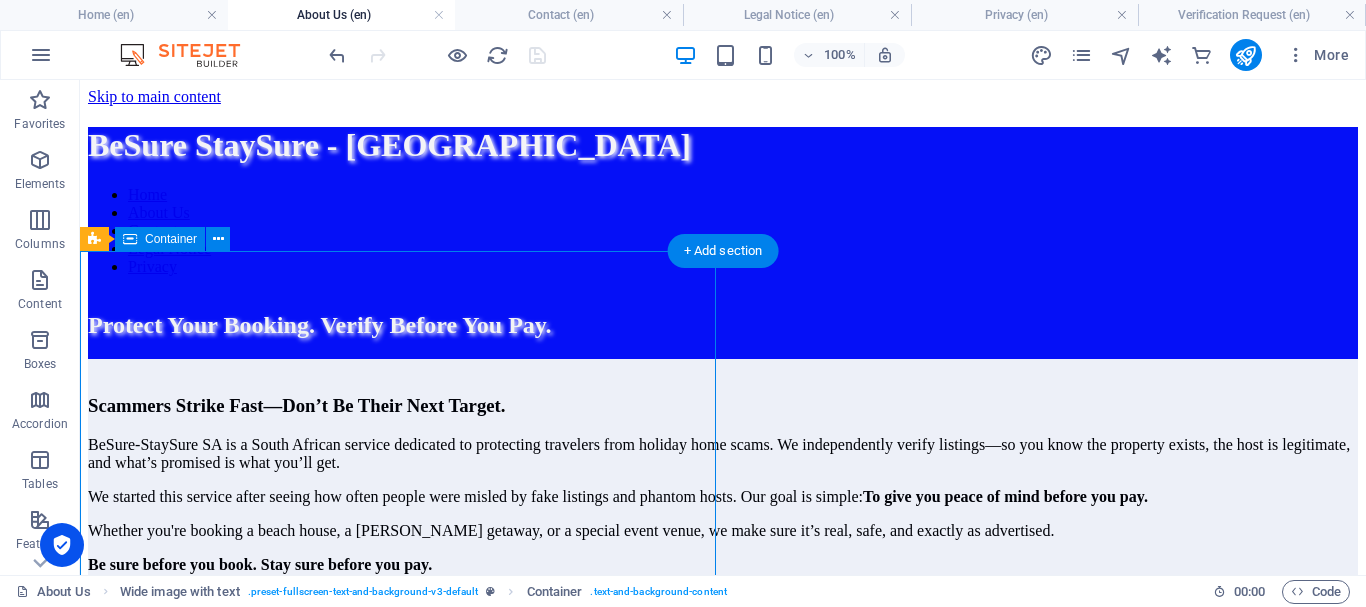 click on "​​ Scammers Strike Fast—Don’t Be Their Next Target . BeSure-StaySure SA is a South African service dedicated to protecting travelers from holiday home scams. We independently verify listings—so you know the property exists, the host is legitimate, and what’s promised is what you’ll get. We started this service after seeing how often people were misled by fake listings and phantom hosts. Our goal is simple:   To give you peace of mind before you pay. Whether you're booking a beach house, a [PERSON_NAME] getaway, or a special event venue, we make sure it’s real, safe, and exactly as advertised. Be sure before you book. Stay sure before you pay.   request verification" at bounding box center [723, 483] 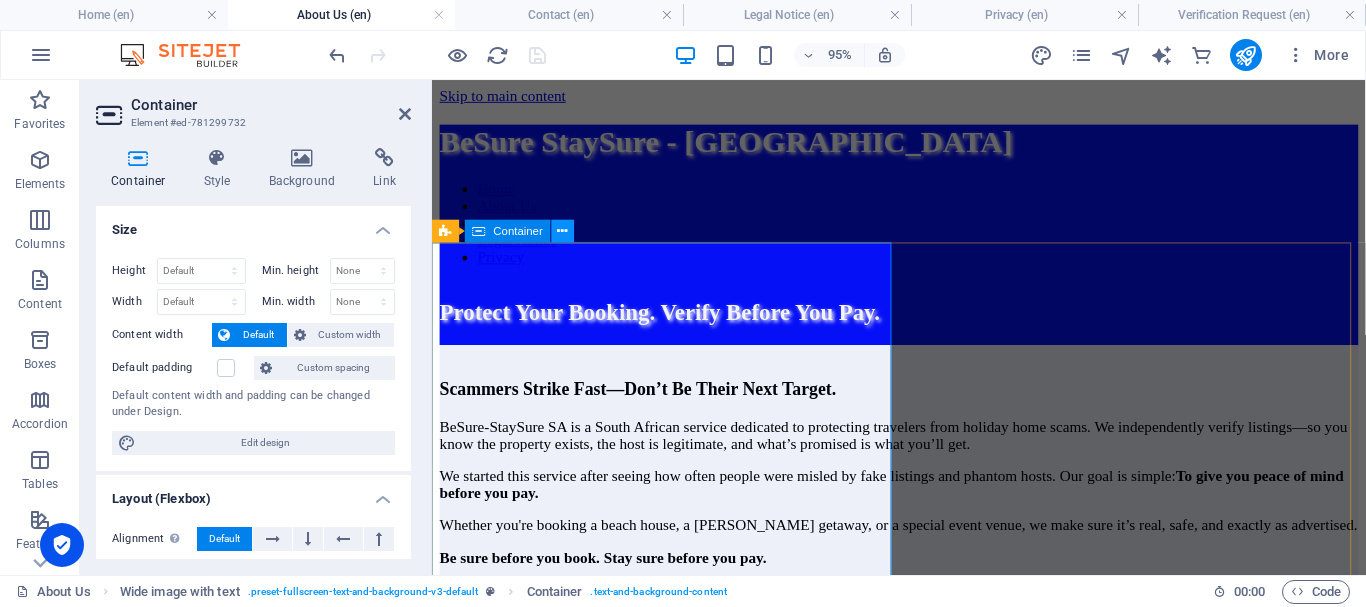 click at bounding box center (563, 231) 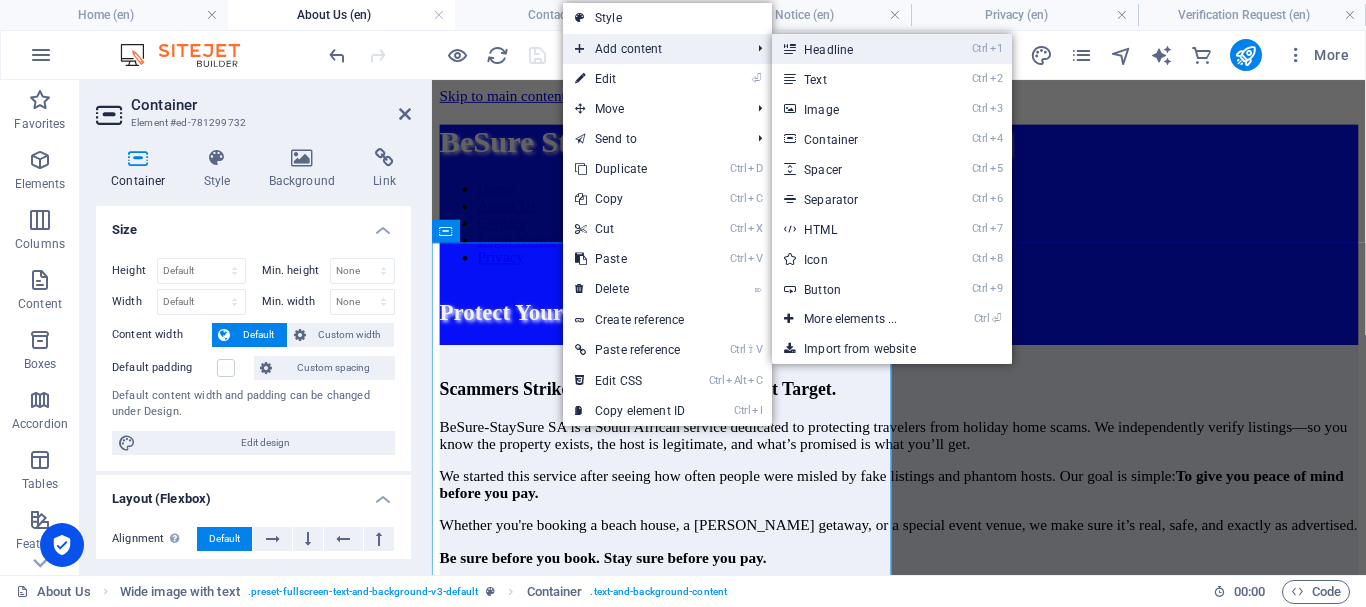 click on "Ctrl 1  Headline" at bounding box center (854, 49) 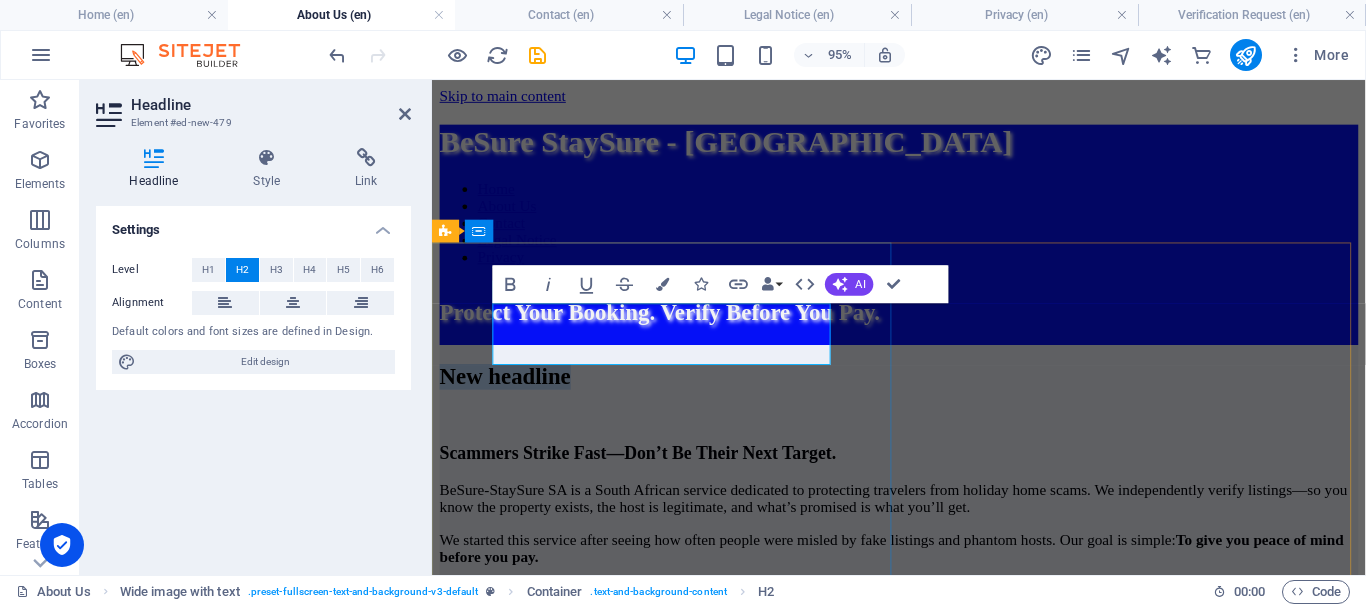 click on "New headline" at bounding box center [923, 392] 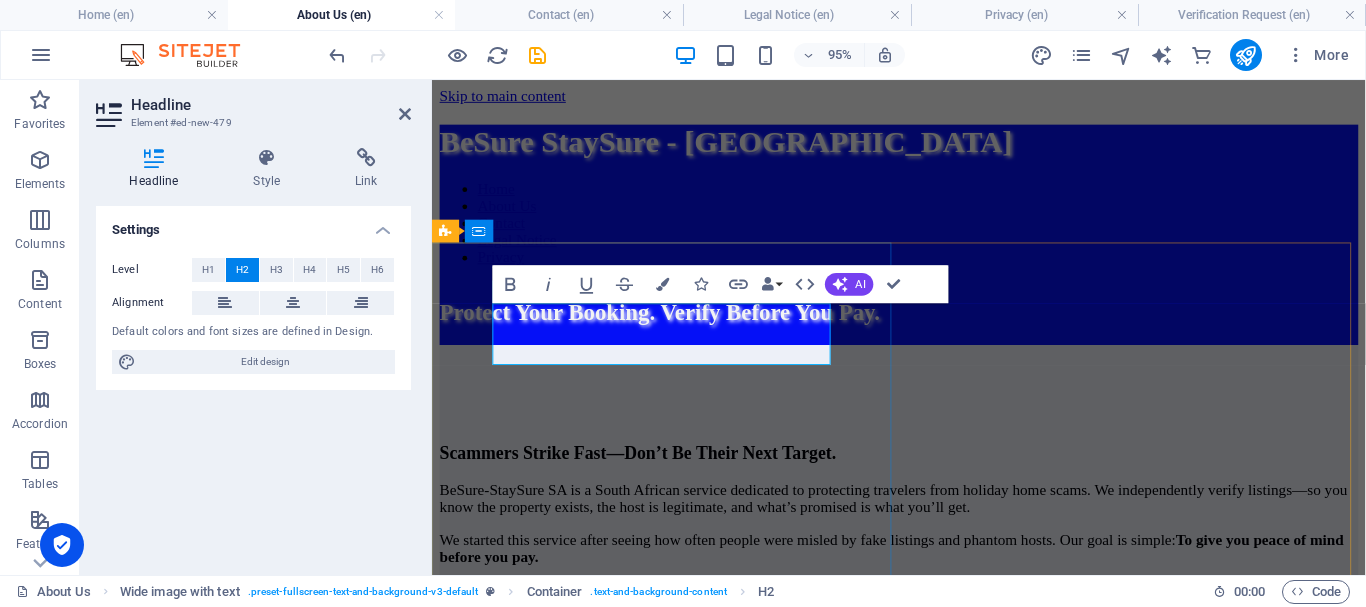 click at bounding box center (923, 392) 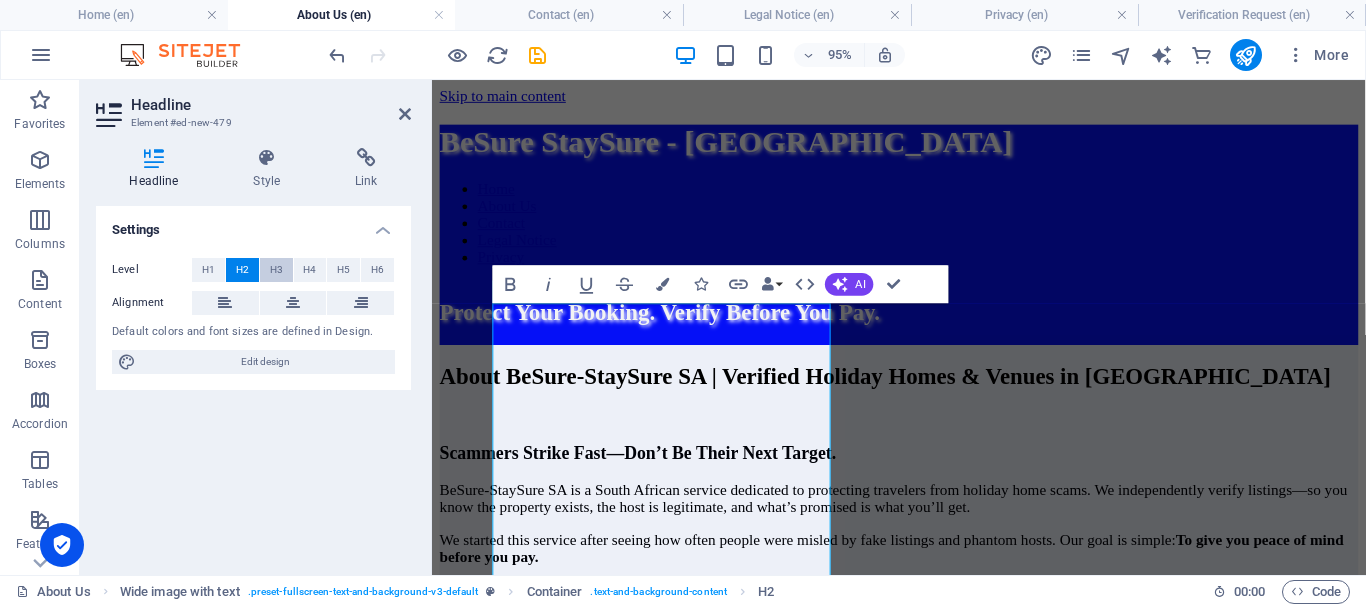 click on "H3" at bounding box center (276, 270) 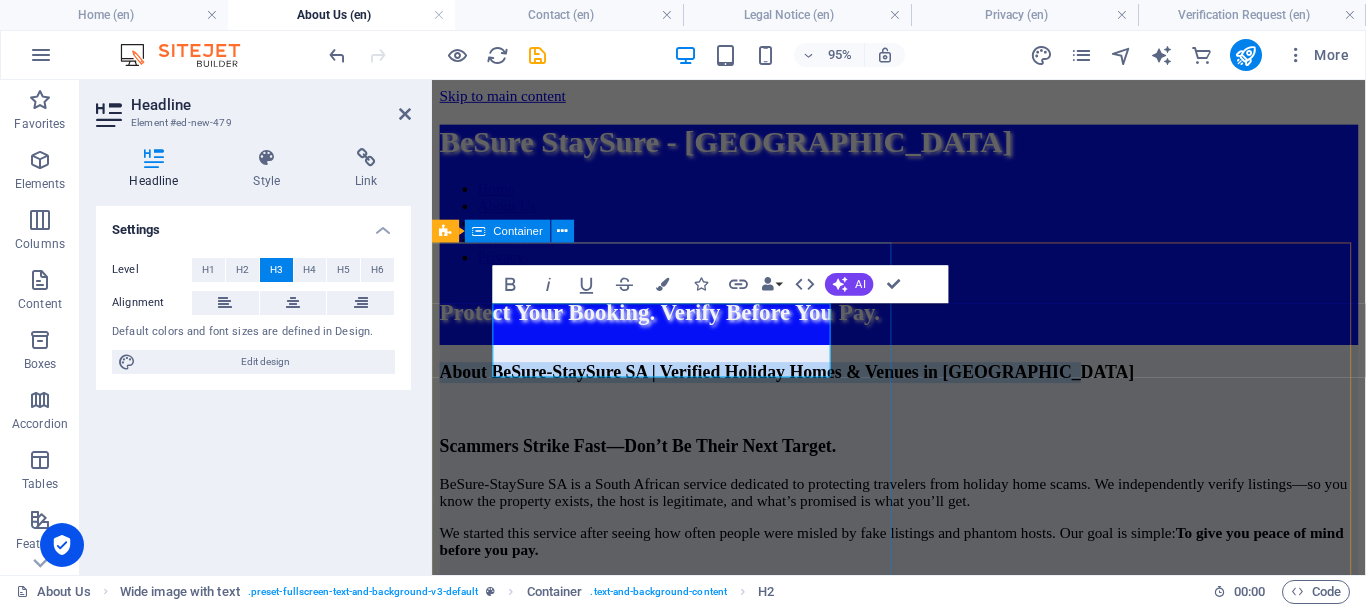 drag, startPoint x: 565, startPoint y: 383, endPoint x: 494, endPoint y: 326, distance: 91.04944 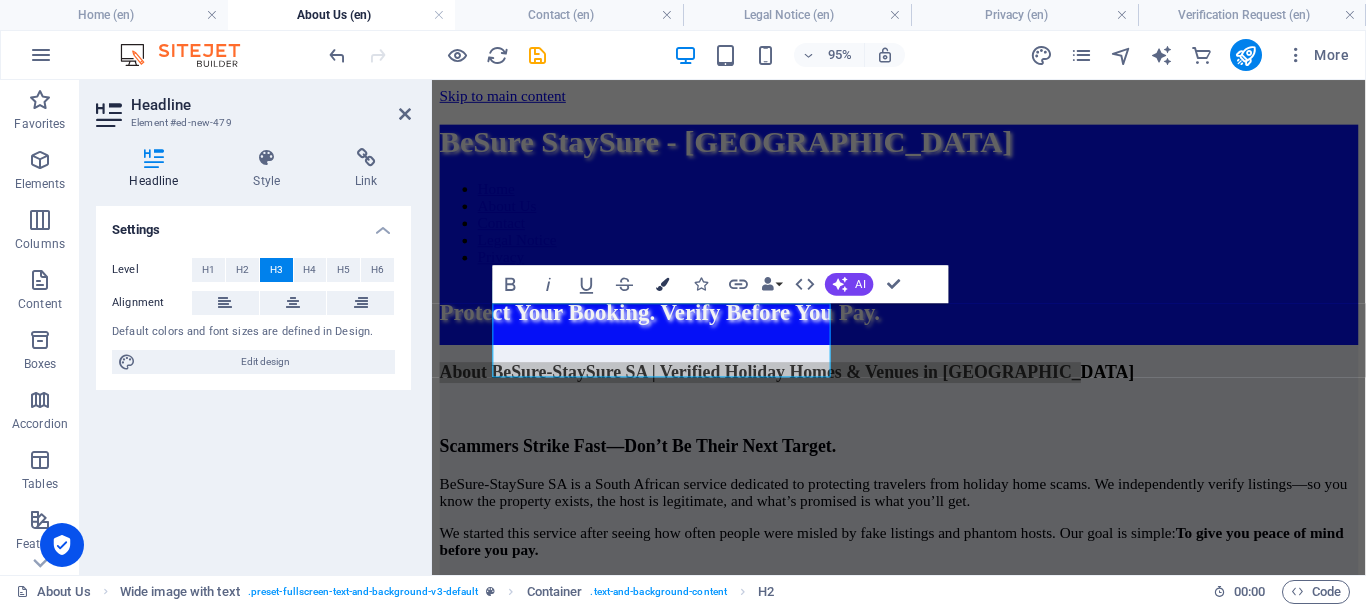 click at bounding box center (662, 284) 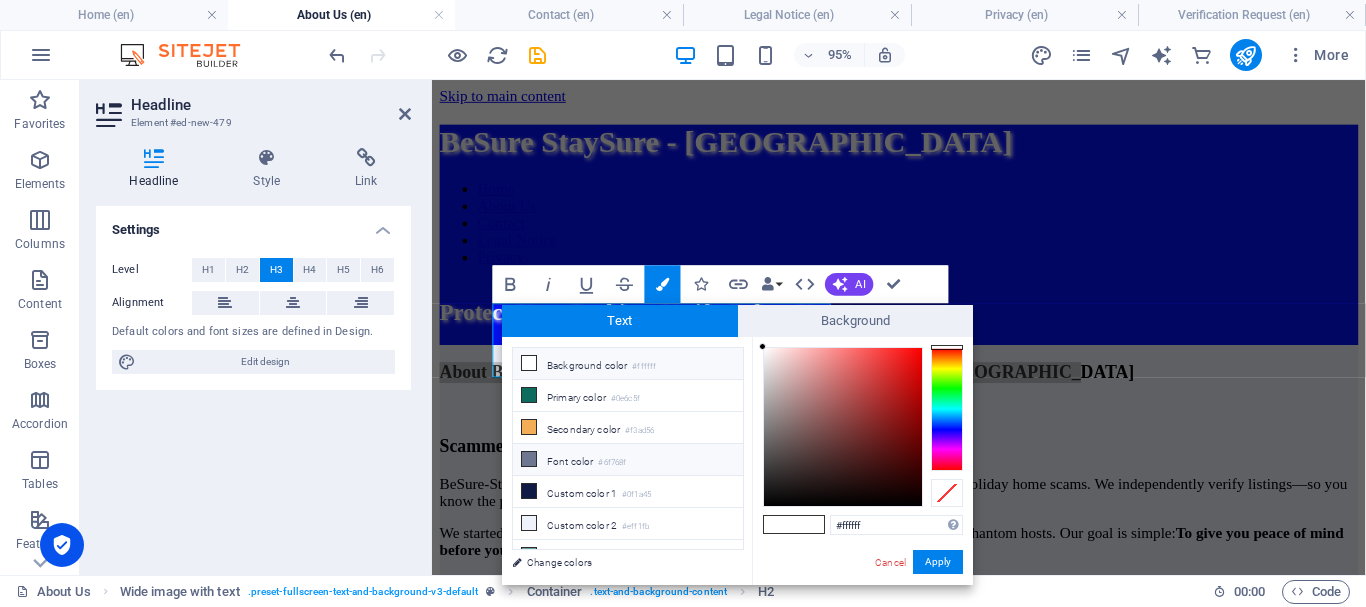 click at bounding box center (529, 459) 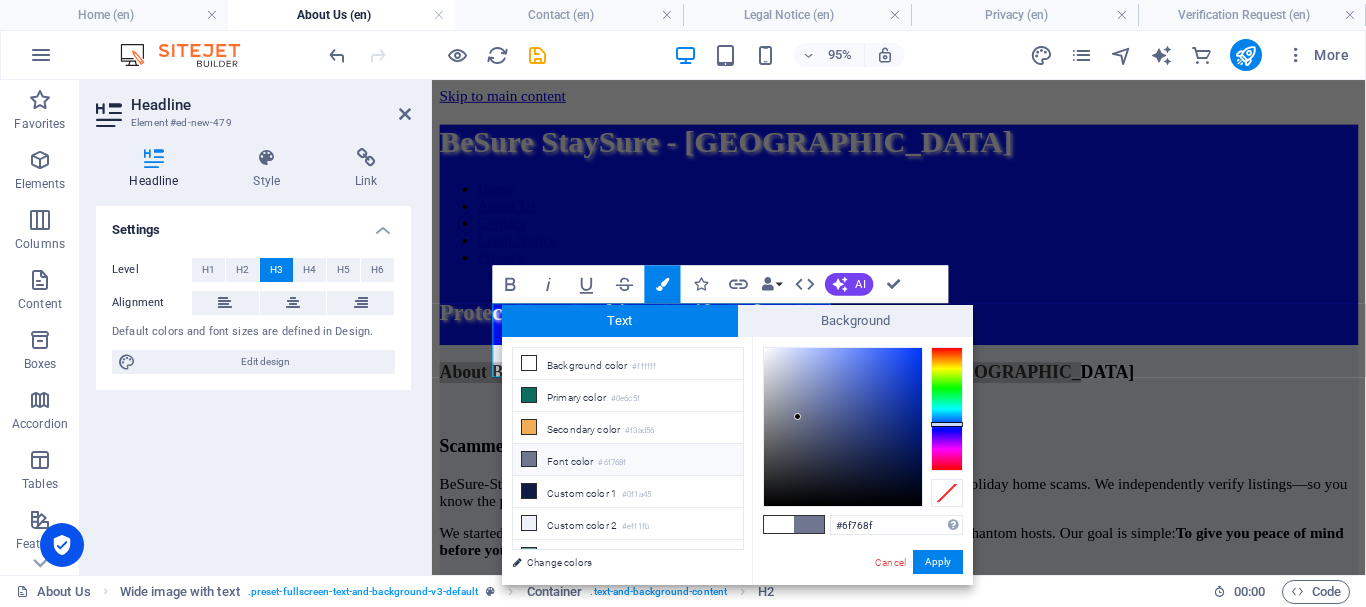 type on "#000209" 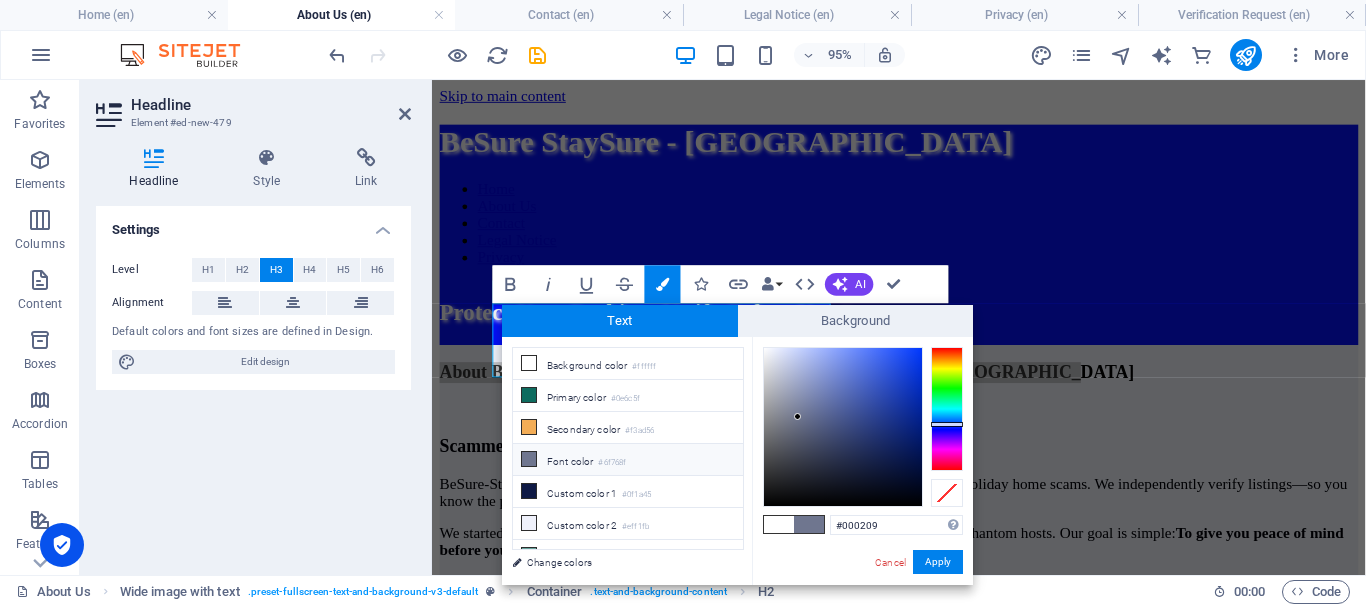 click at bounding box center (843, 427) 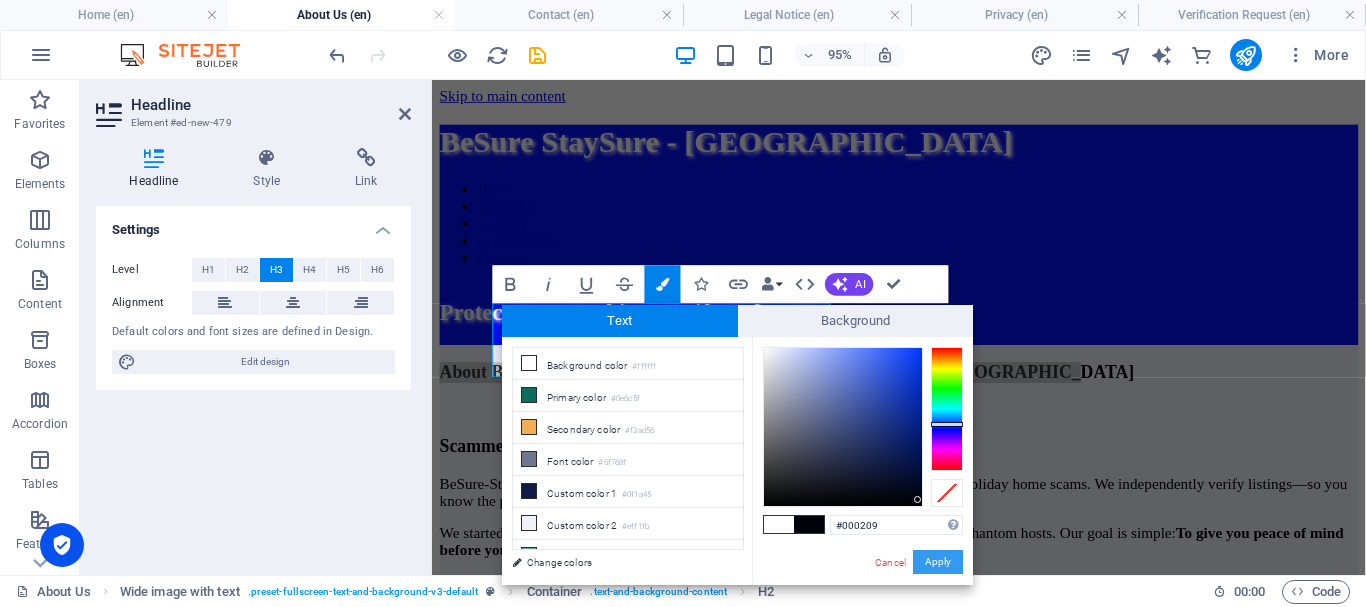 click on "Apply" at bounding box center [938, 562] 